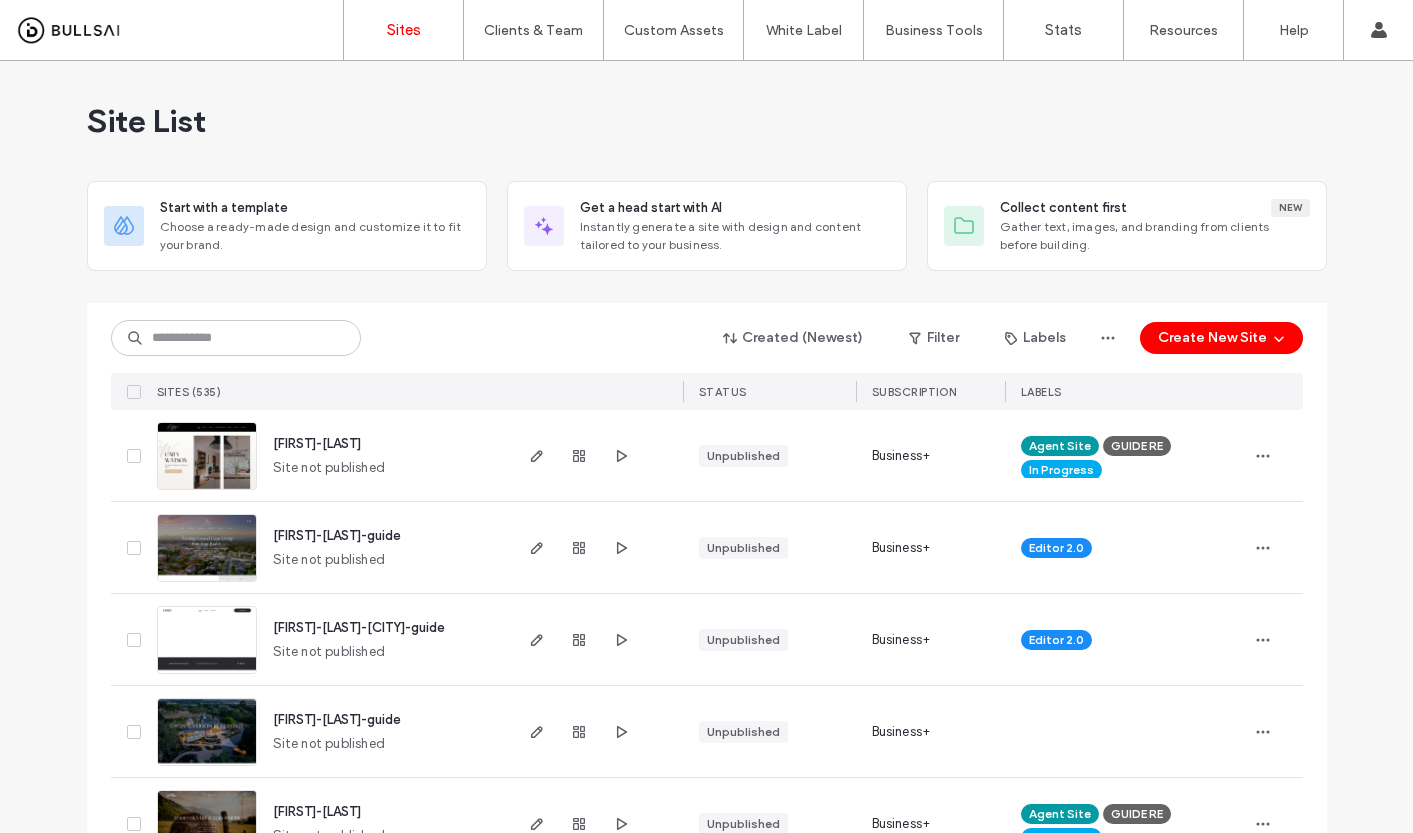 scroll, scrollTop: 0, scrollLeft: 0, axis: both 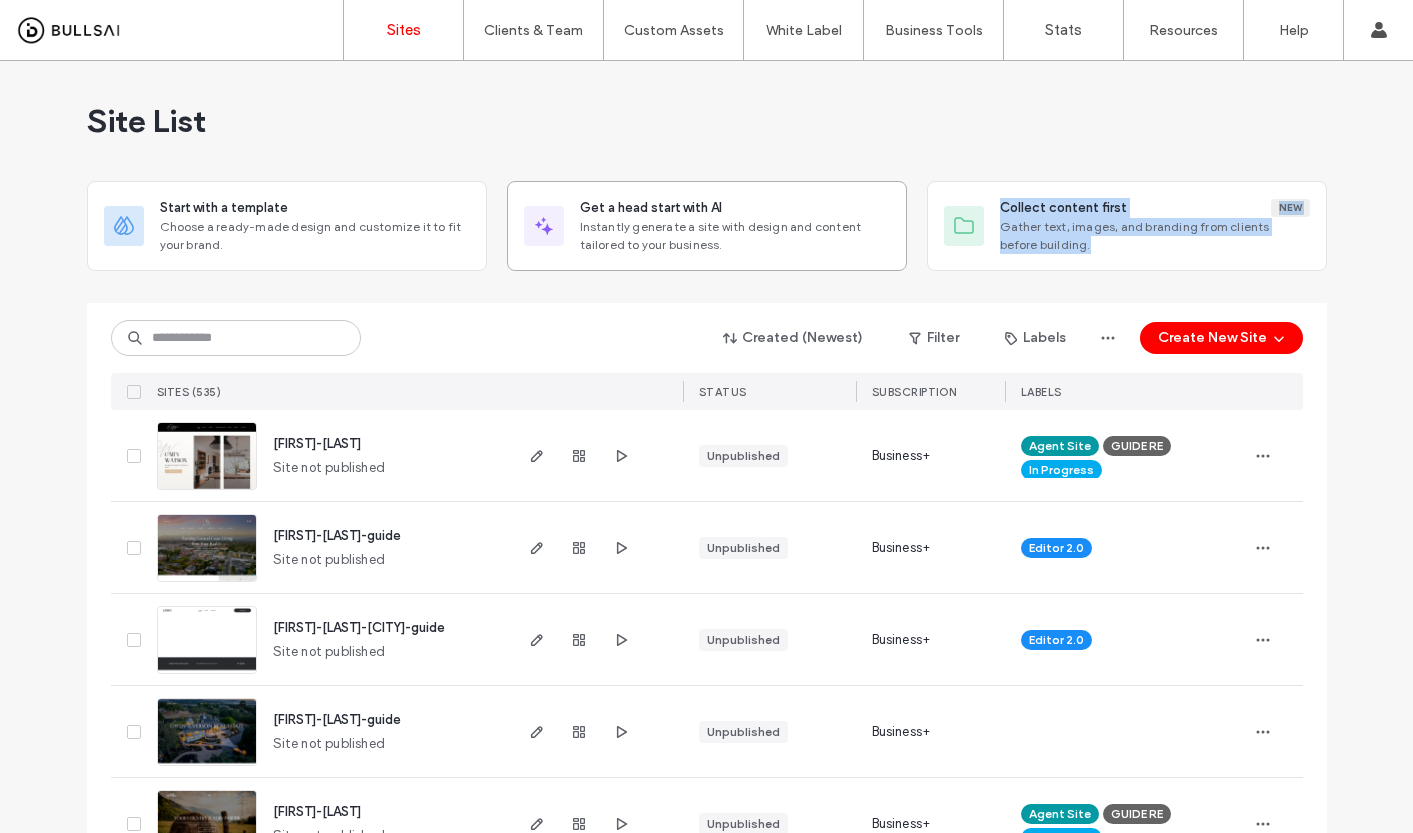 click on "Site List Start with a template Choose a ready-made design and customize it to fit your brand. Get a head start with AI Instantly generate a site with design and content tailored to your business. Collect content first New Gather text, images, and branding from clients before building. Created (Newest) Filter Labels Create New Site SITES (535) STATUS SUBSCRIPTION LABELS caity-watson Site not published Unpublished Business+ Agent Site GUIDE RE In Progress andrea-geis-guide Site not published Unpublished Business+ Editor 2.0 andrea-geis-paso-robles-guide Site not published Unpublished Business+ Editor 2.0 gwen-severson-guide Site not published Unpublished Business+ lori-mcintosh Site not published Unpublished Business+ Agent Site GUIDE RE In Progress colby-santos Site not published Unpublished Business+ Agent Site GUIDE RE In Progress jacob-rodrigues-guide Site not published Unpublished Business+ Agent Site Editor 2.0 GUIDE RE In Progress kate-graham-guide Site not published Unpublished Business+ Agent Site AI" at bounding box center [707, 3721] 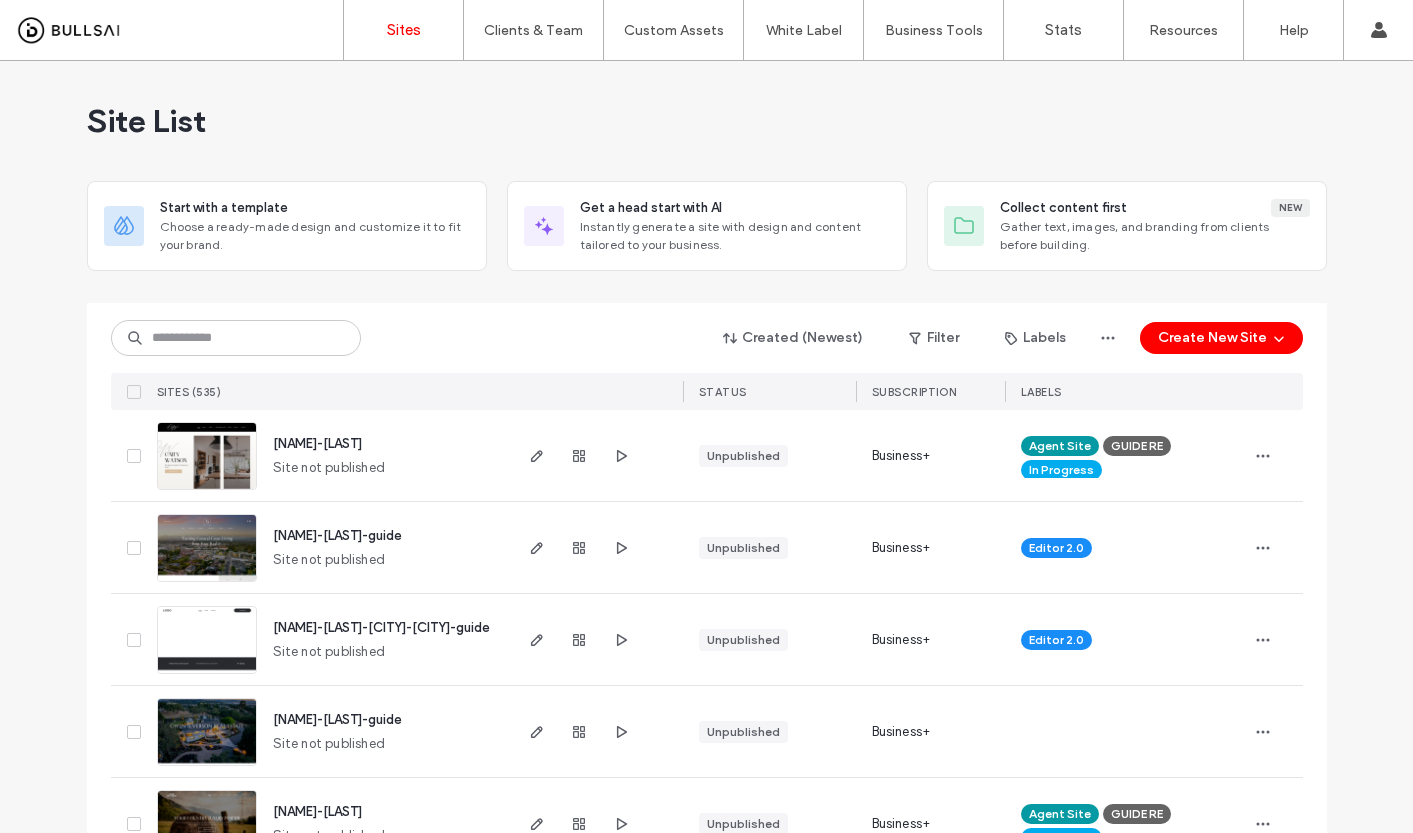 scroll, scrollTop: 0, scrollLeft: 0, axis: both 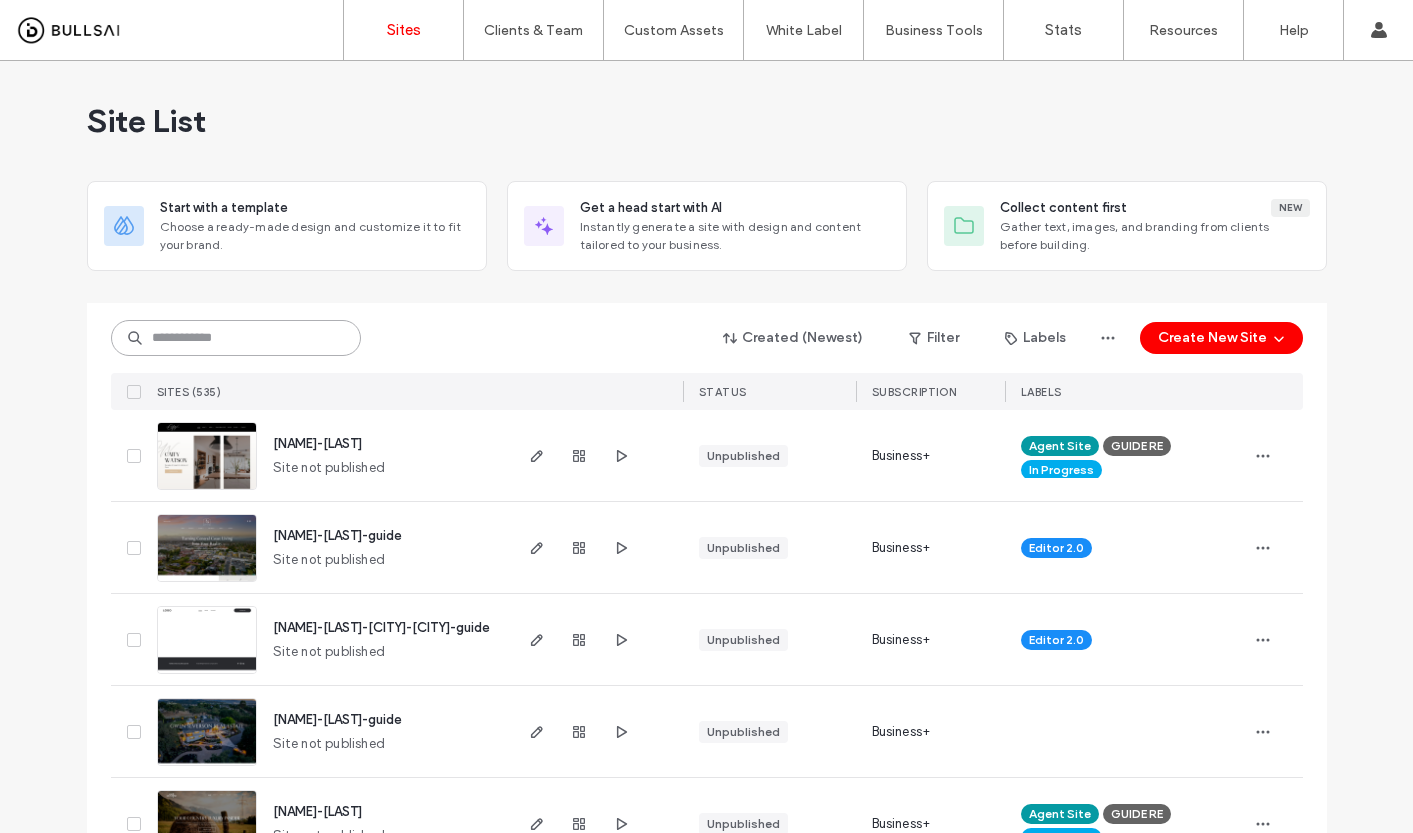 click at bounding box center (236, 338) 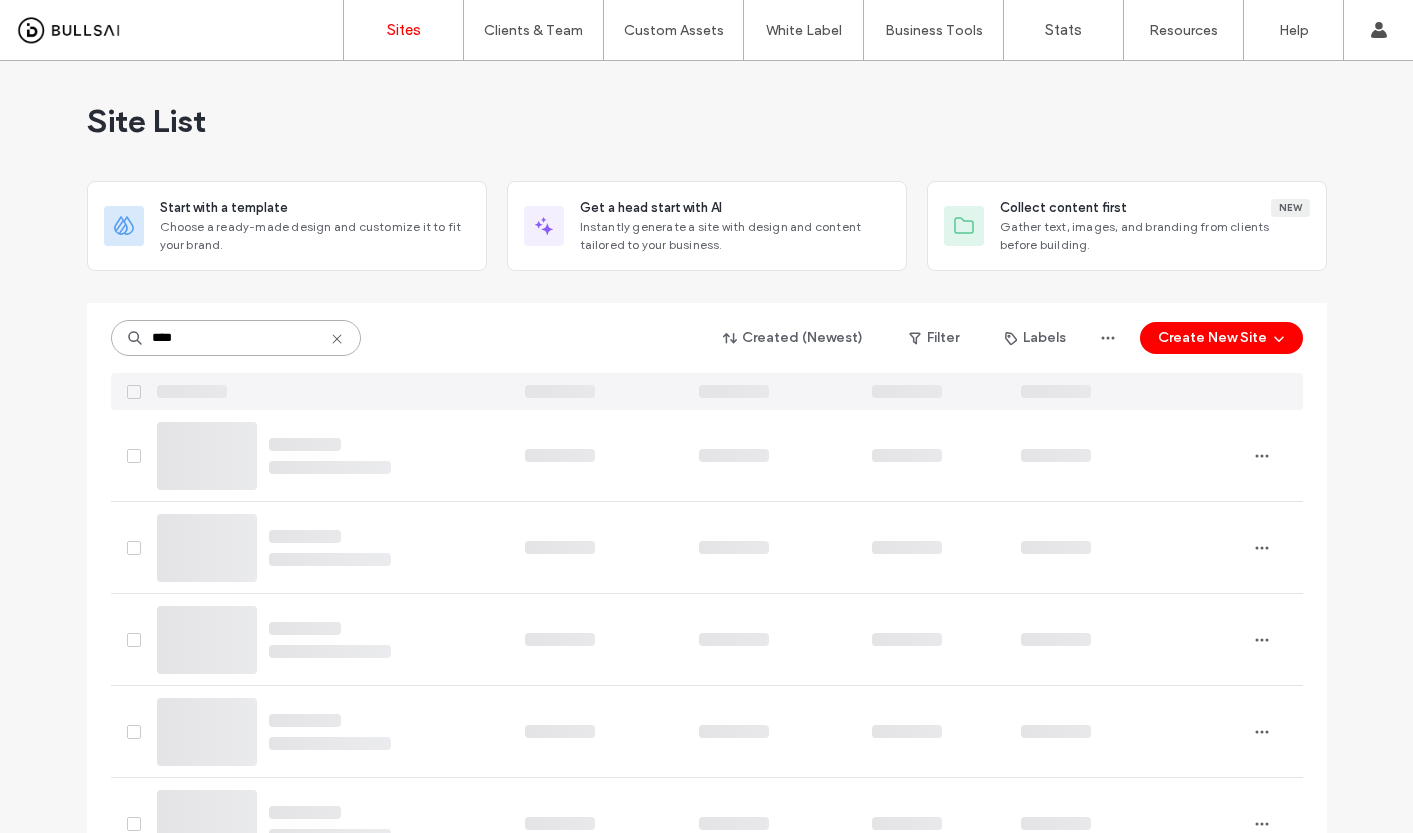 type on "****" 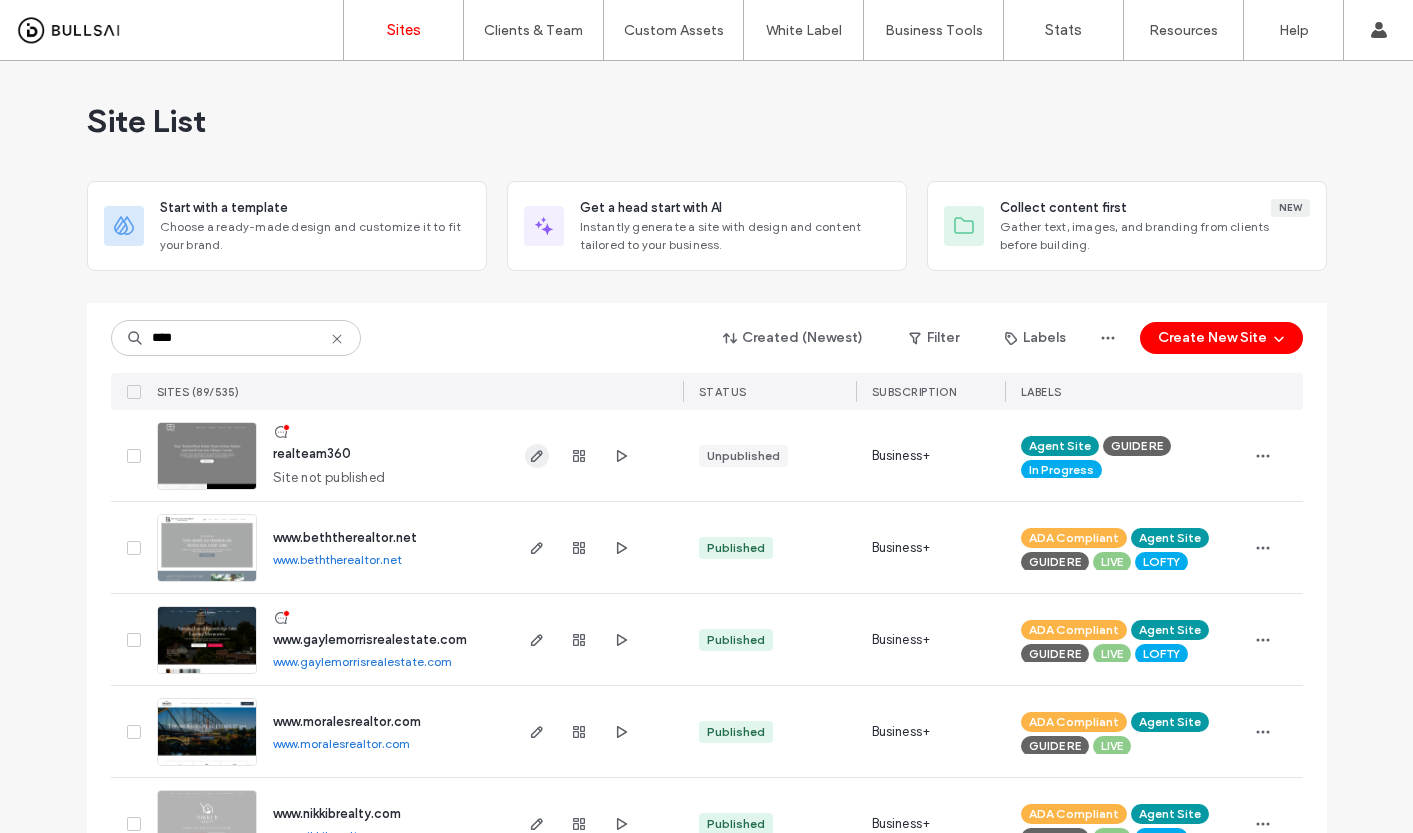 click 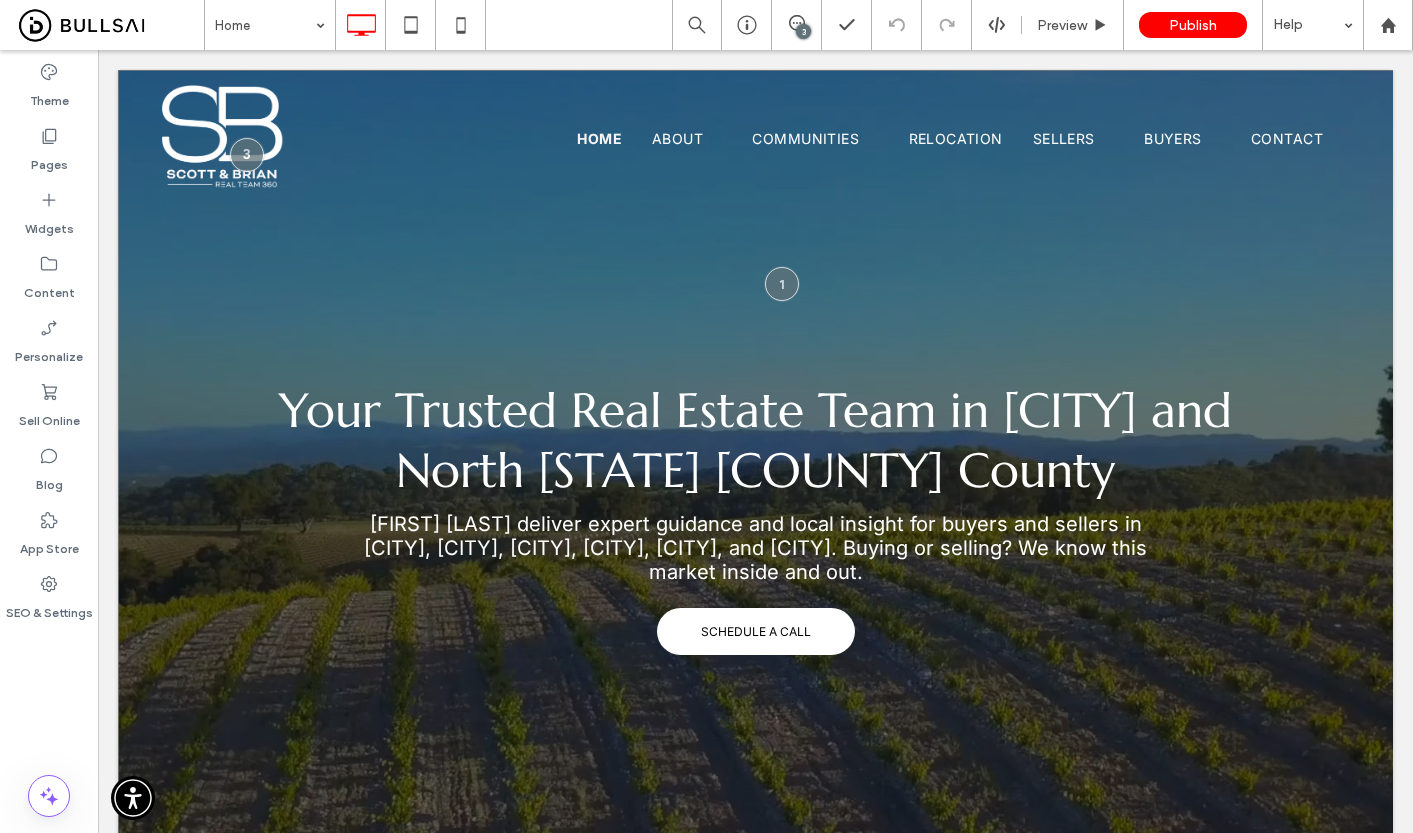 scroll, scrollTop: 0, scrollLeft: 0, axis: both 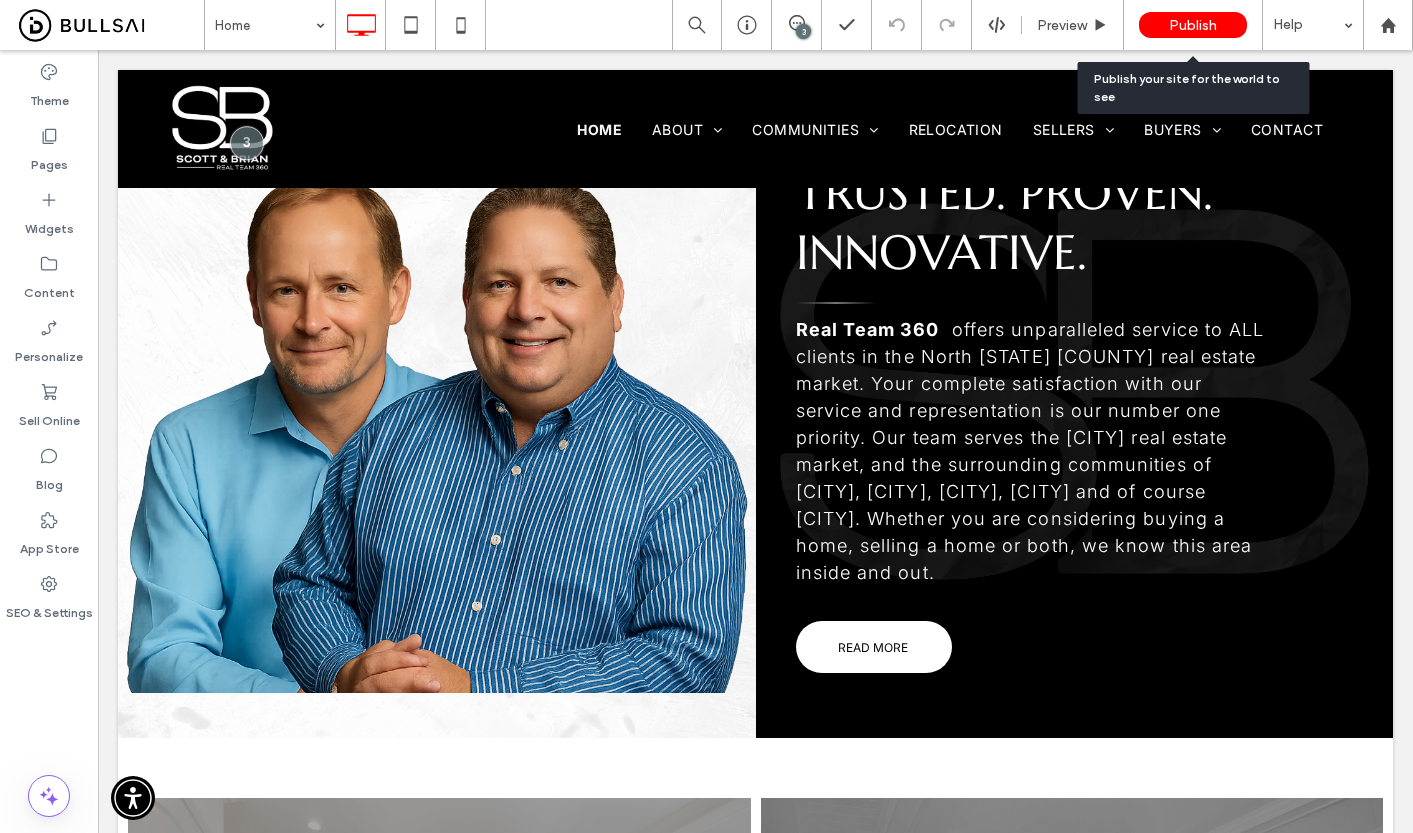 click on "Publish" at bounding box center (1193, 25) 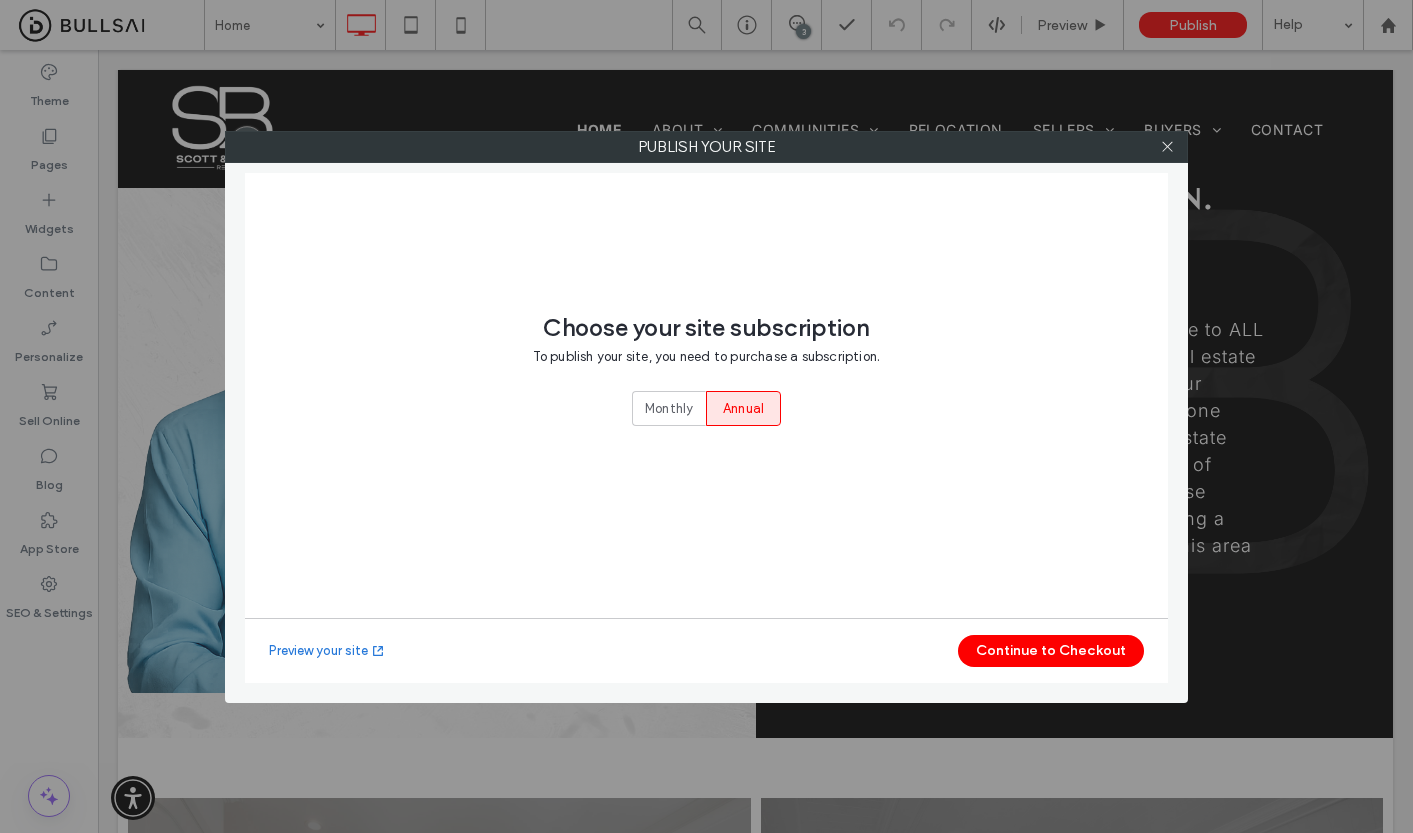 drag, startPoint x: 675, startPoint y: 403, endPoint x: 711, endPoint y: 441, distance: 52.34501 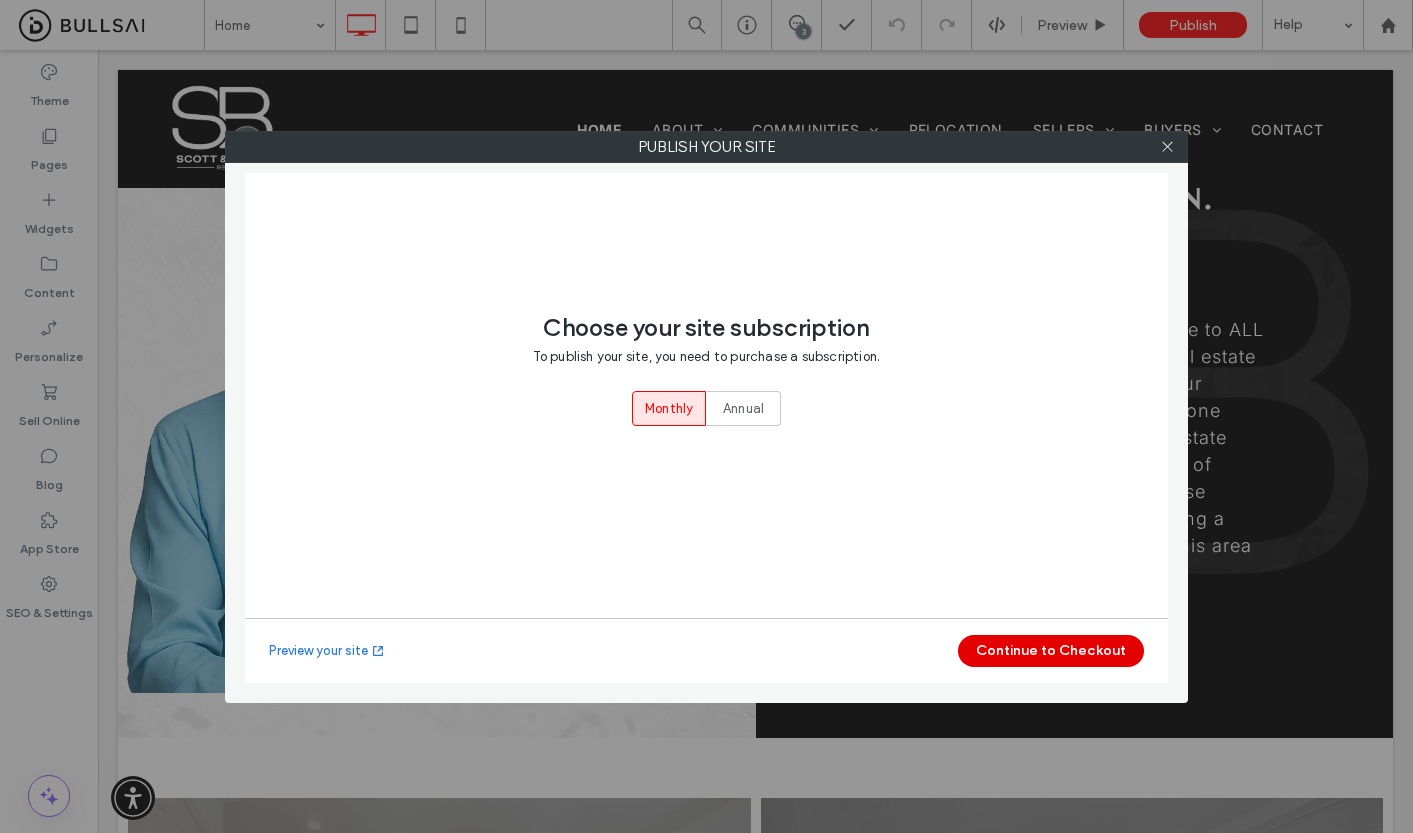 click on "Continue to Checkout" at bounding box center (1051, 651) 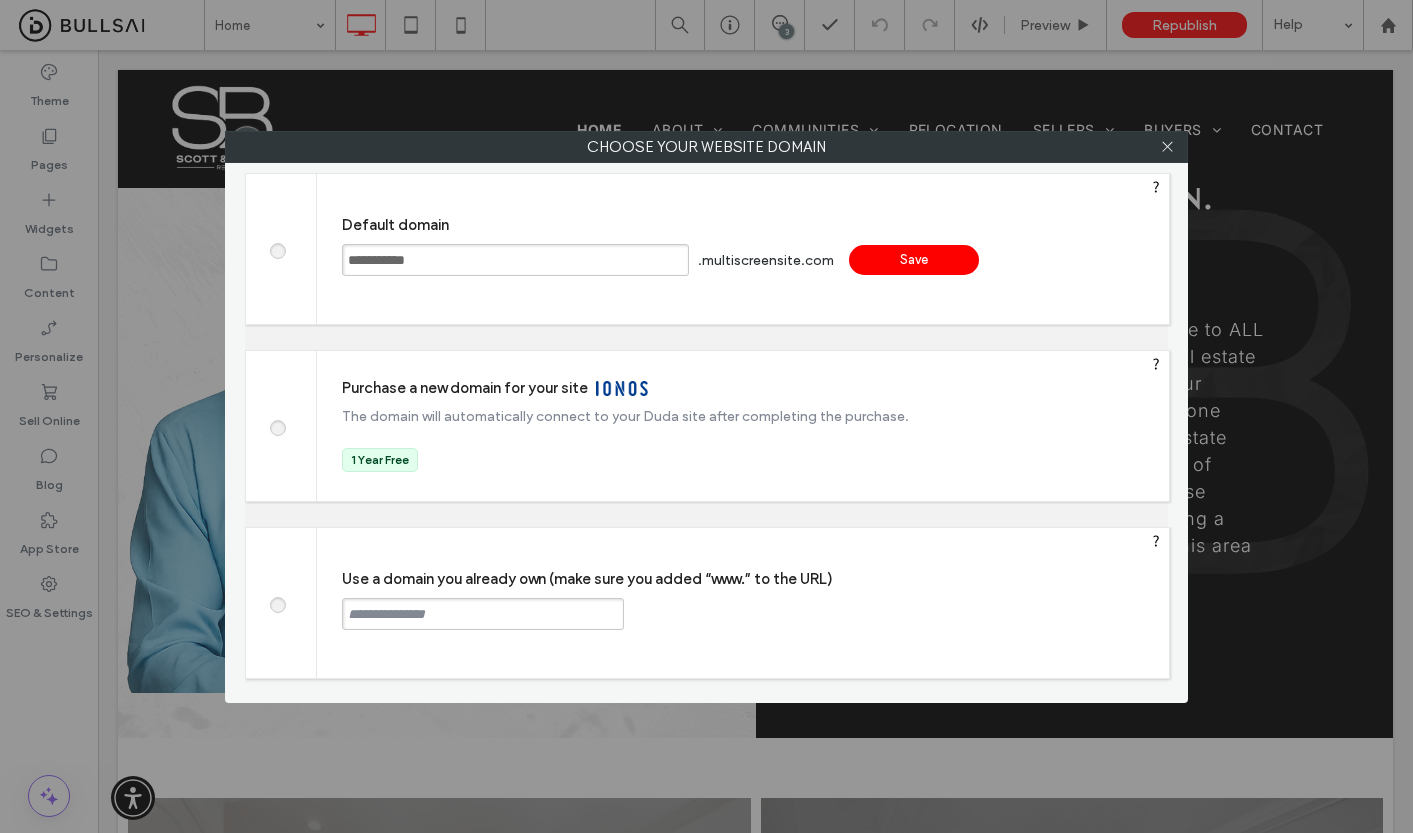 click at bounding box center (483, 614) 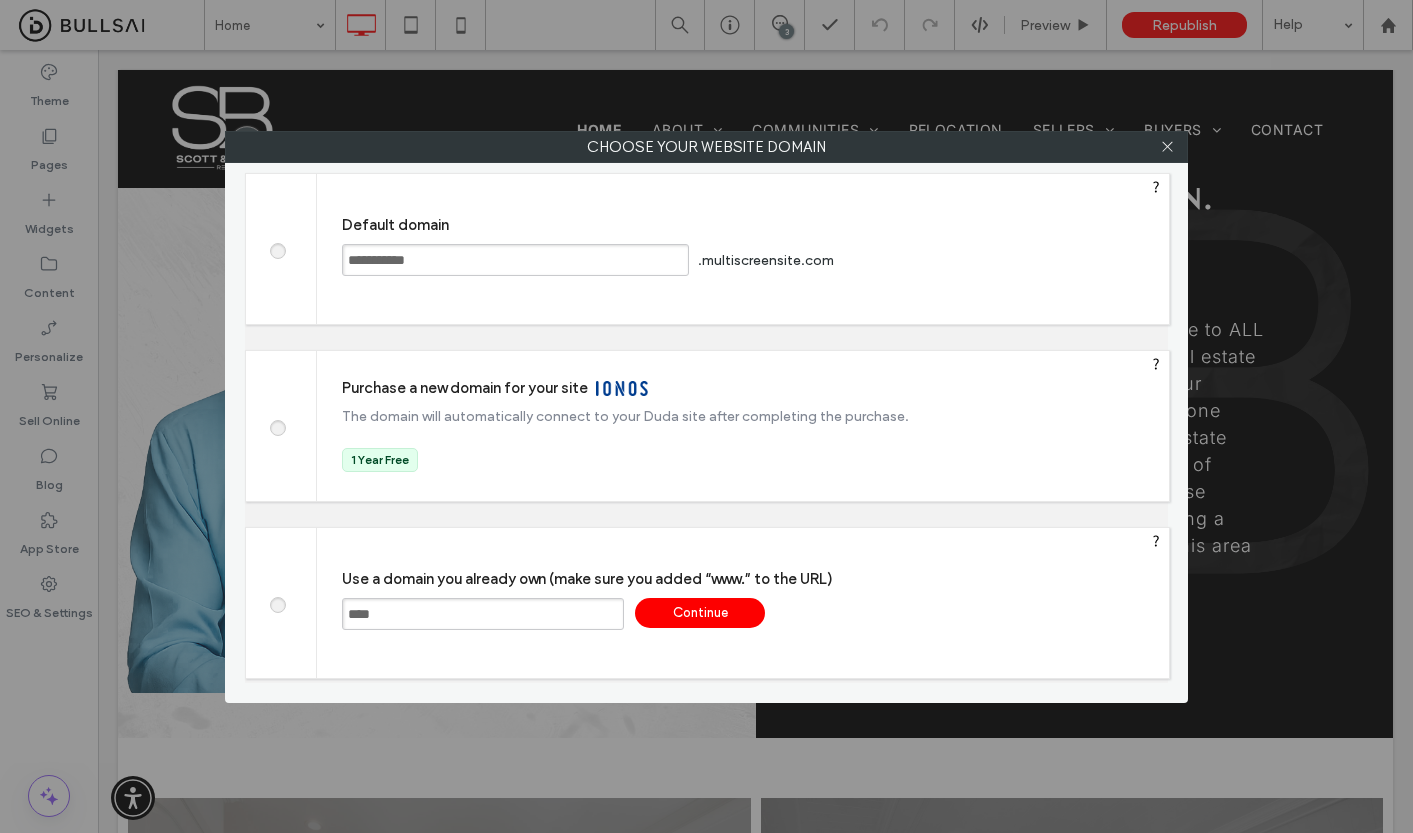 paste on "**********" 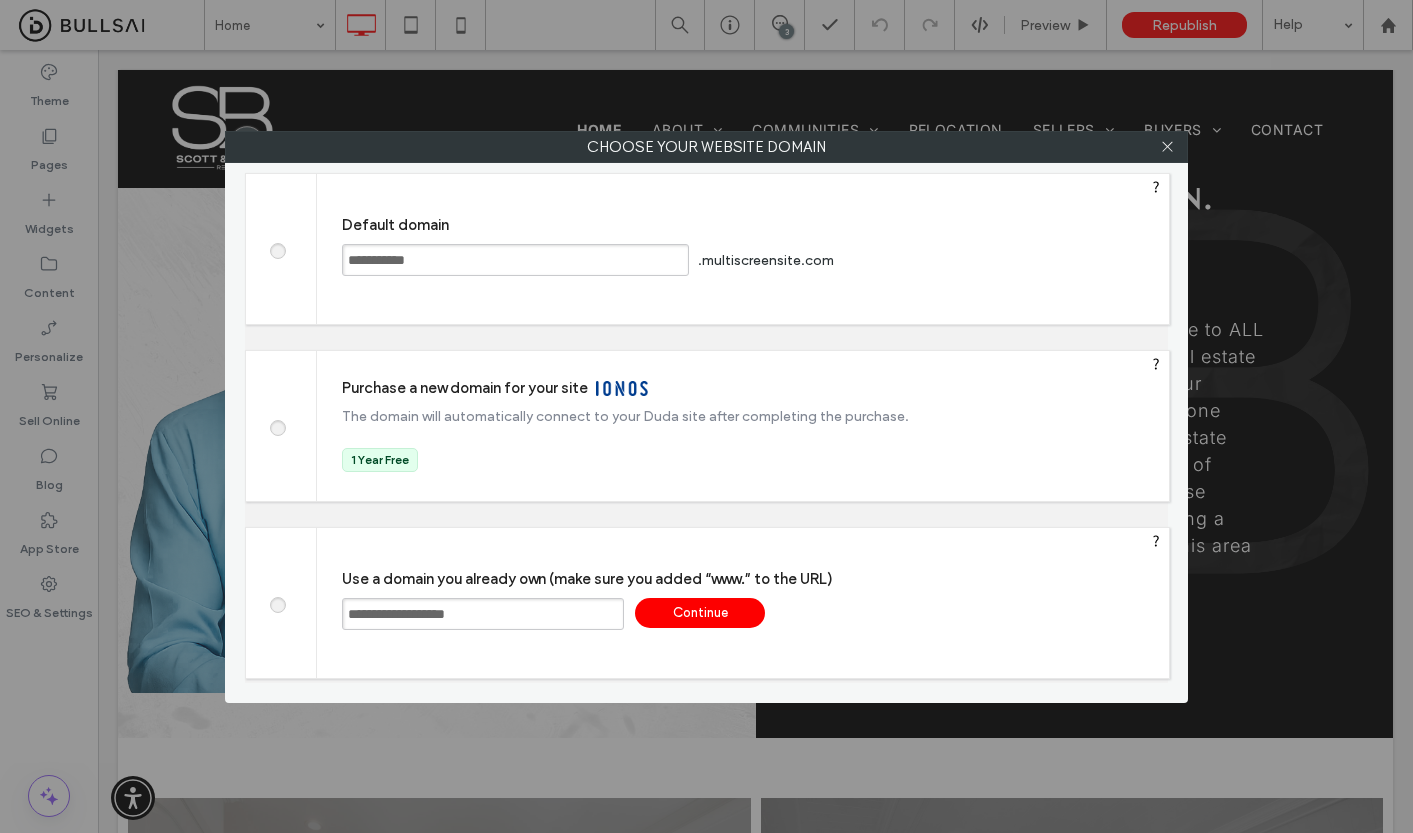 type on "**********" 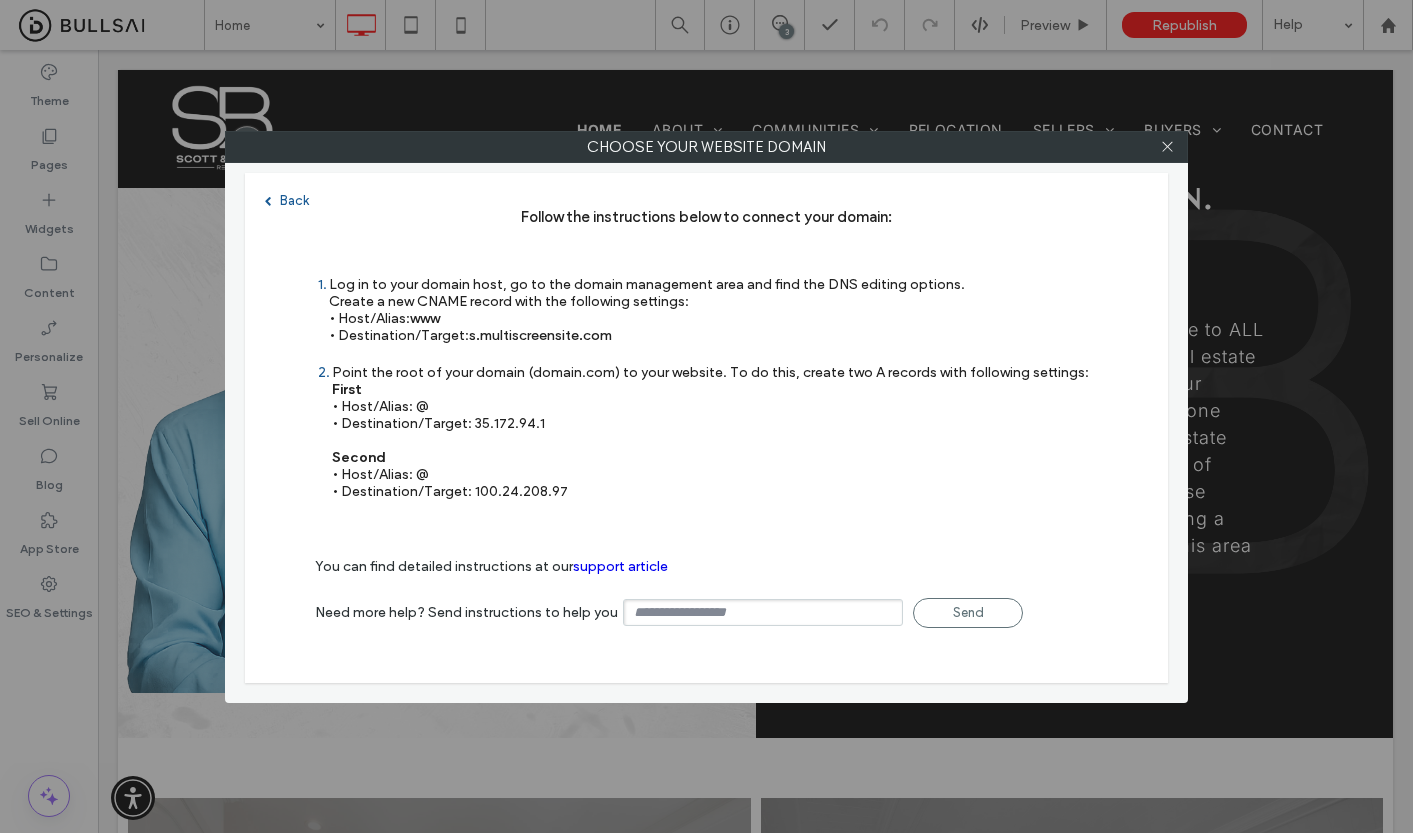 click on "Point the root of your domain (domain.com) to your website. To do this, create two A records with following settings:
First
• Host/​Alias: @
• Destination/​Target: 35.172.94.1
Second
• Host/​Alias: @
• Destination/​Target: 100.24.208.97" at bounding box center (710, 432) 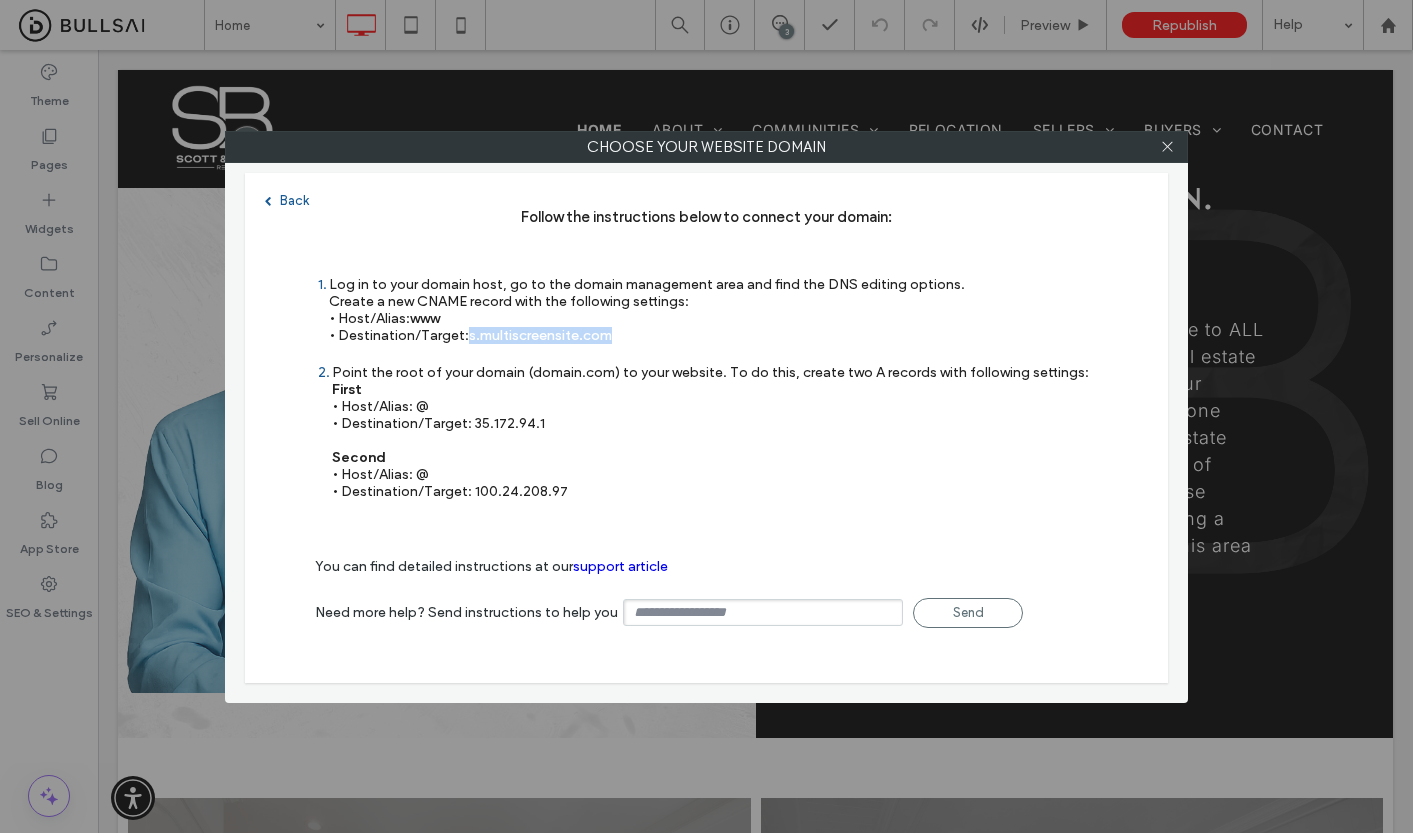 drag, startPoint x: 471, startPoint y: 336, endPoint x: 613, endPoint y: 331, distance: 142.088 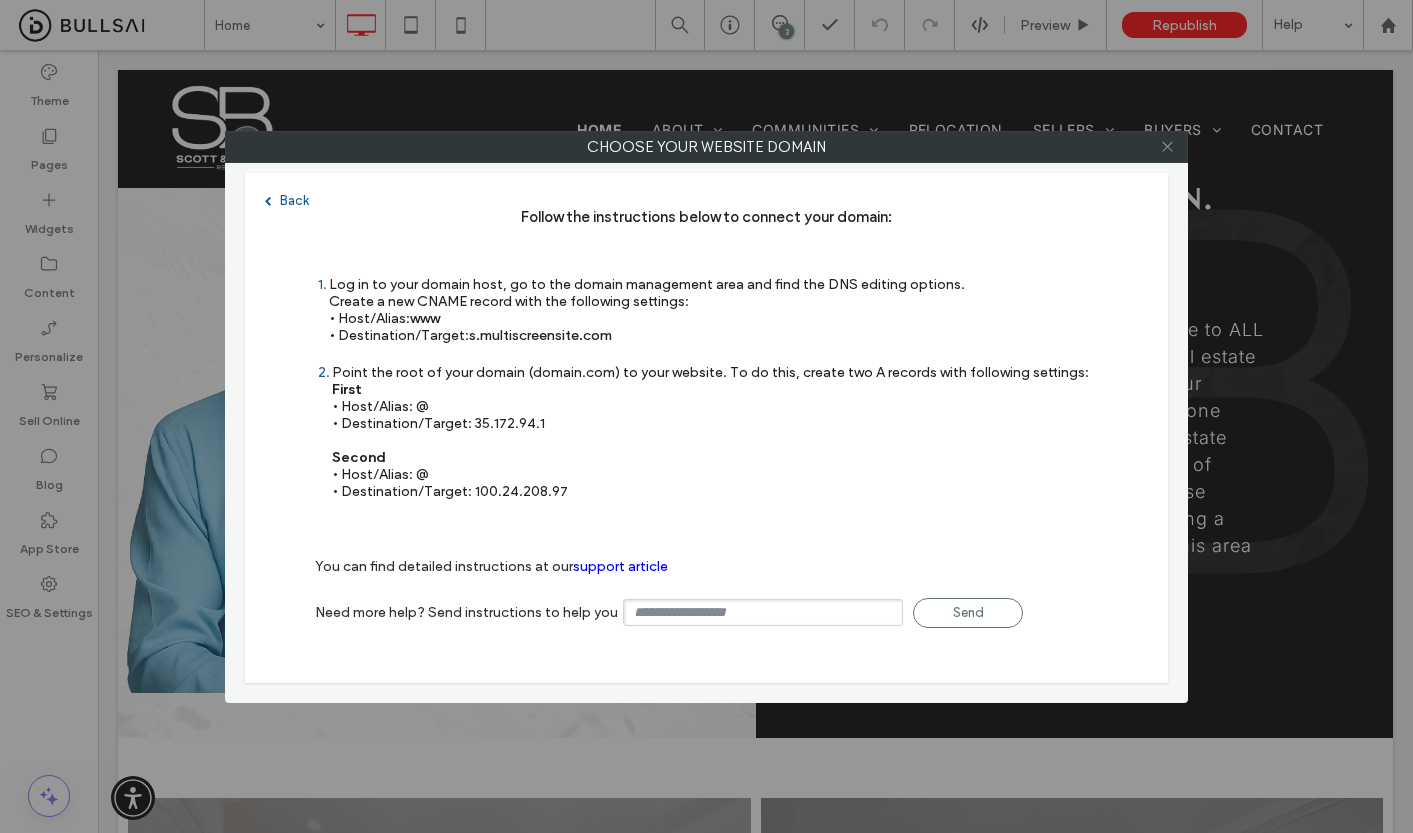 drag, startPoint x: 1166, startPoint y: 144, endPoint x: 1161, endPoint y: 135, distance: 10.29563 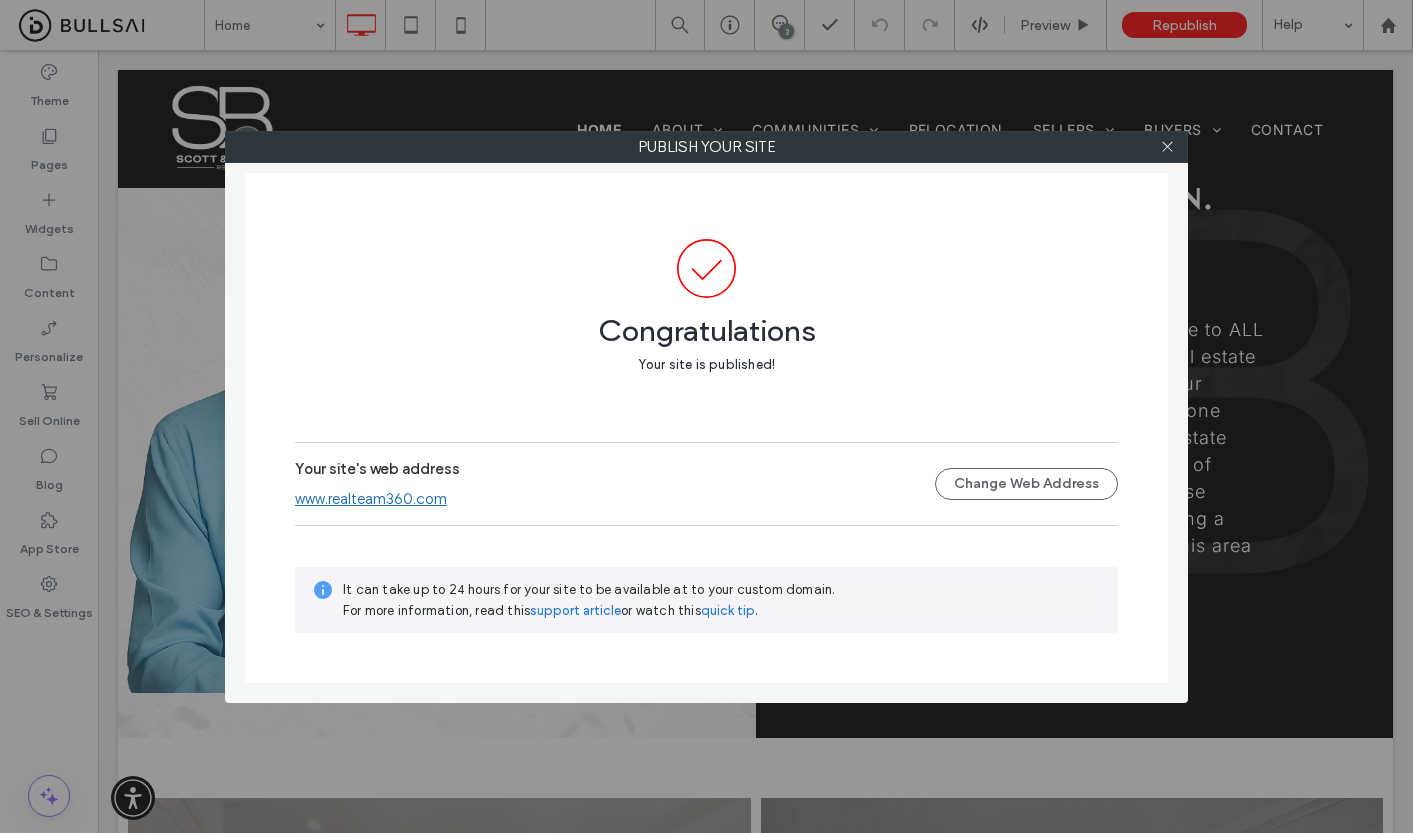 click 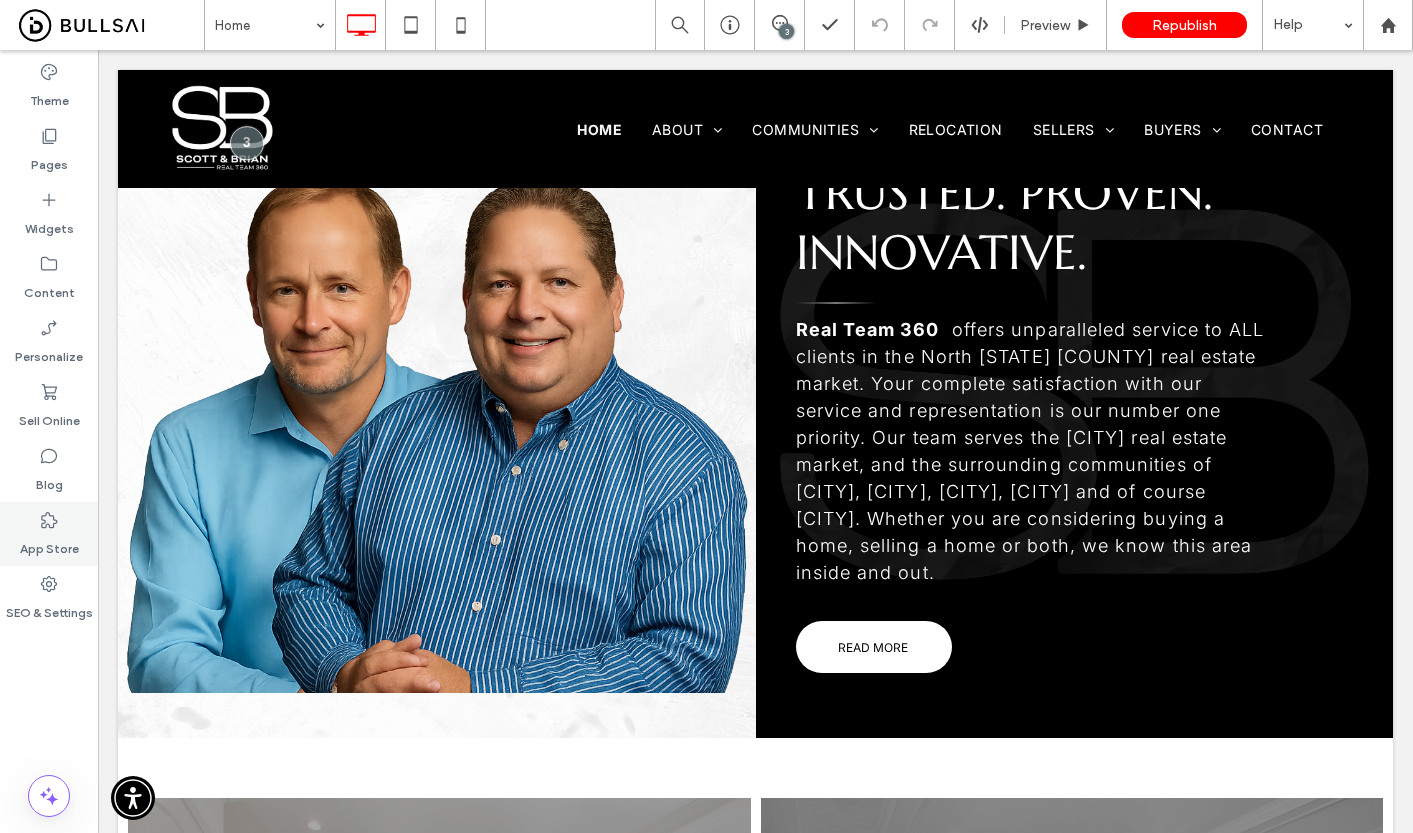 click on "App Store" at bounding box center (49, 534) 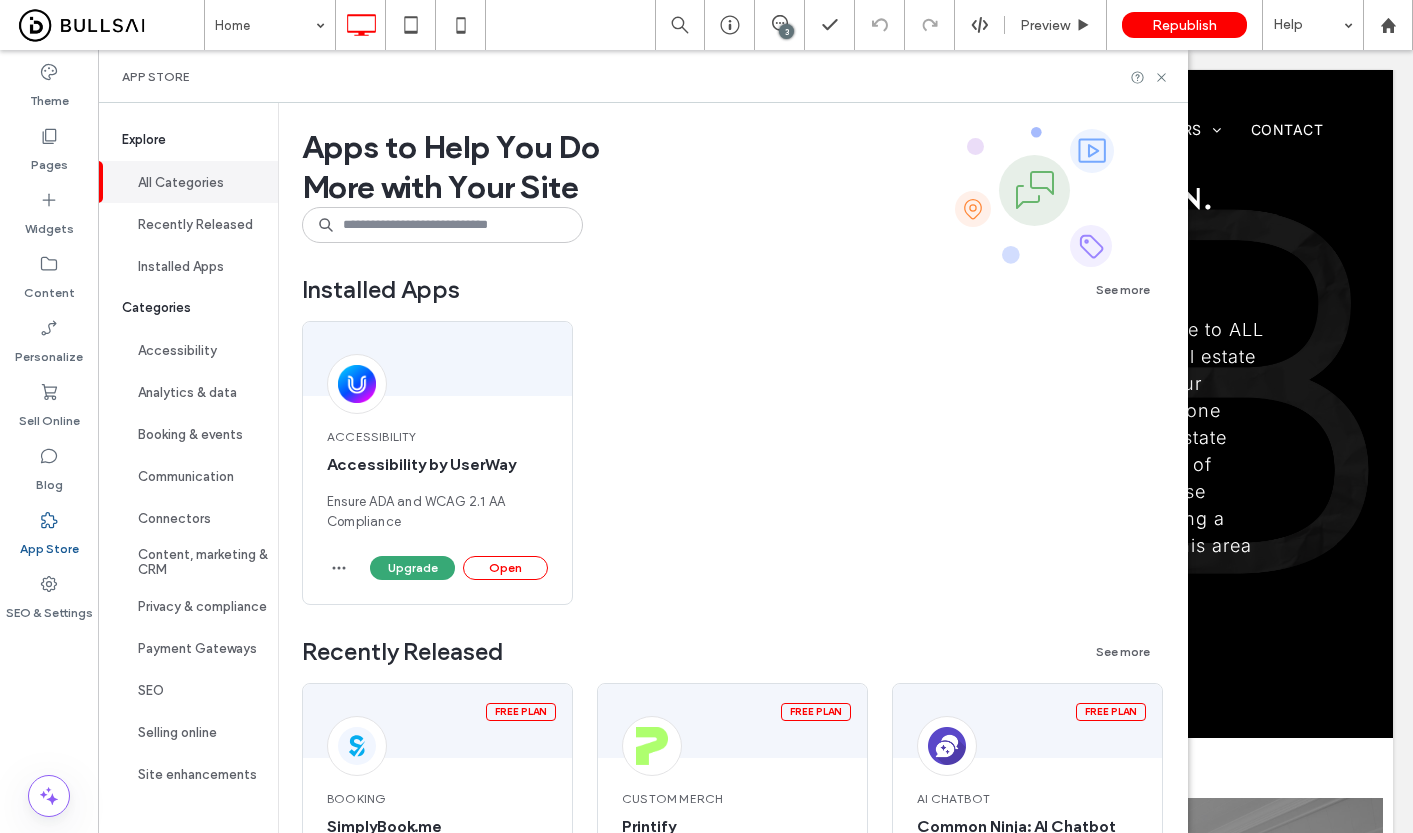 scroll, scrollTop: 160, scrollLeft: 0, axis: vertical 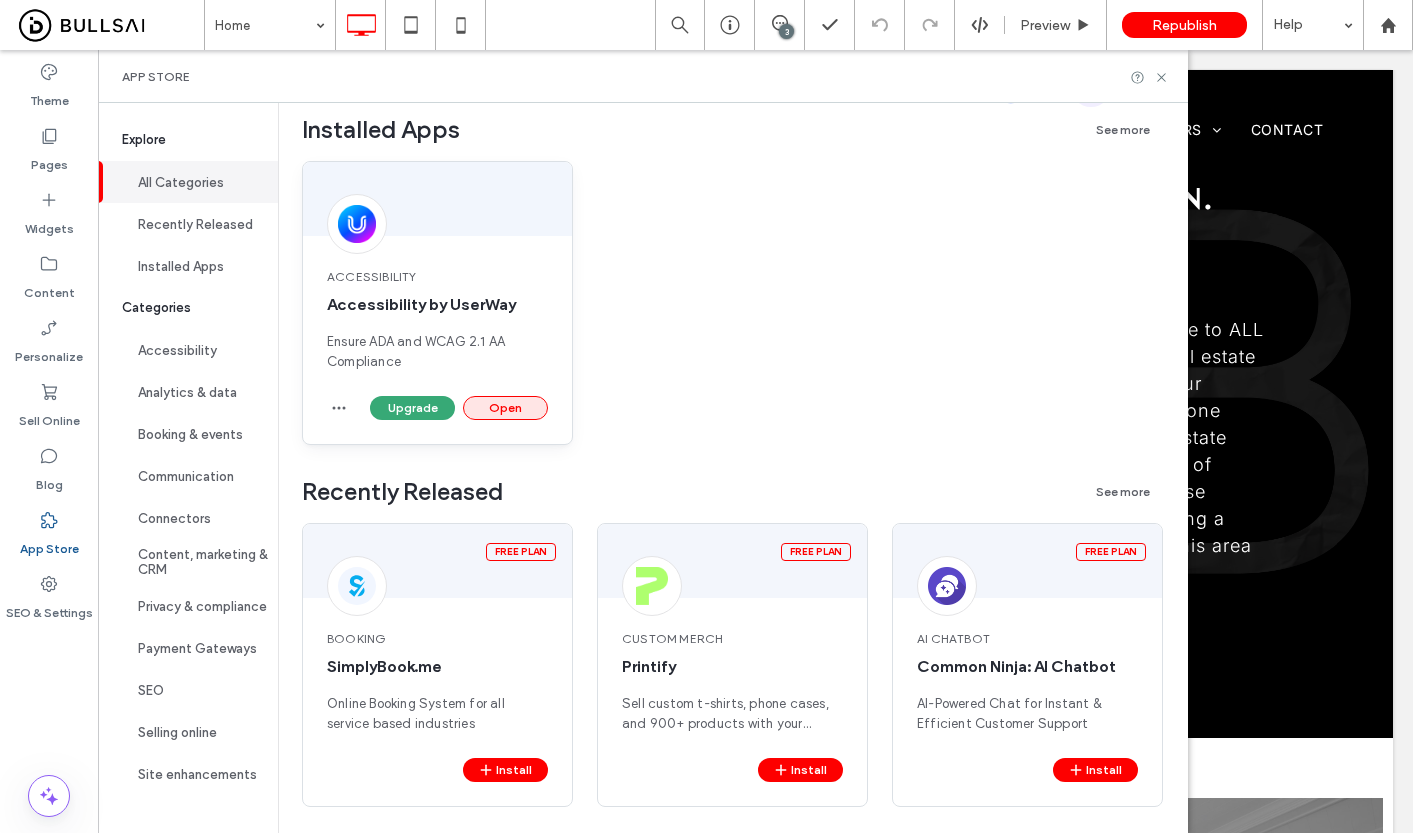 click on "Open" at bounding box center (505, 408) 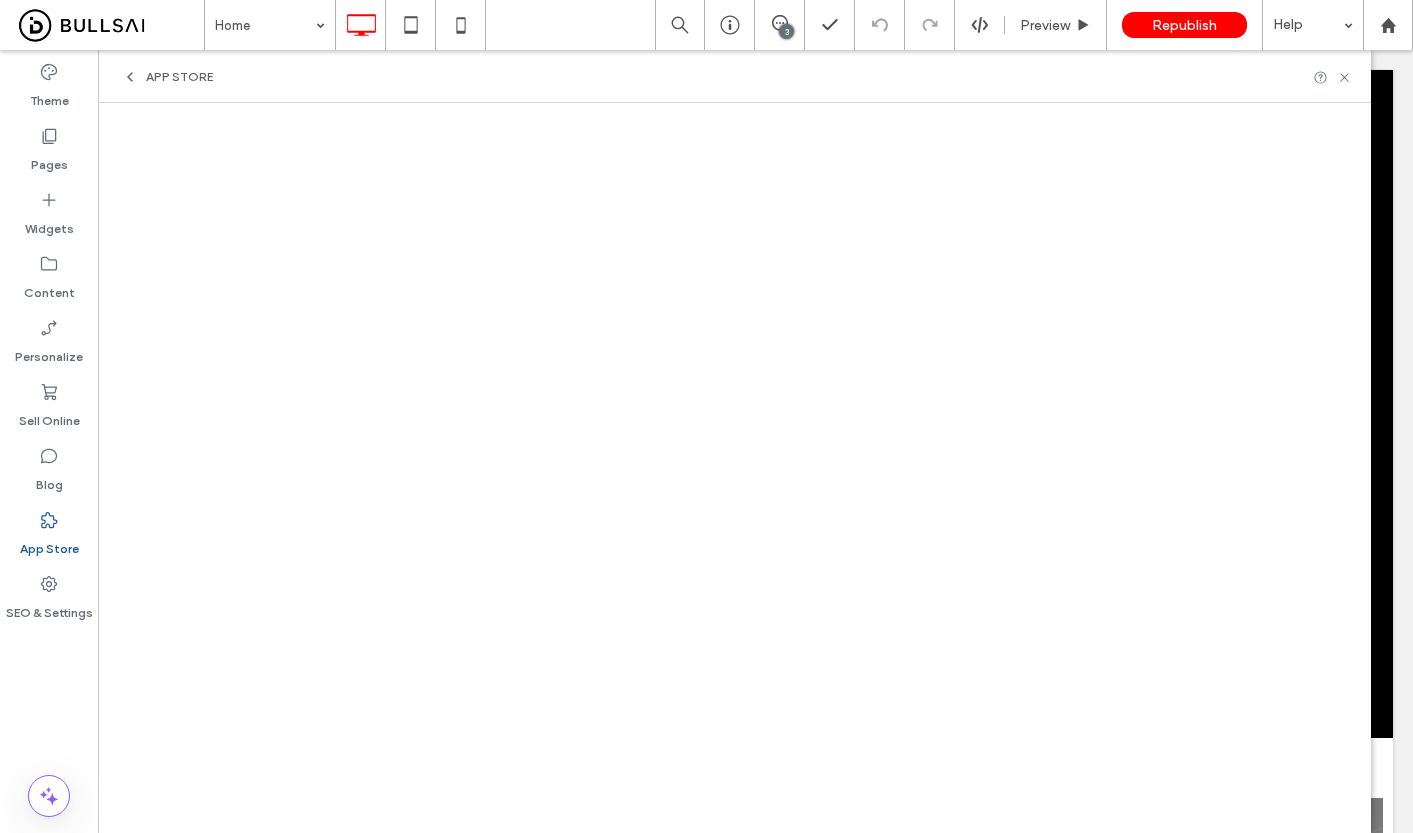 click on "App Store" at bounding box center [179, 77] 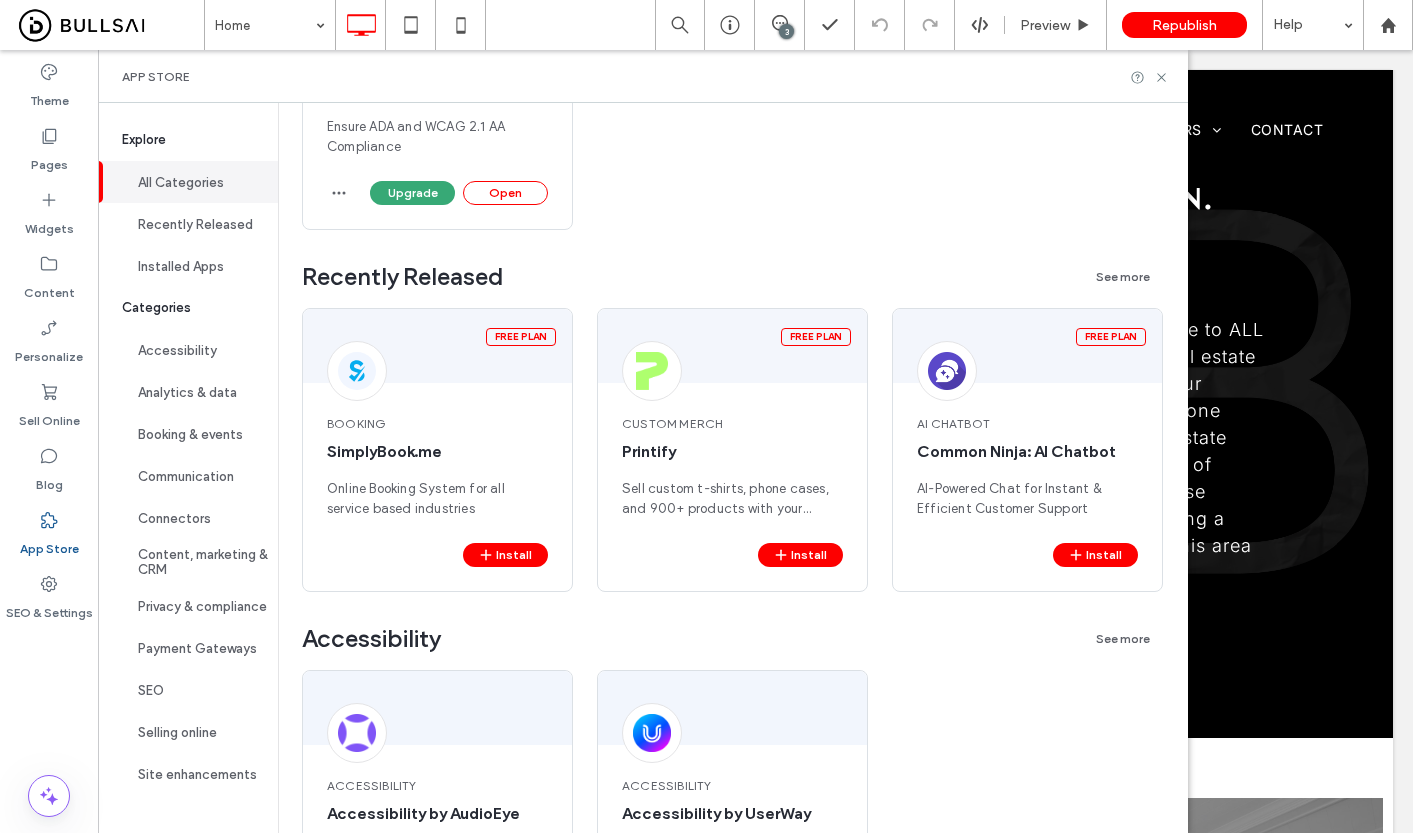 scroll, scrollTop: 0, scrollLeft: 0, axis: both 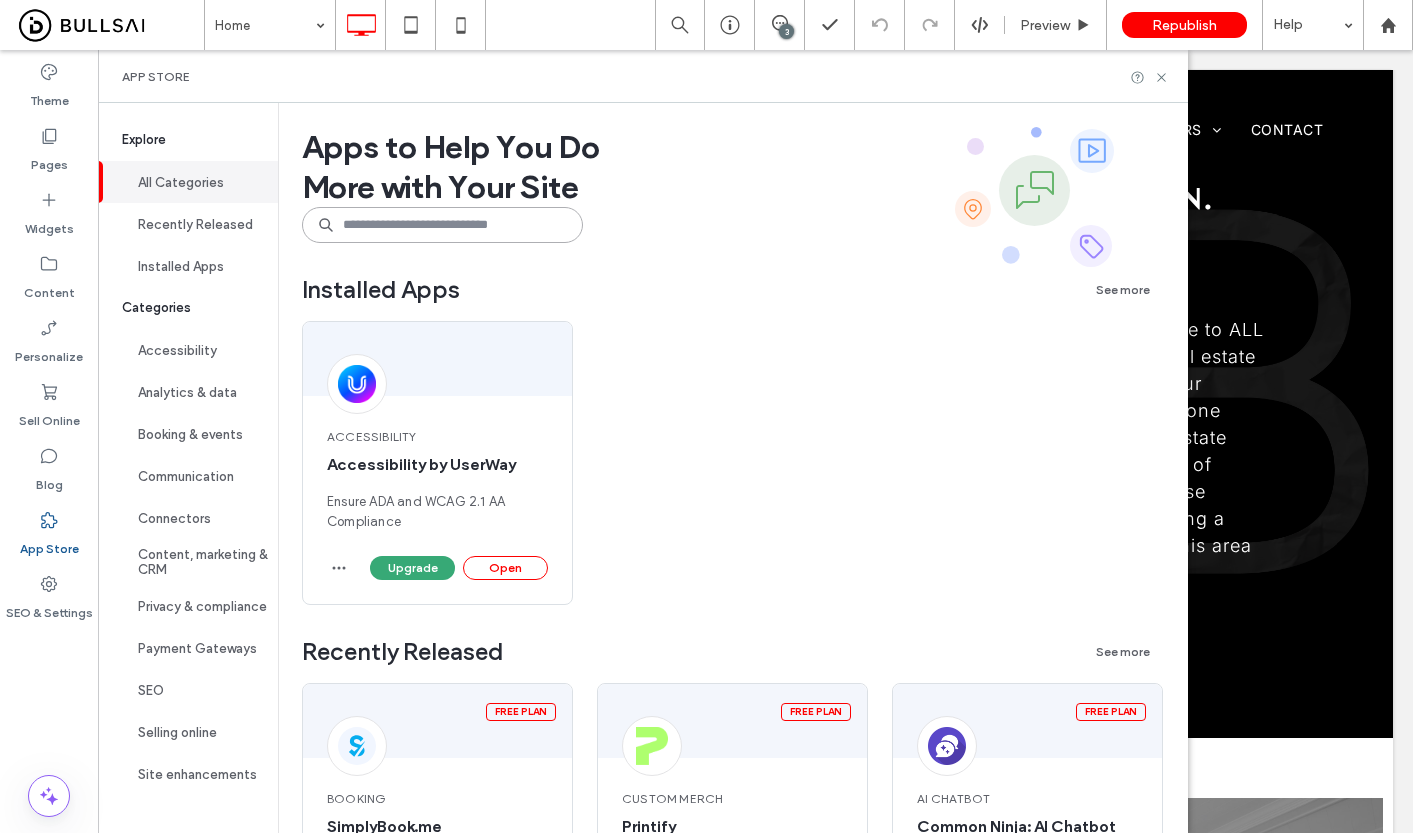 click at bounding box center [442, 225] 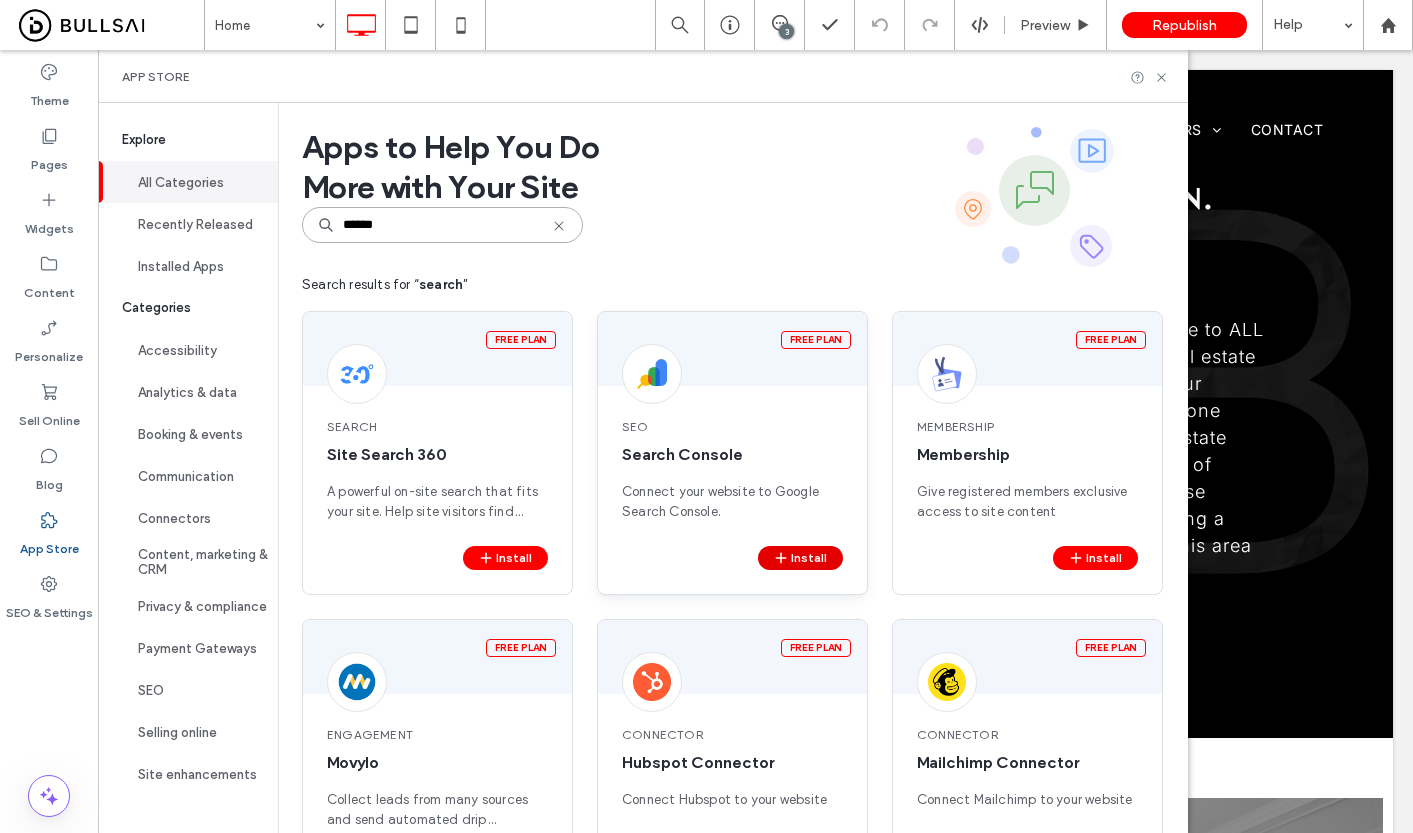 type on "******" 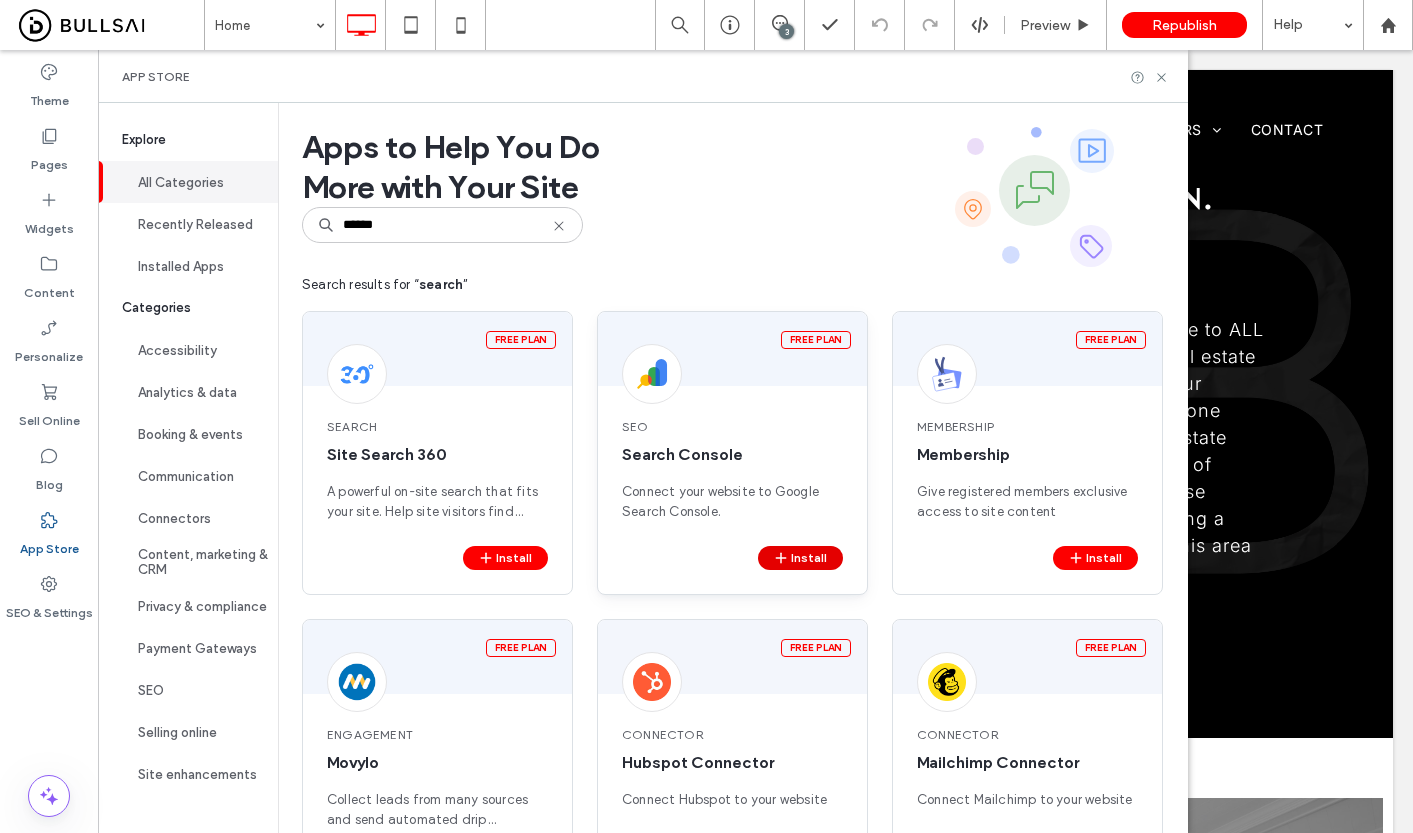 click on "Install" at bounding box center (800, 558) 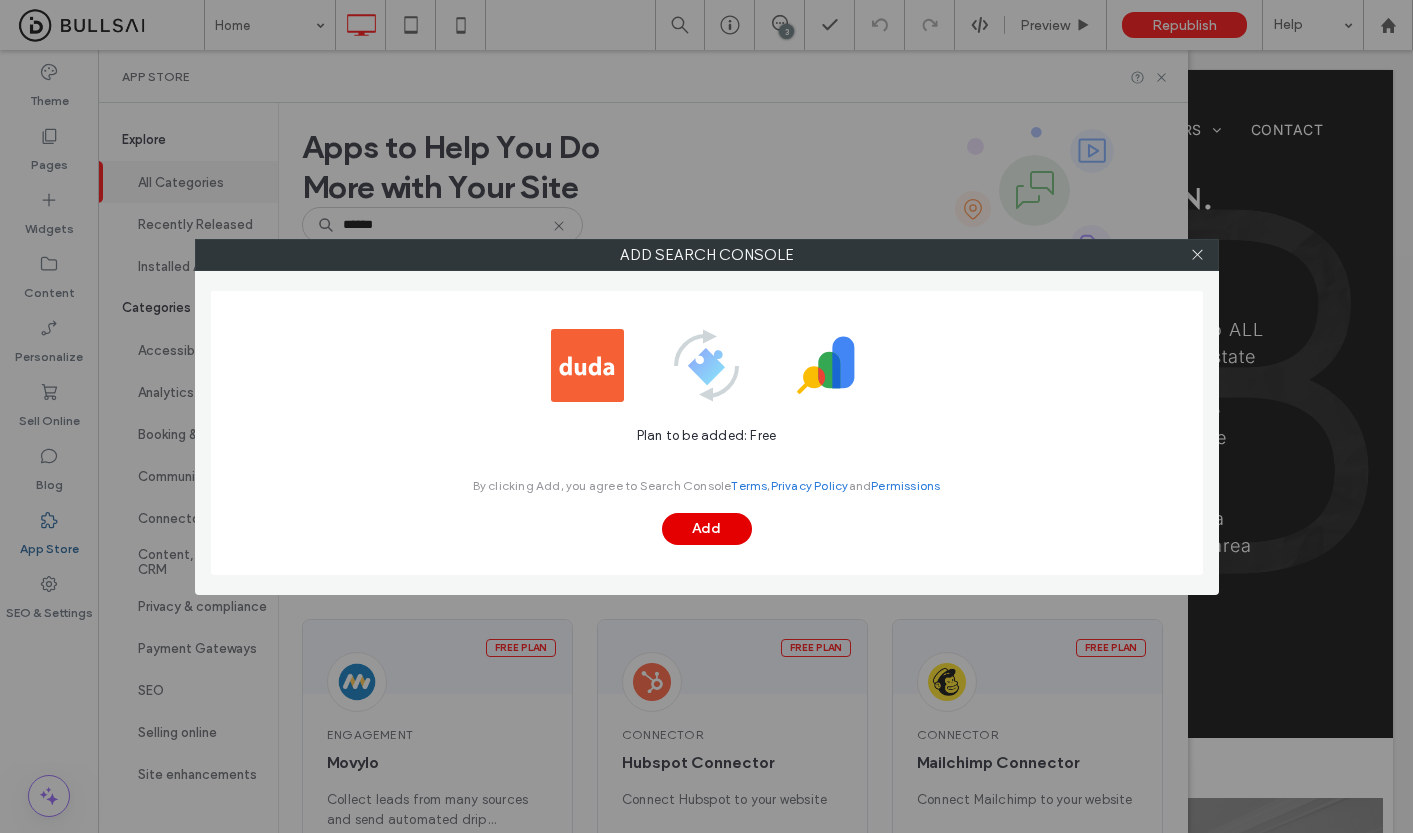 click on "Add" at bounding box center [707, 529] 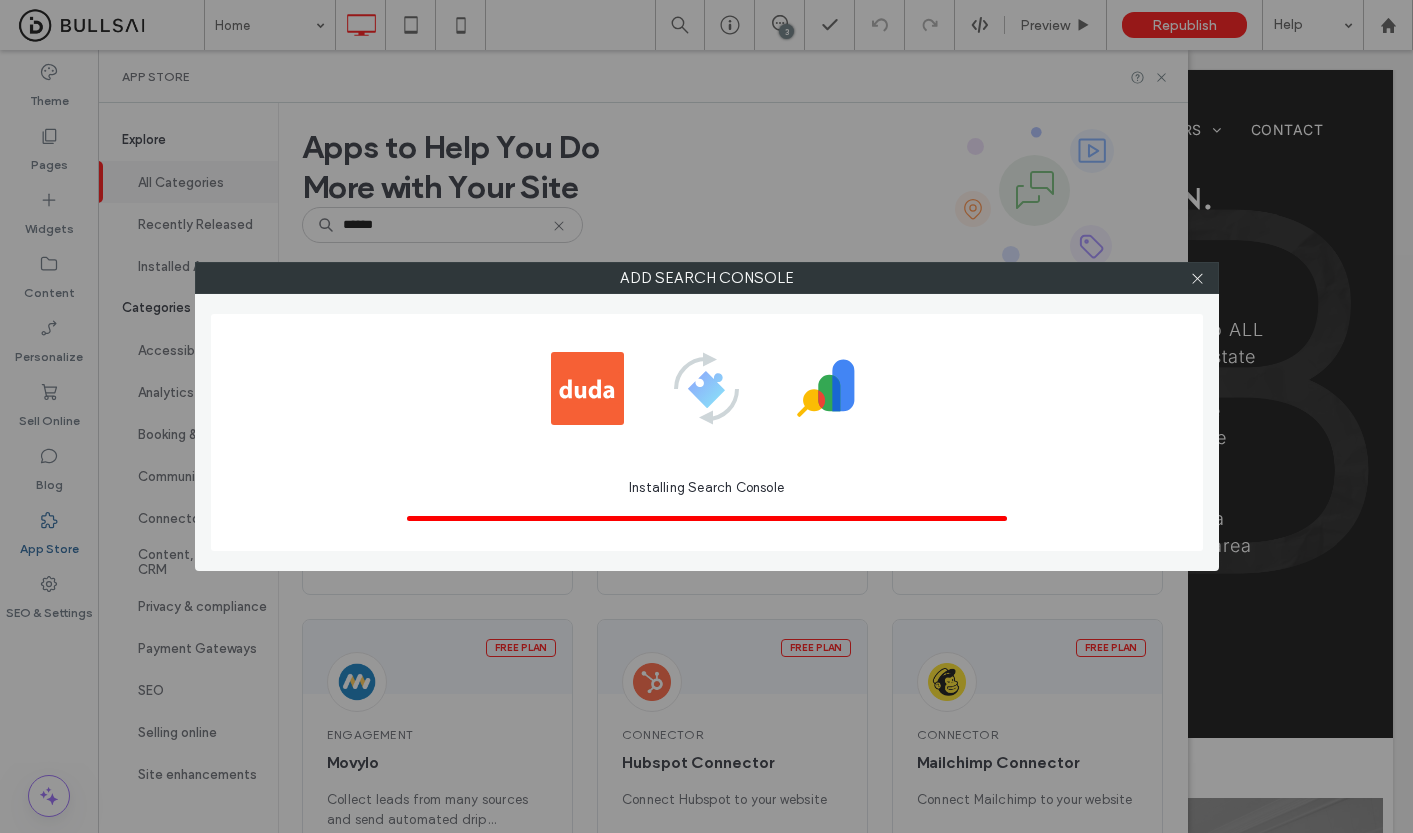 drag, startPoint x: 679, startPoint y: 512, endPoint x: 696, endPoint y: 529, distance: 24.04163 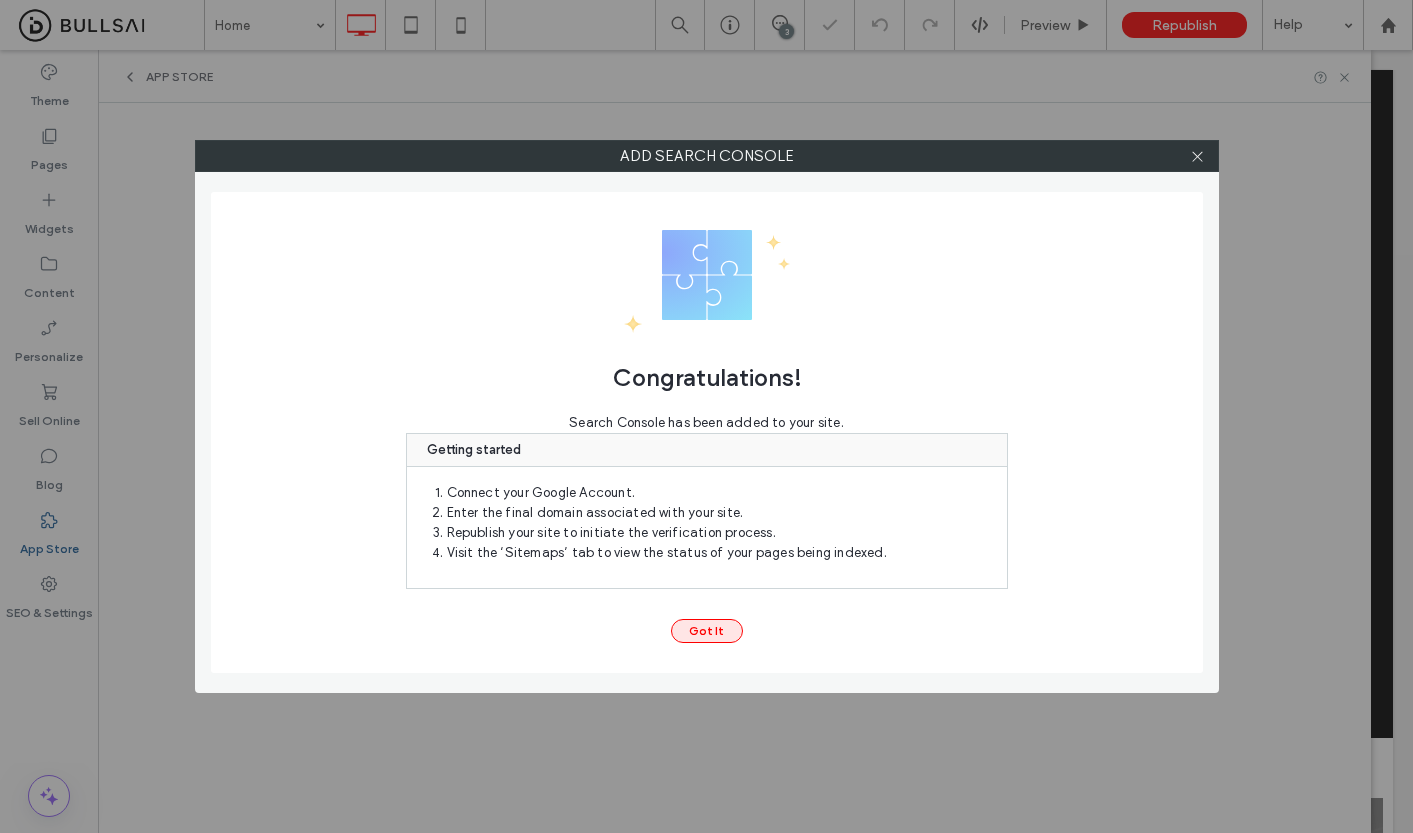 click on "Got It" at bounding box center (707, 631) 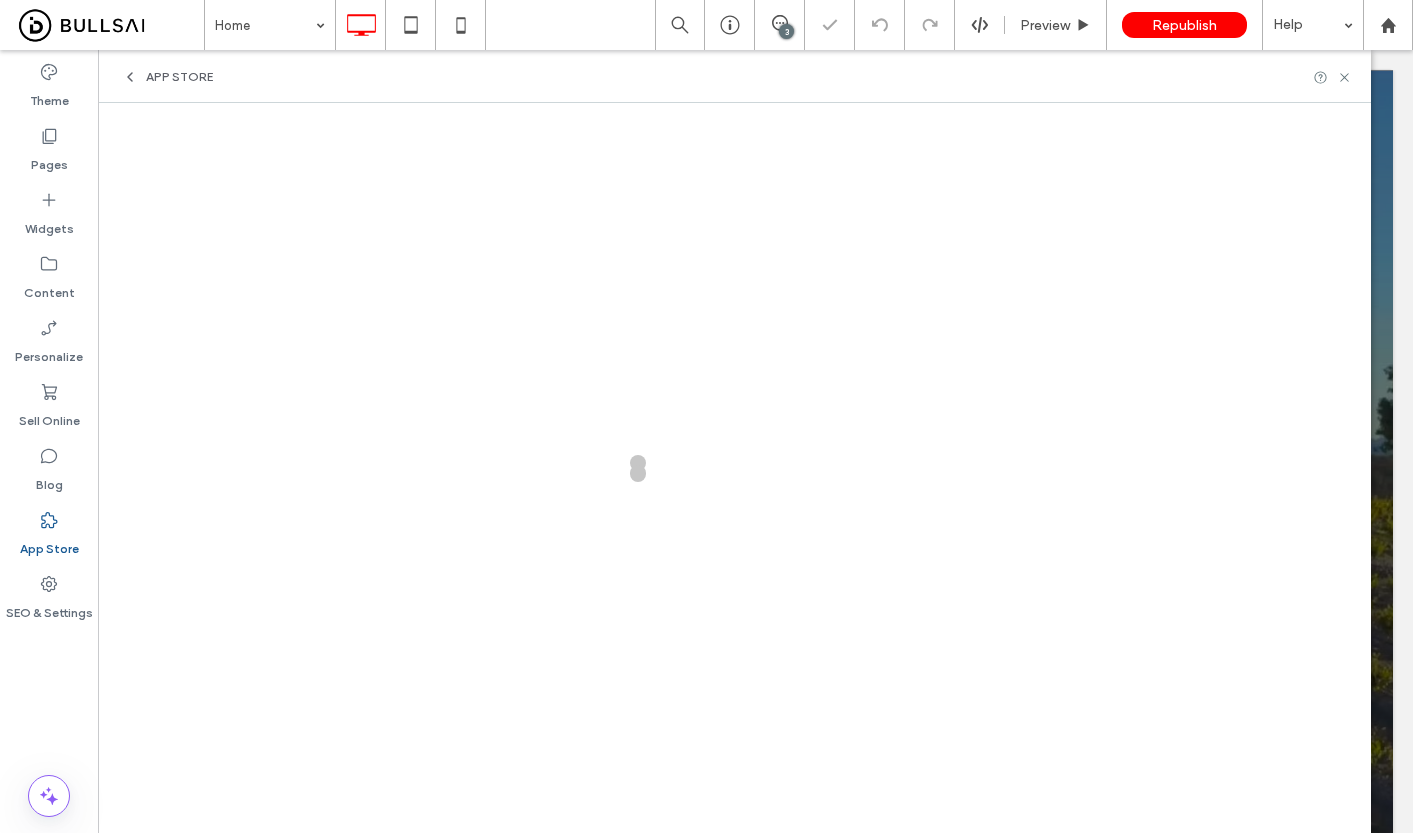 scroll, scrollTop: 0, scrollLeft: 0, axis: both 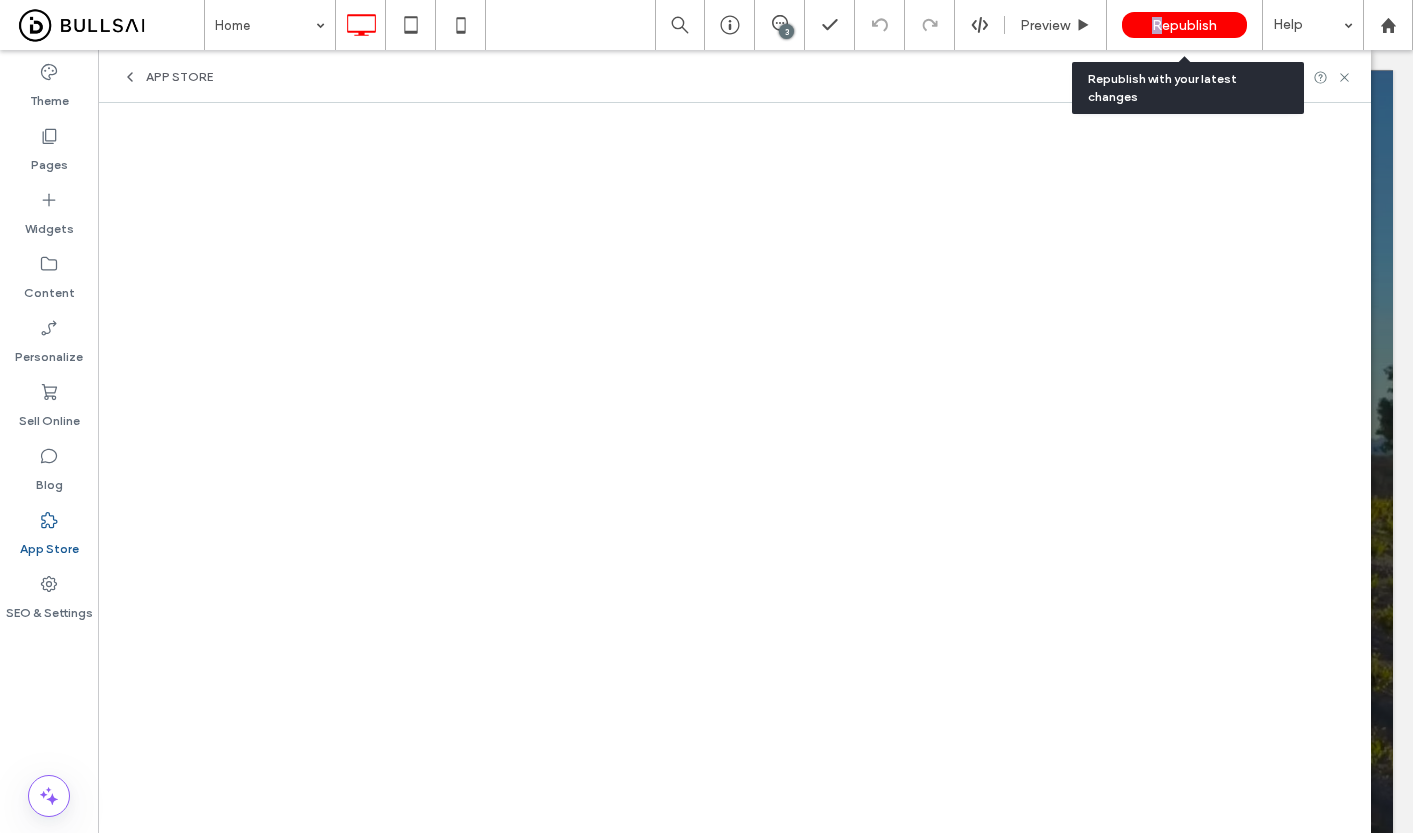 click on "Republish" at bounding box center (1184, 25) 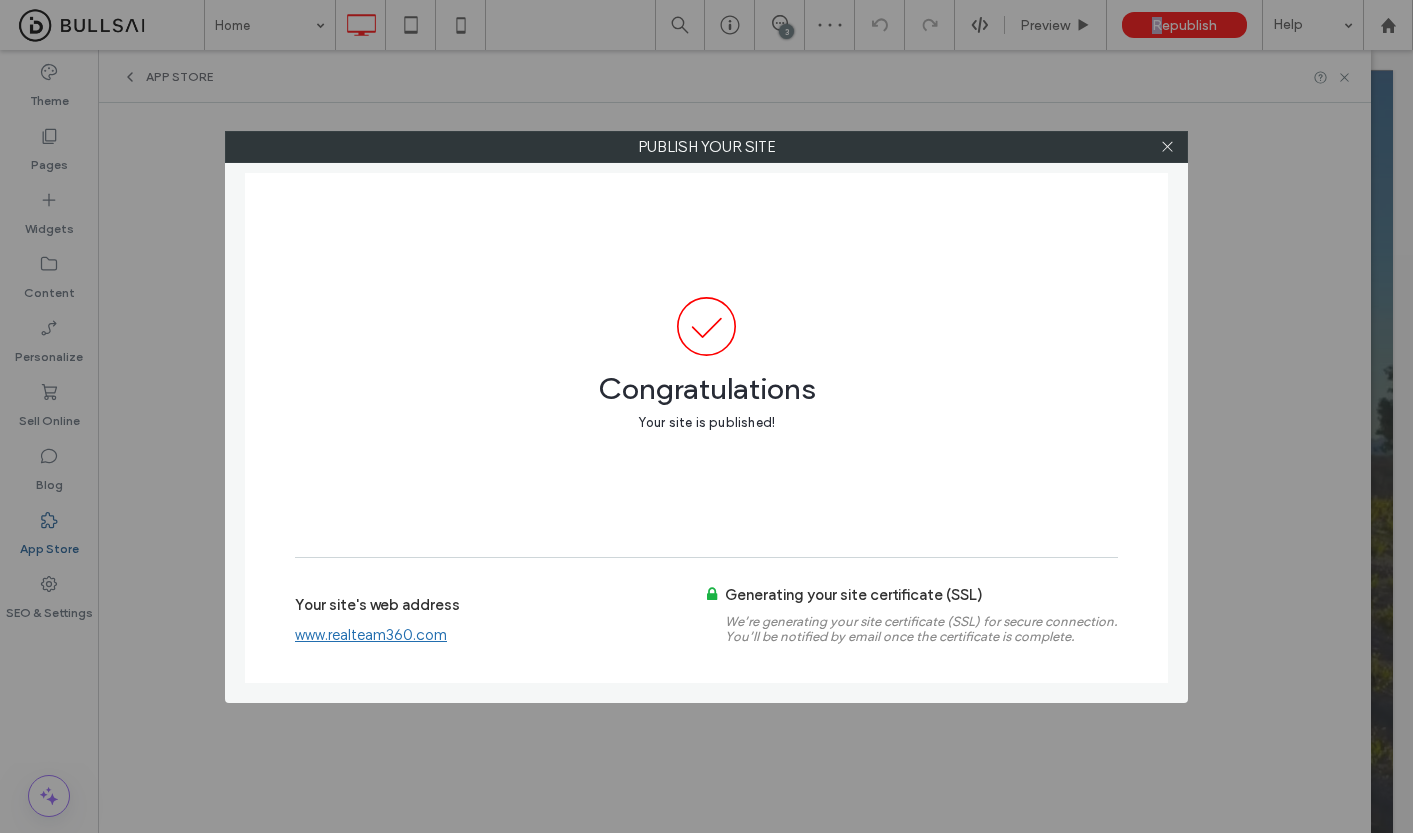 click on "www.realteam360.com" at bounding box center [371, 635] 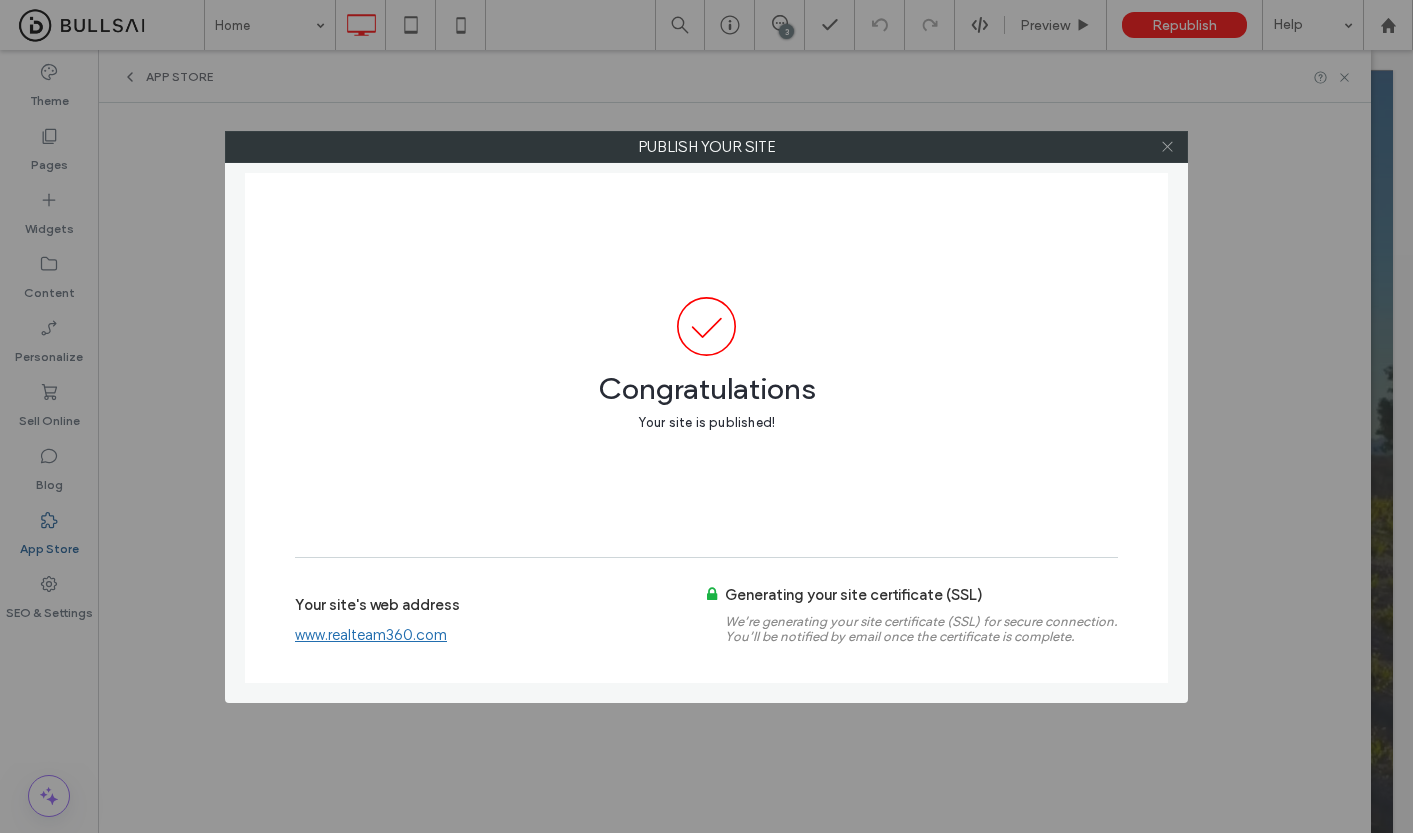 click 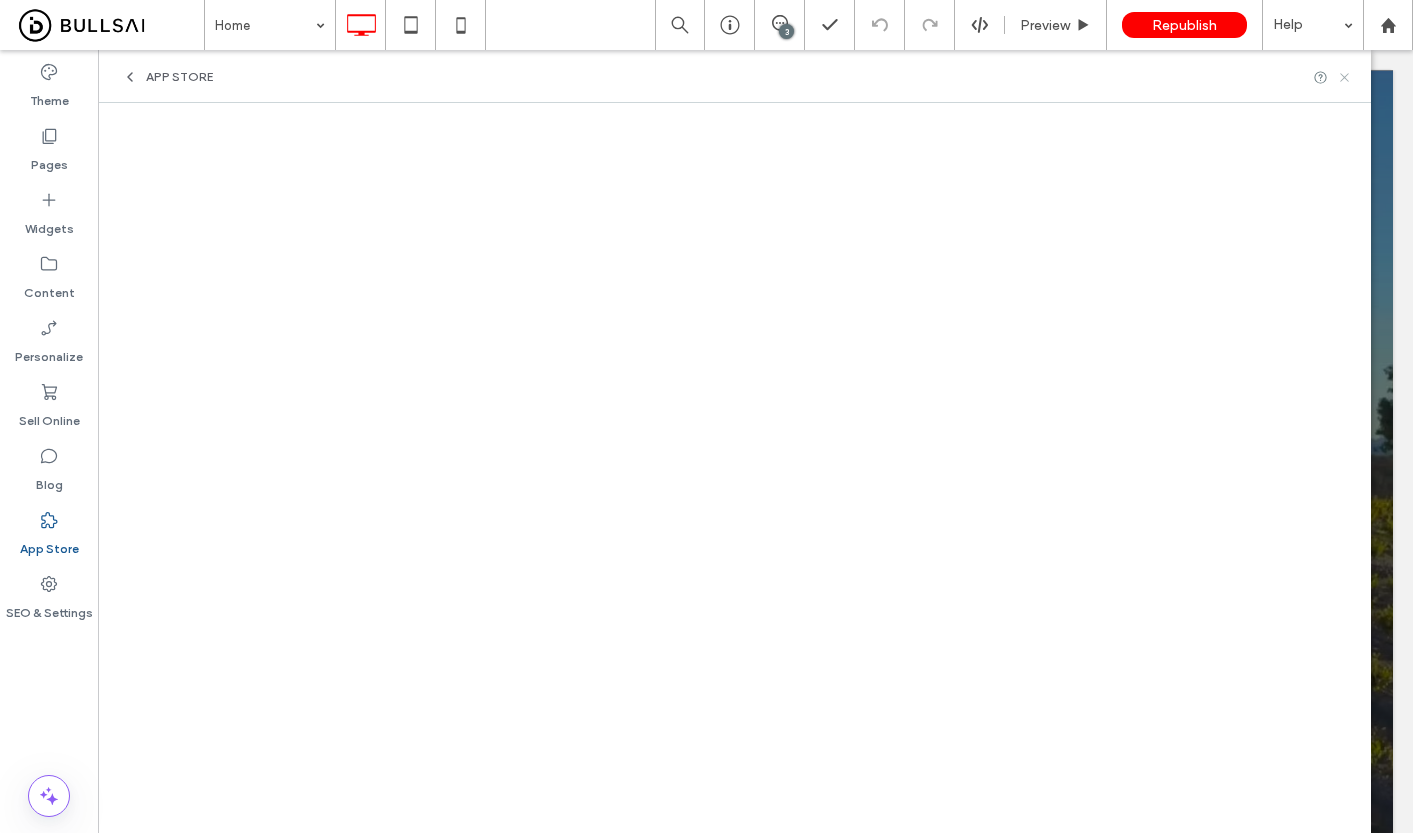 click 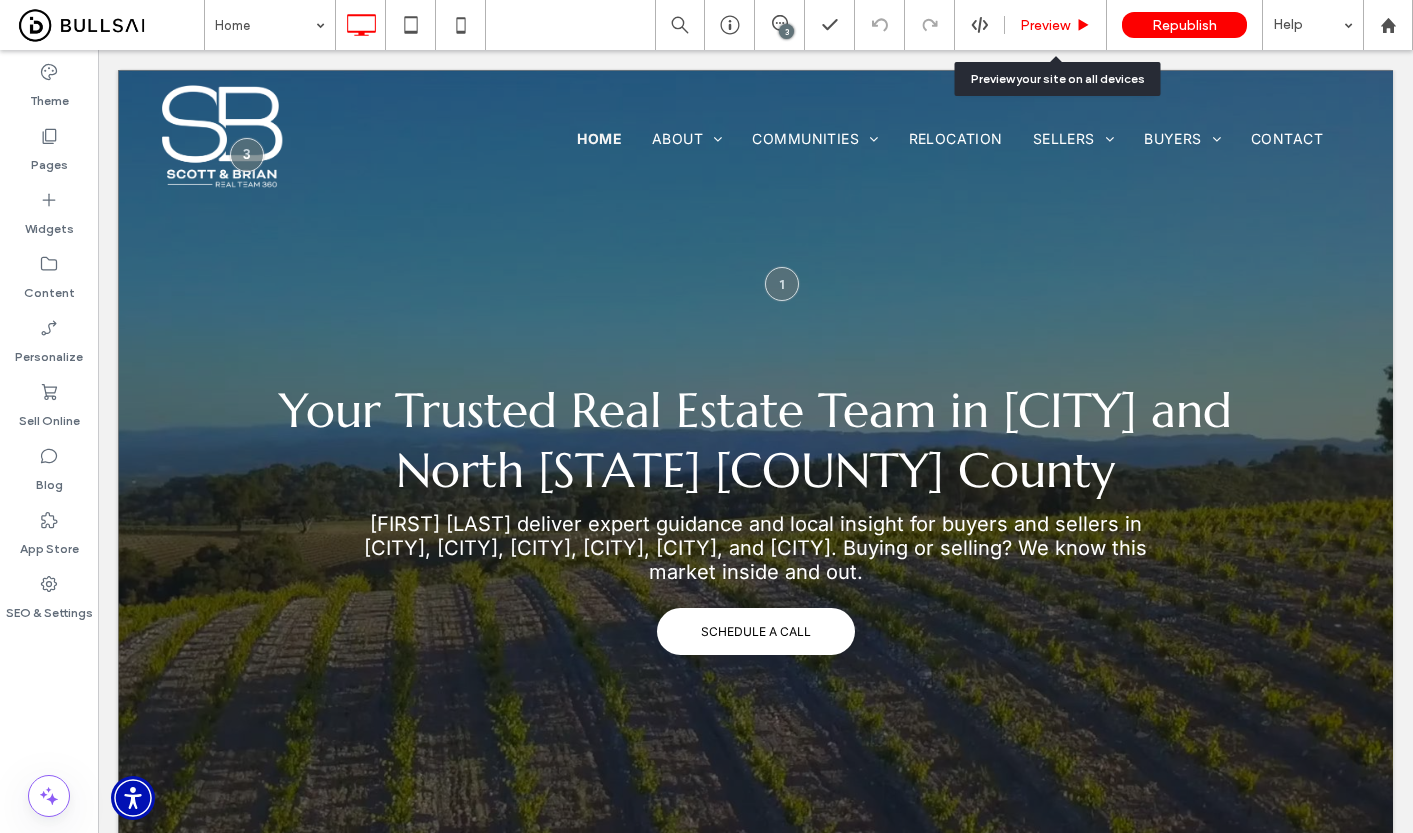 drag, startPoint x: 1076, startPoint y: 38, endPoint x: 1064, endPoint y: 48, distance: 15.6205 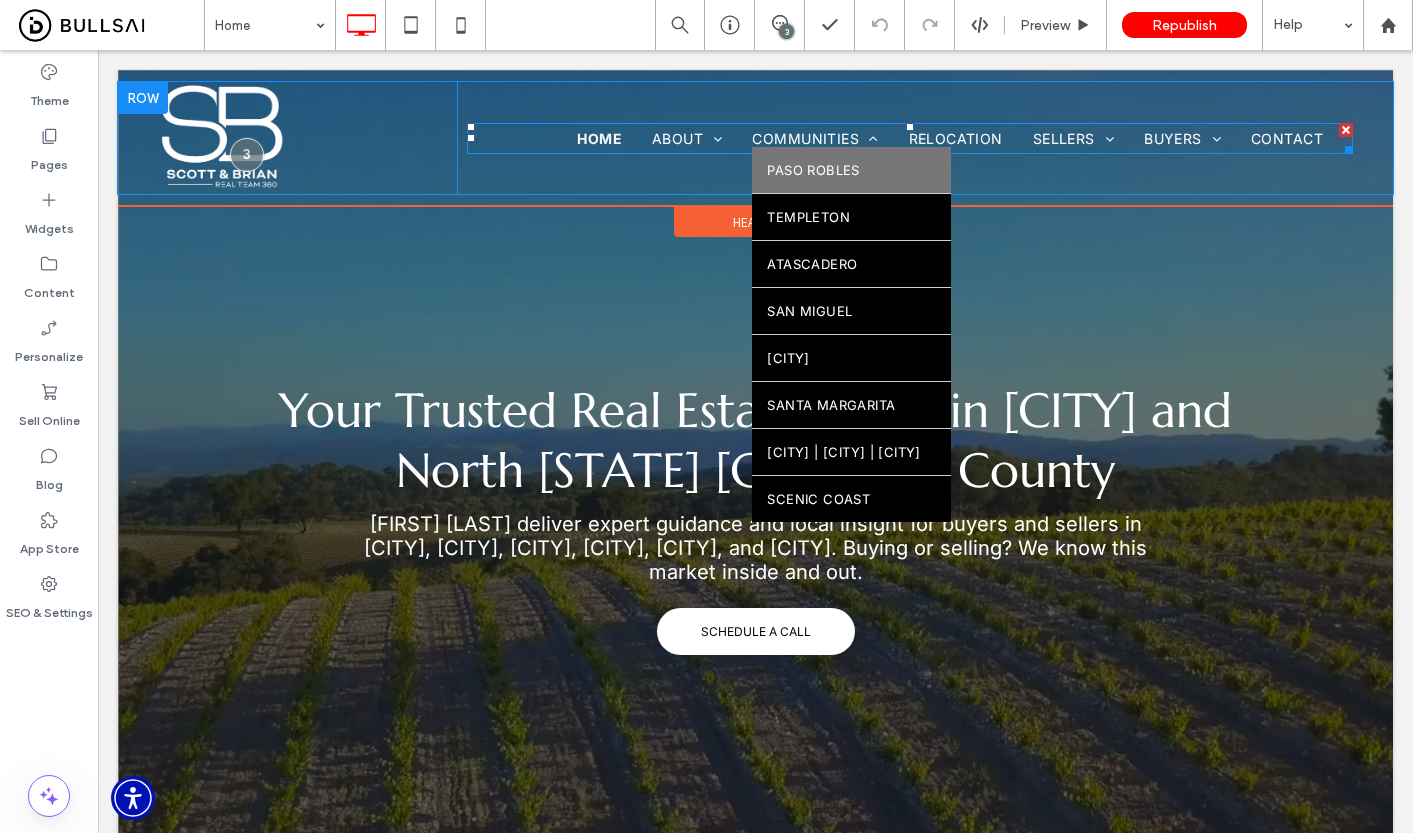 click on "Paso Robles" at bounding box center [813, 170] 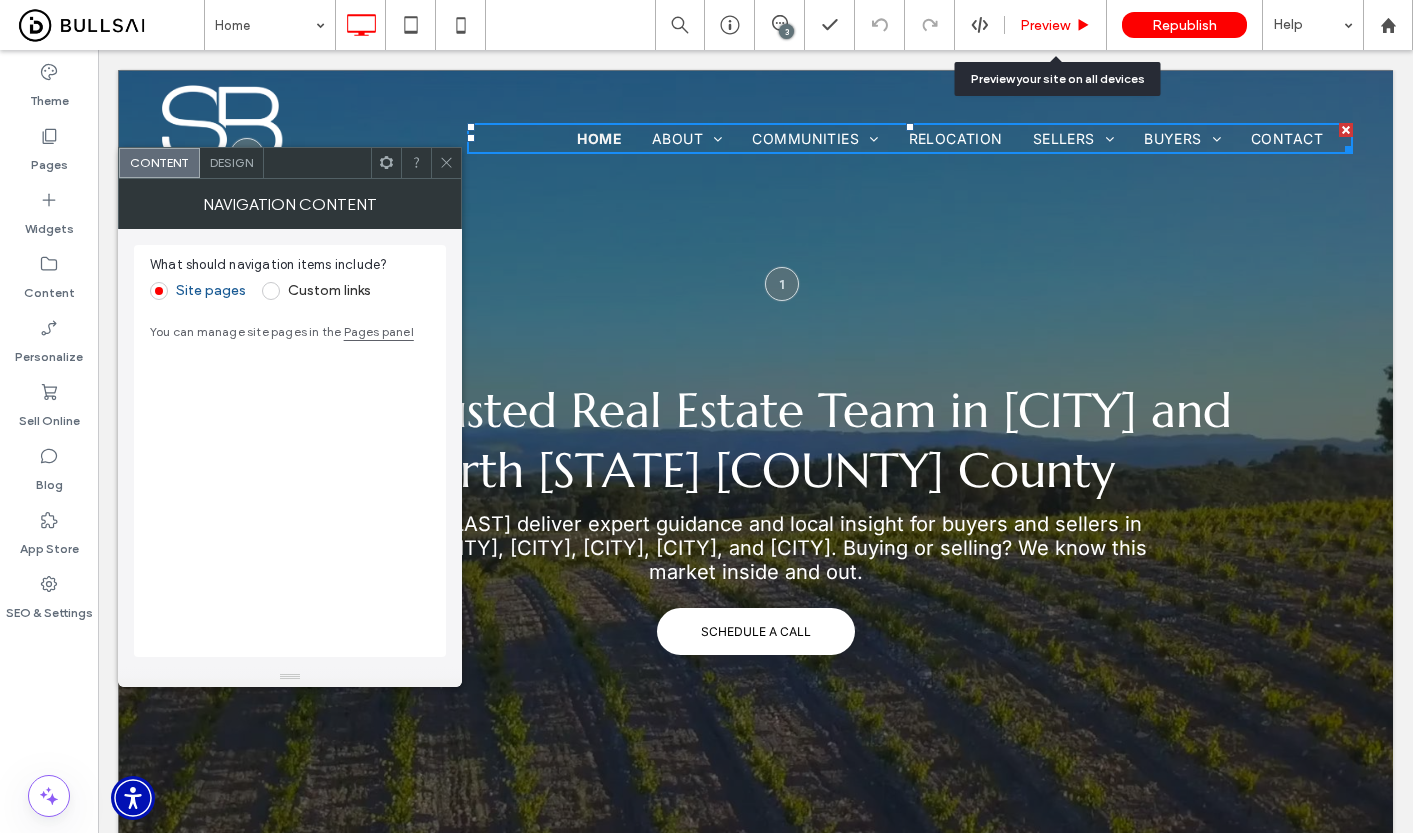 click on "Preview" at bounding box center (1045, 25) 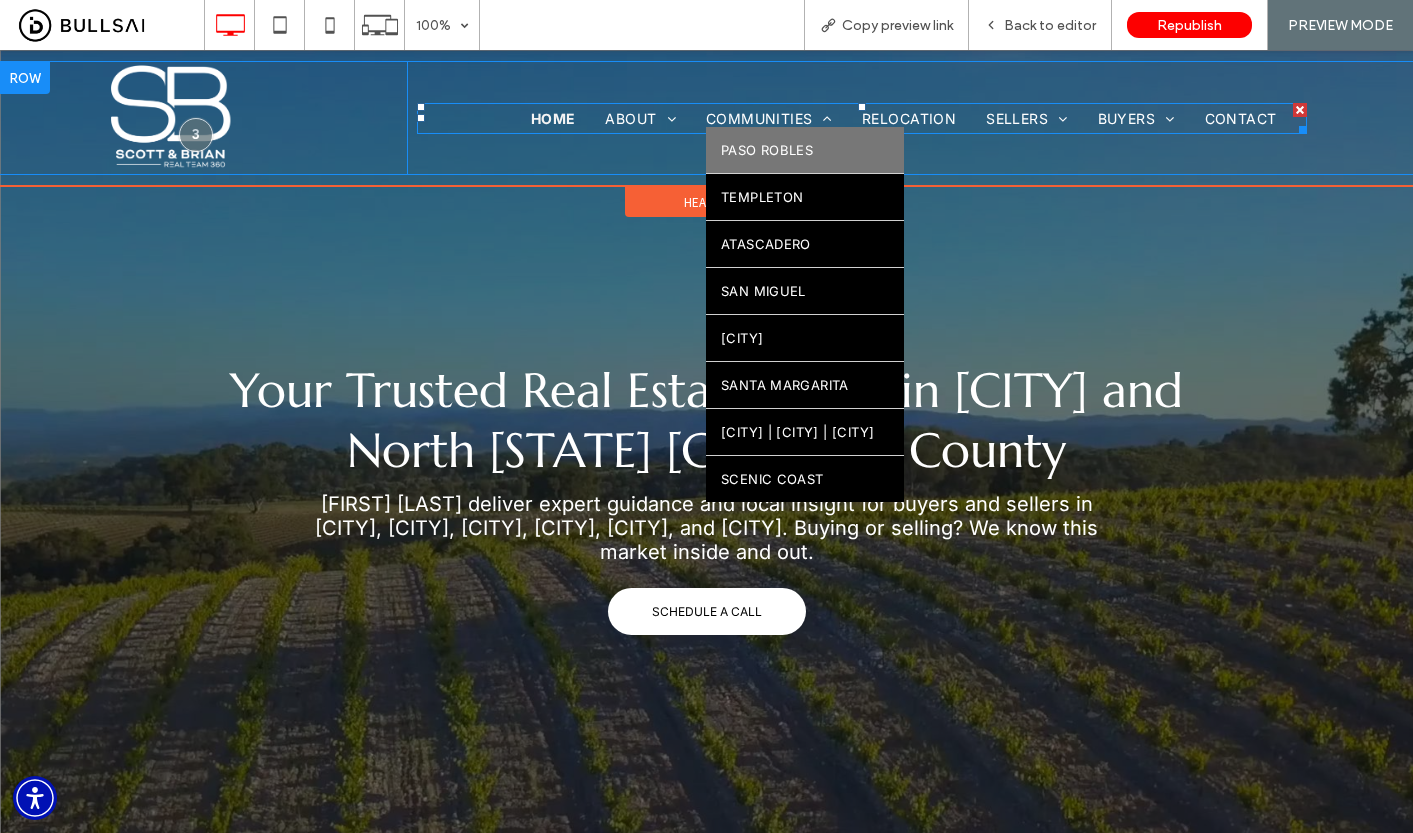 click on "Paso Robles" at bounding box center (767, 150) 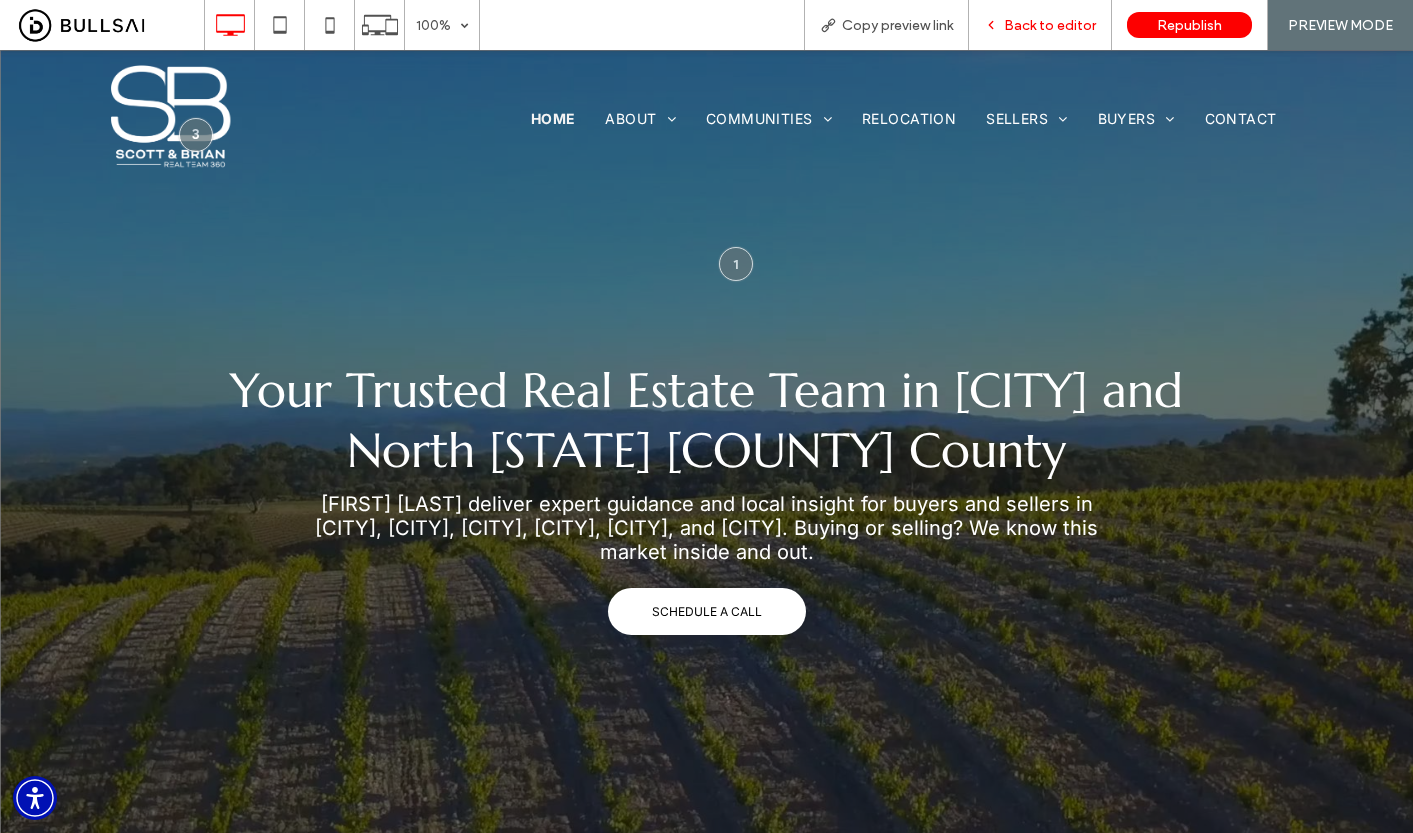 click on "Back to editor" at bounding box center (1040, 25) 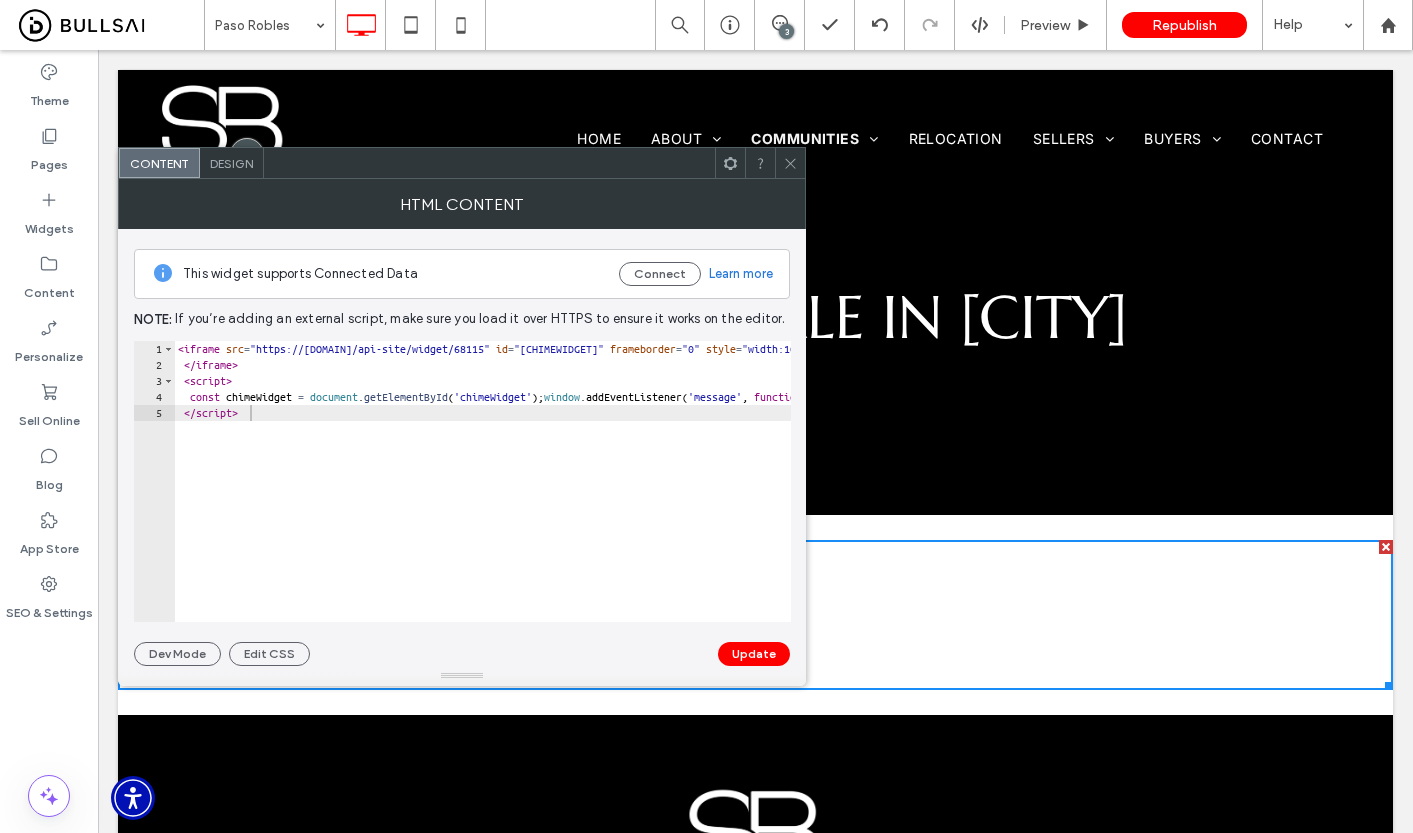 scroll, scrollTop: 0, scrollLeft: 0, axis: both 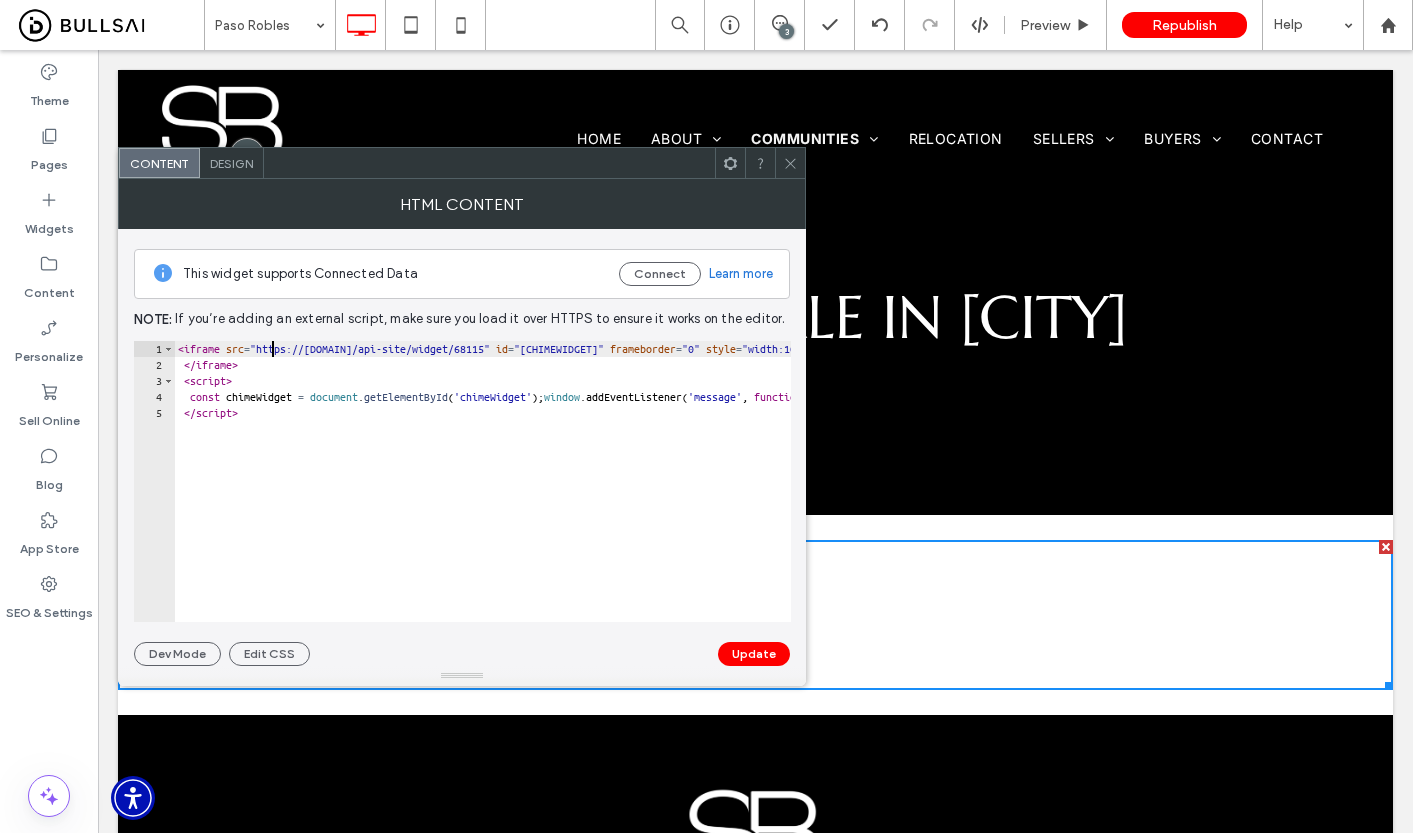 click on "< iframe   src = "https://scottehrke-temp.guideglobalproperties.com/api-site/widget/68111"   id = "chimeWidget"   frameborder = "0"   style = "width:100%;height:100%" >   </ iframe >   < script >    const   chimeWidget   =   document . getElementById ( 'chimeWidget' ) ; window . addEventListener ( 'message' ,   function   ( e )   { try   { let   data   =   JSON . parse ( e . data ) ; if ( data . from   ===   'chimeSite'   &&   data . event   ===   'updateBodyRect' ) { chimeWidget . style . height   =   data . data . height   +   'px' }}   catch   ( error )   { console . log ( error )}})   </ script >" at bounding box center (1254, 497) 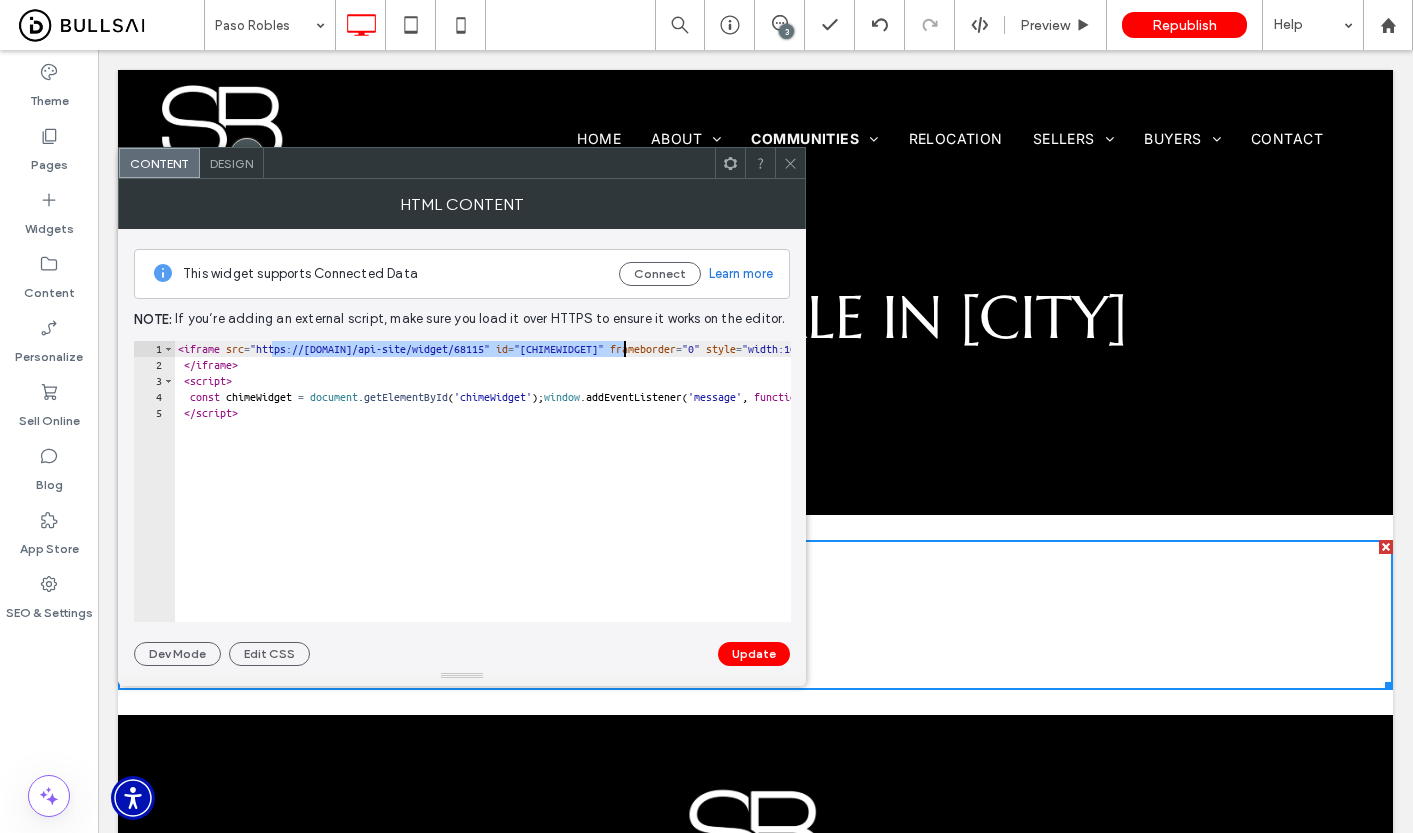 paste 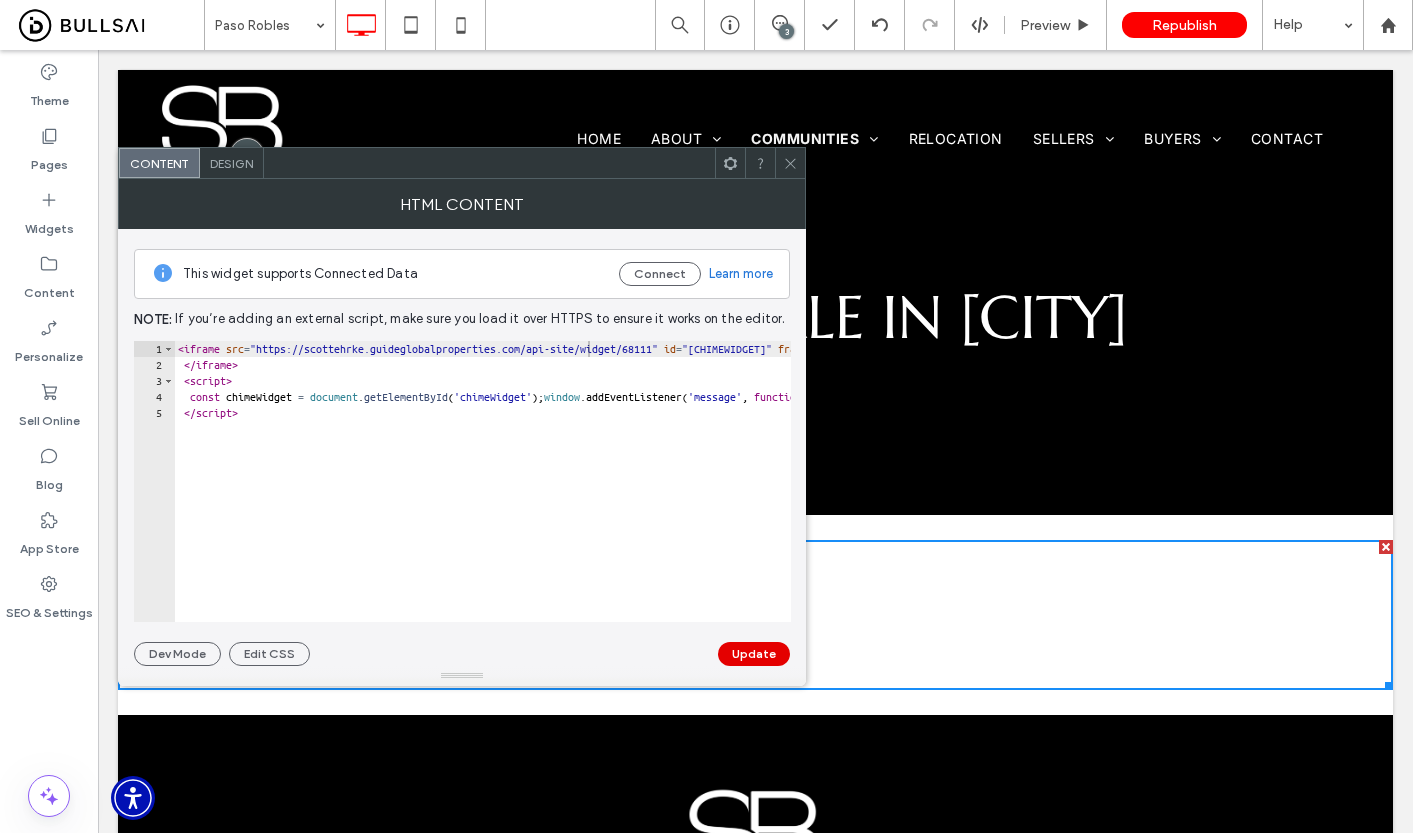 click on "Update" at bounding box center (754, 654) 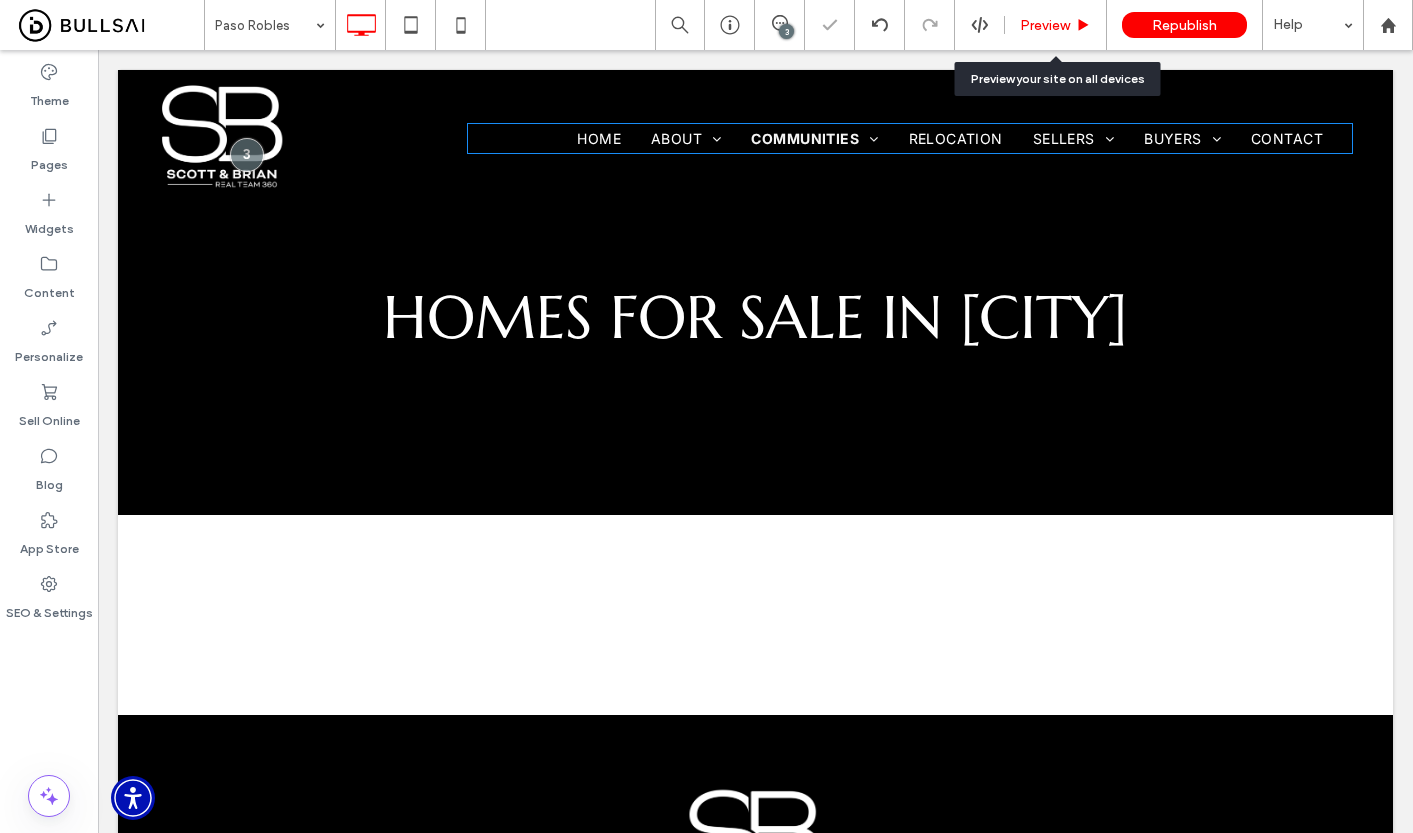 click 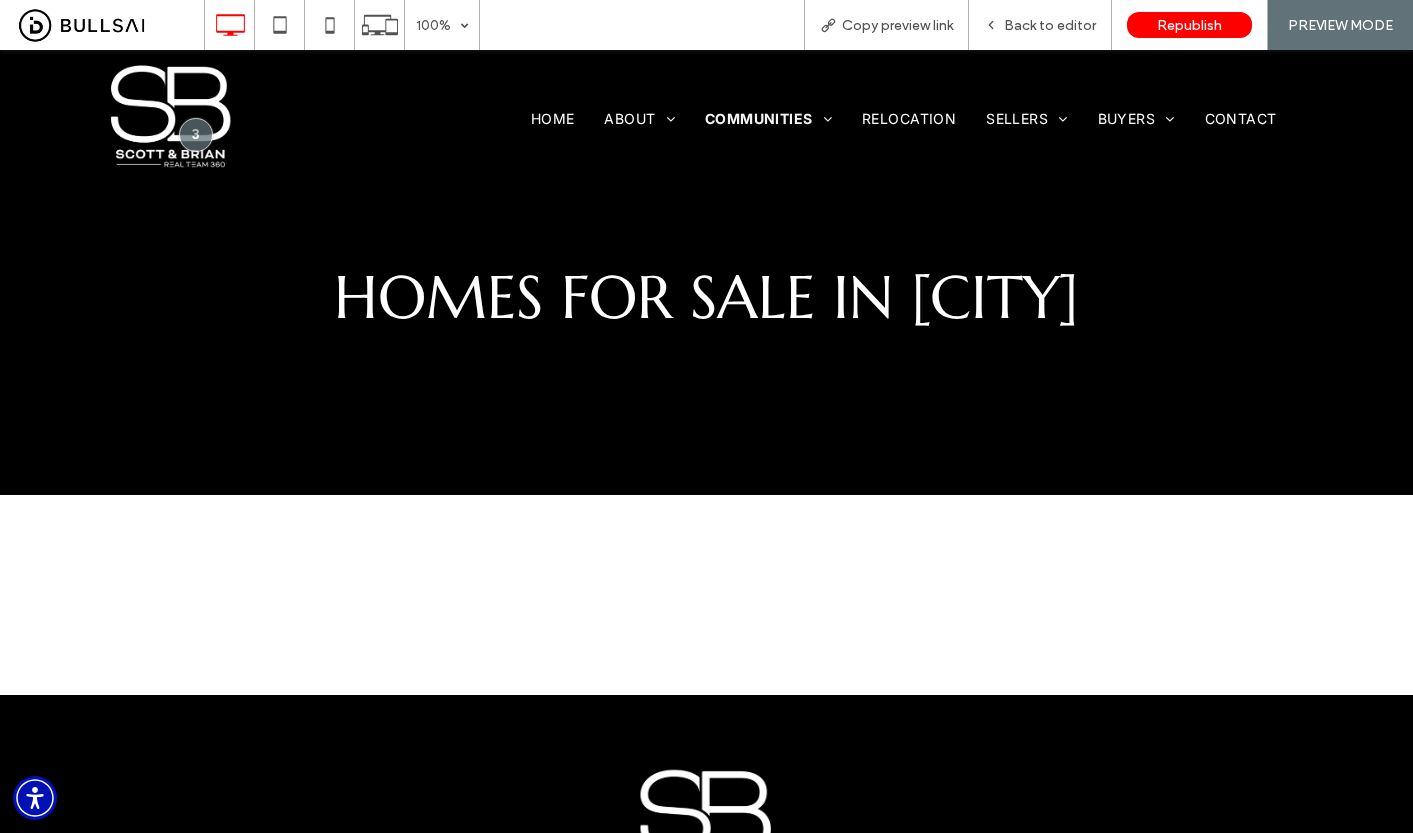 scroll, scrollTop: 0, scrollLeft: 0, axis: both 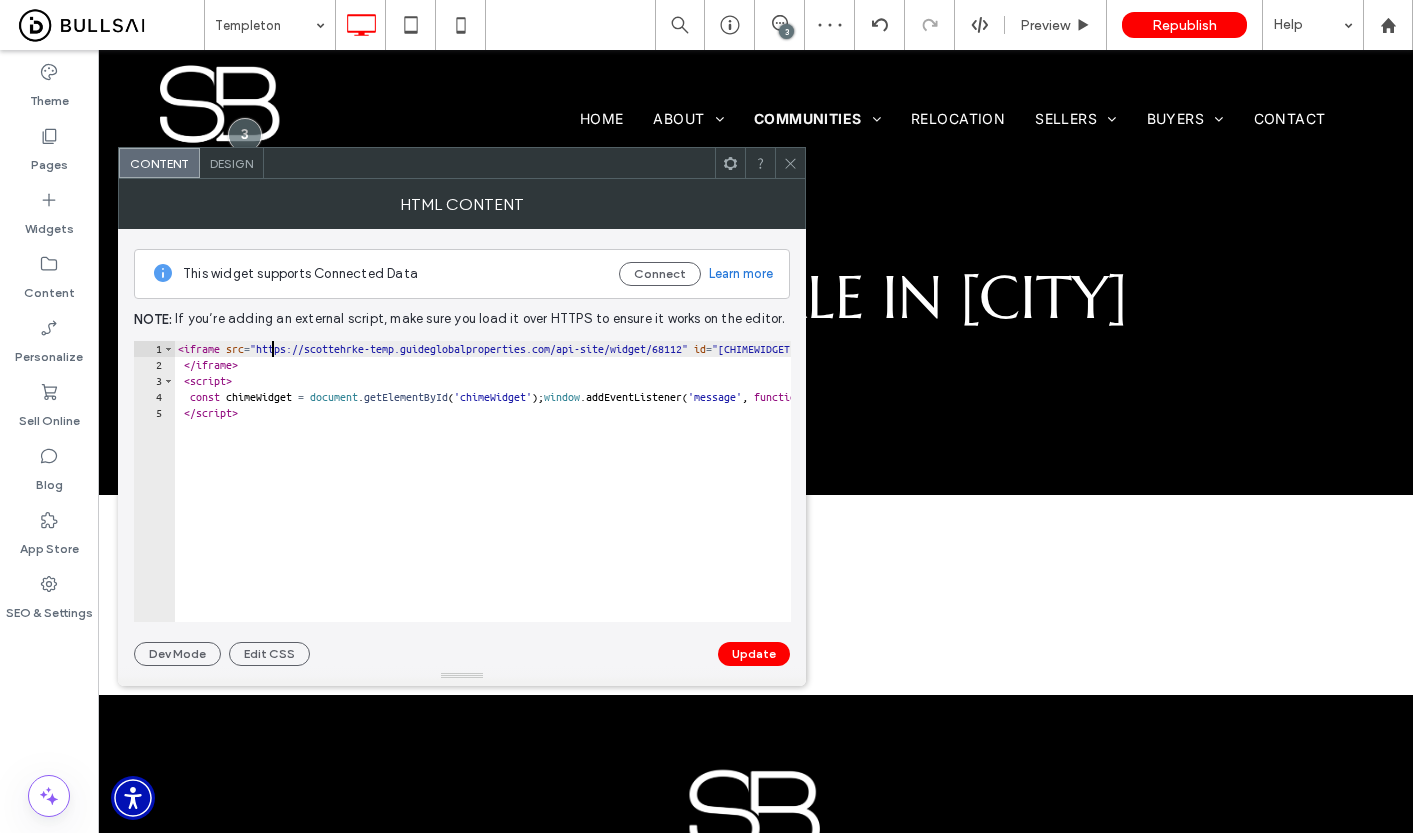 click on "< iframe   src = "https://scottehrke-temp.guideglobalproperties.com/api-site/widget/68112"   id = "chimeWidget"   frameborder = "0"   style = "width:100%;height:100%" >   </ iframe >   < script >    const   chimeWidget   =   document . getElementById ( 'chimeWidget' ) ; window . addEventListener ( 'message' ,   function   ( e )   { try   { let   data   =   JSON . parse ( e . data ) ; if ( data . from   ===   'chimeSite'   &&   data . event   ===   'updateBodyRect' ) { chimeWidget . style . height   =   data . data . height   +   'px' }}   catch   ( error )   { console . log ( error )}})   </ script >" at bounding box center [1254, 497] 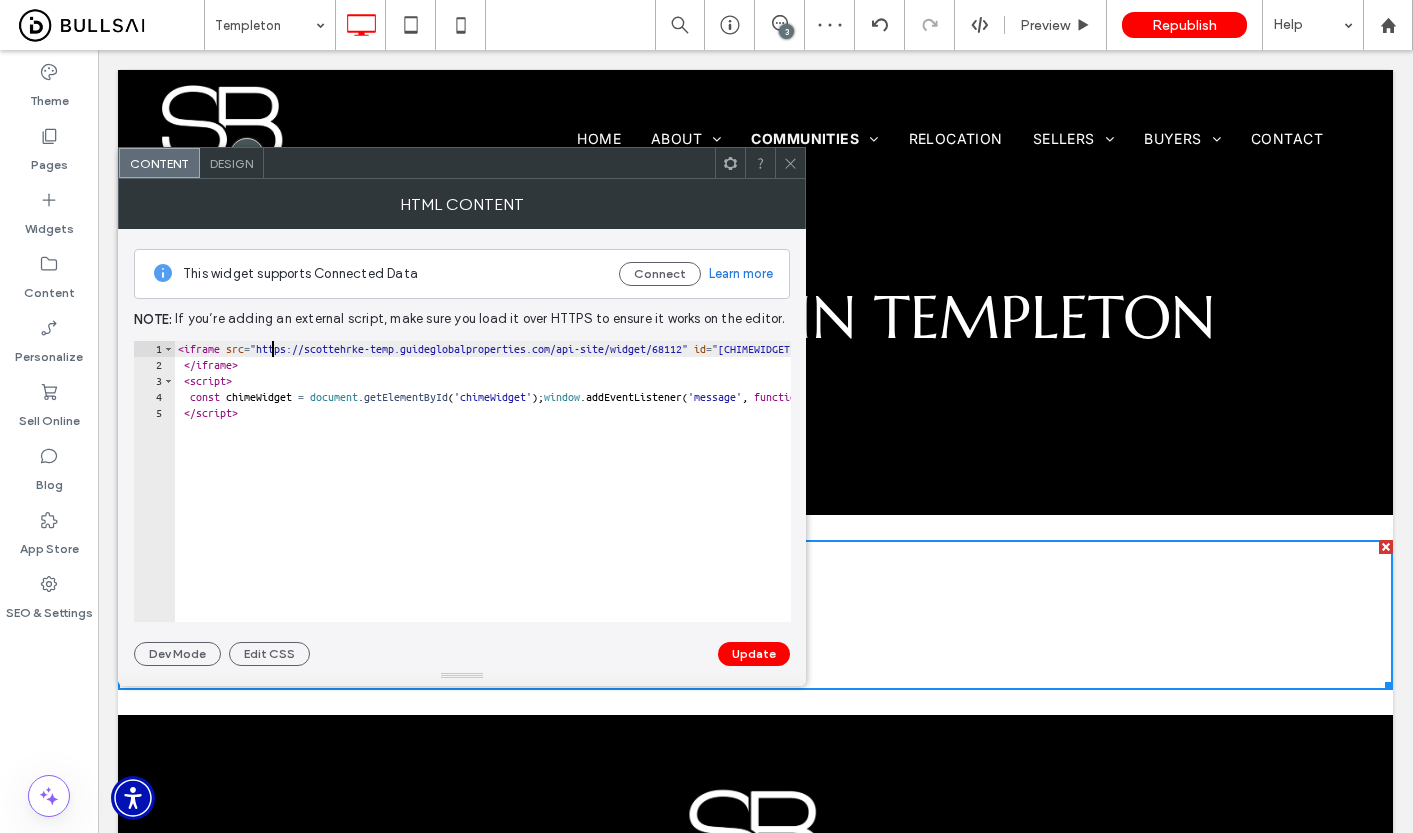 scroll, scrollTop: 0, scrollLeft: 0, axis: both 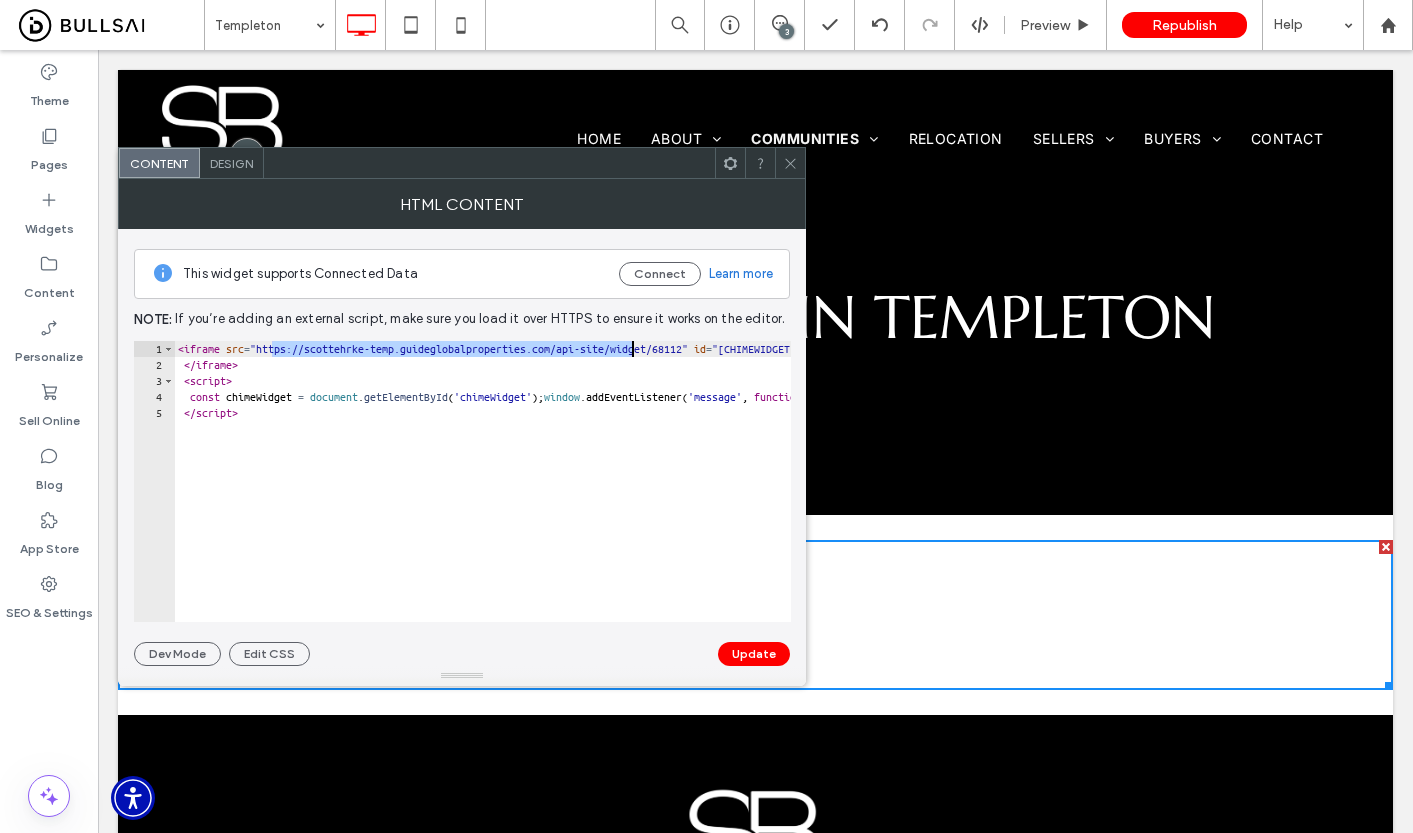 click on "< iframe   src = "https://scottehrke-temp.guideglobalproperties.com/api-site/widget/68112"   id = "chimeWidget"   frameborder = "0"   style = "width:100%;height:100%" >   </ iframe >   < script >    const   chimeWidget   =   document . getElementById ( 'chimeWidget' ) ; window . addEventListener ( 'message' ,   function   ( e )   { try   { let   data   =   JSON . parse ( e . data ) ; if ( data . from   ===   'chimeSite'   &&   data . event   ===   'updateBodyRect' ) { chimeWidget . style . height   =   data . data . height   +   'px' }}   catch   ( error )   { console . log ( error )}})   </ script >" at bounding box center [1254, 497] 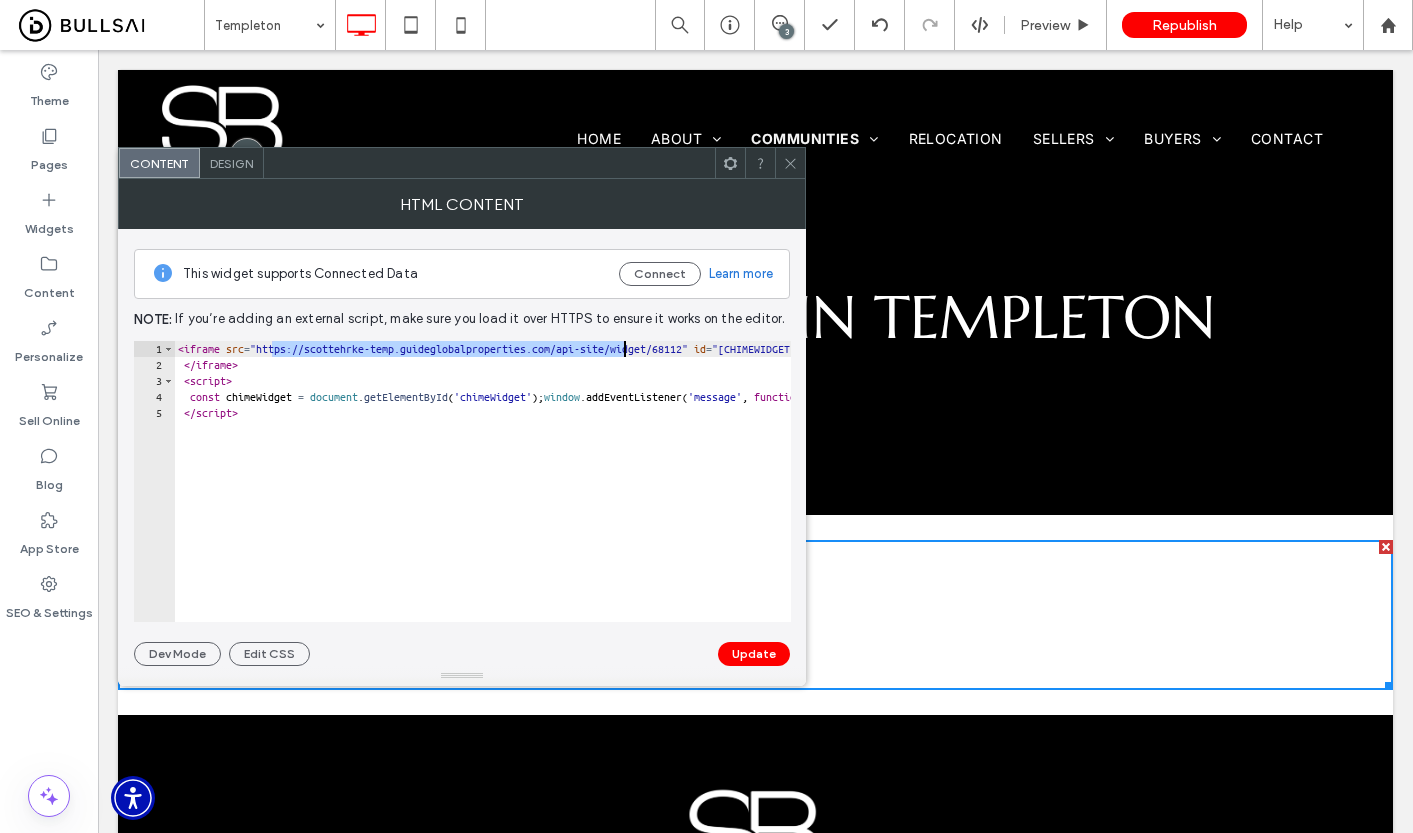 paste 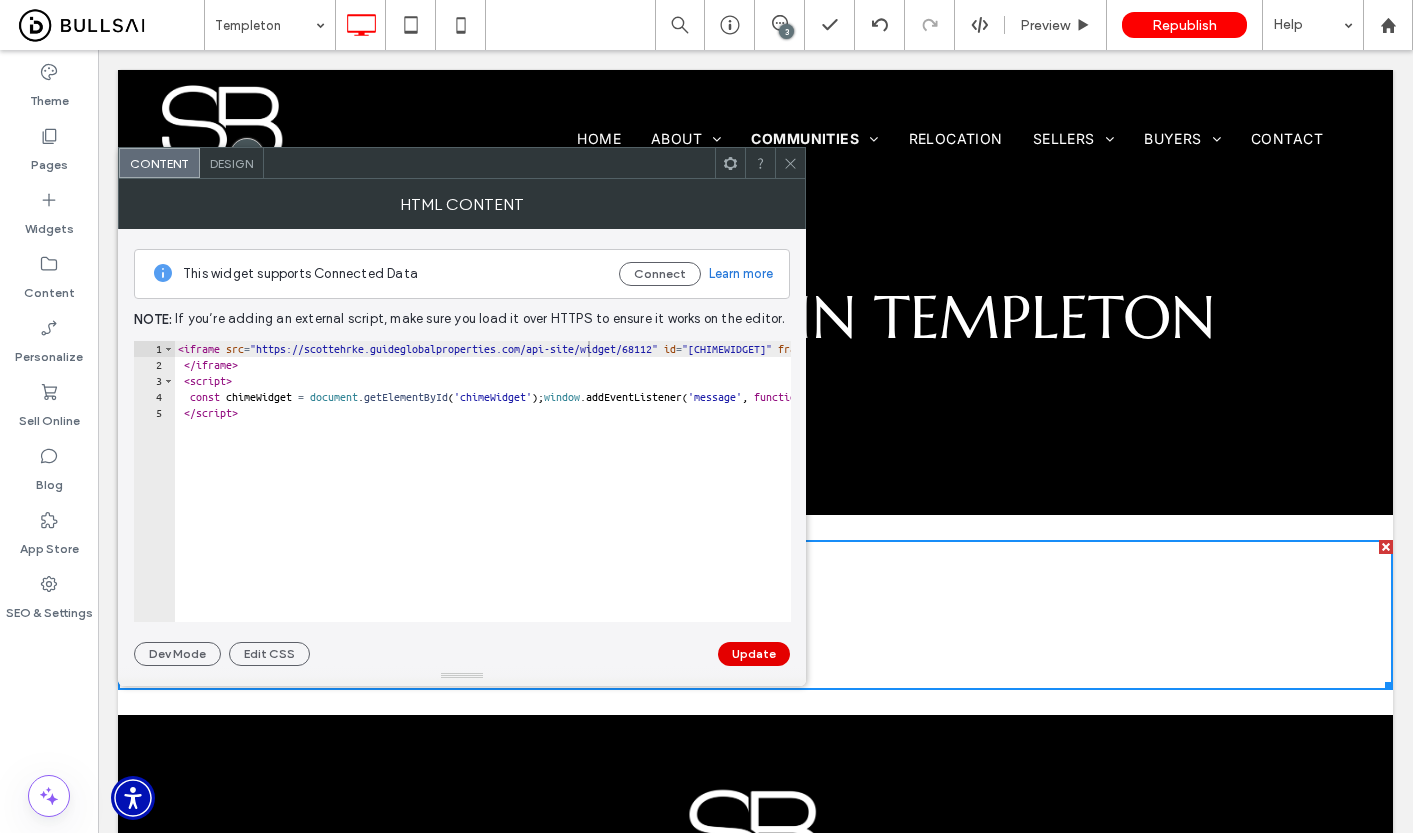 click on "**********" at bounding box center (462, 447) 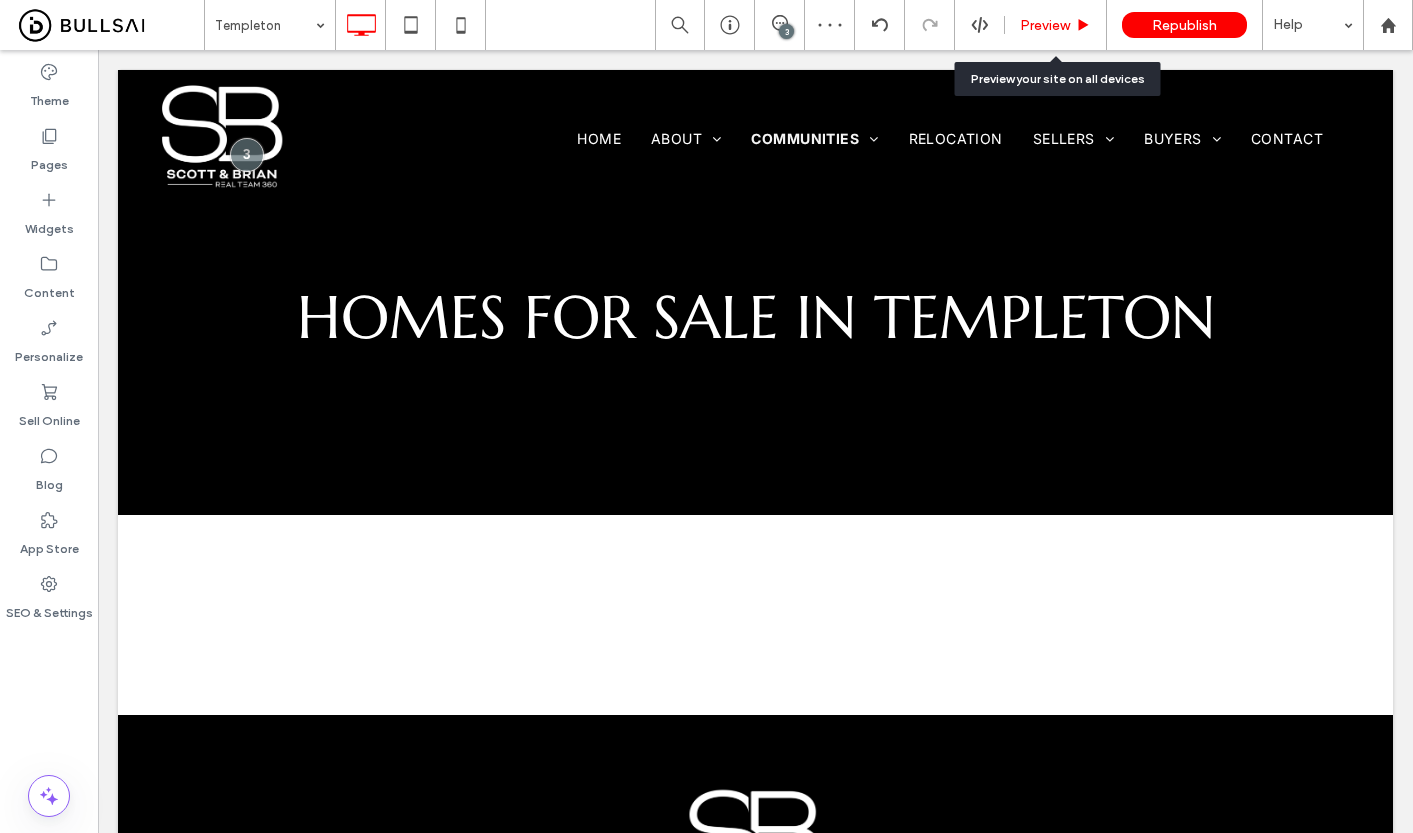 scroll, scrollTop: 0, scrollLeft: 0, axis: both 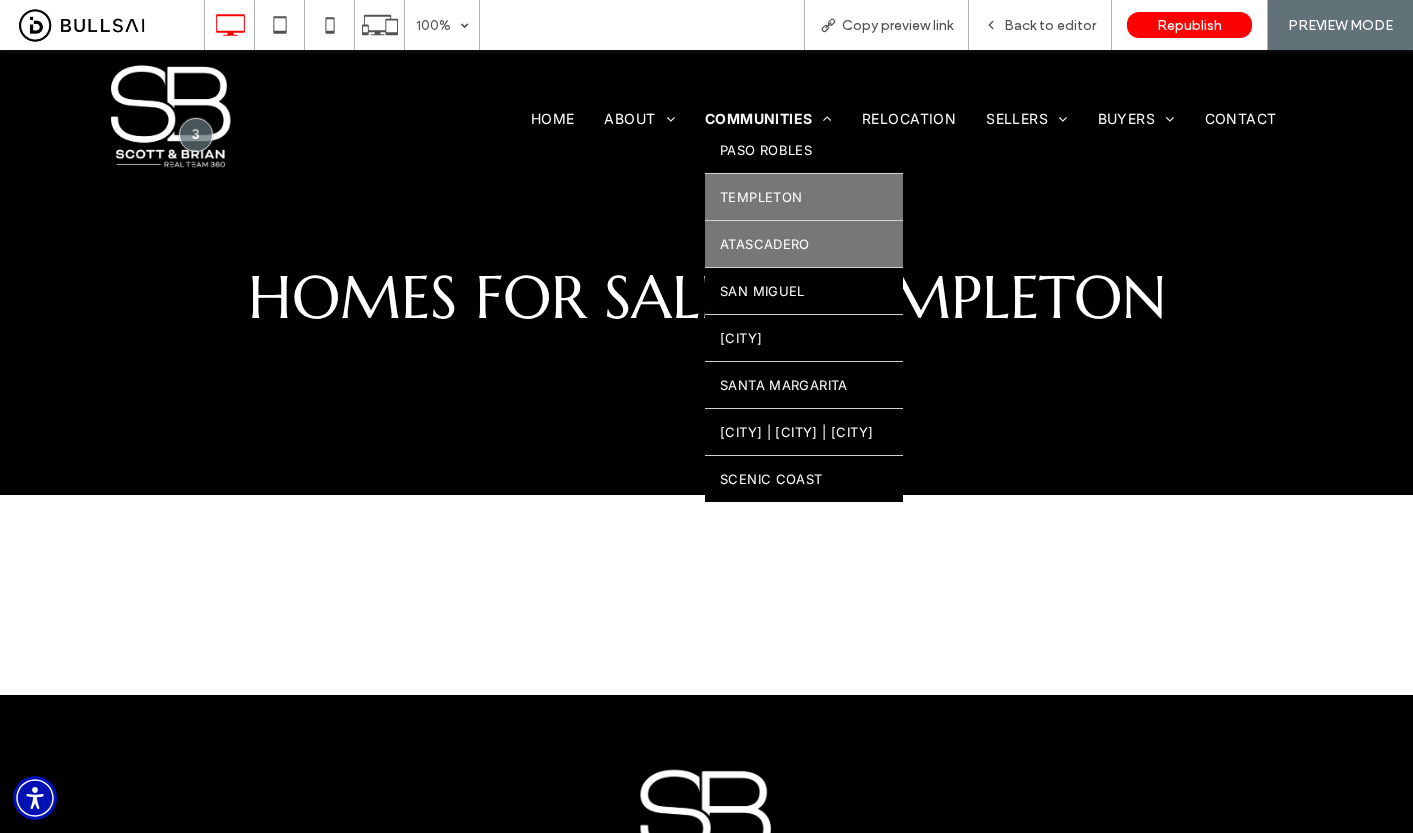 drag, startPoint x: 730, startPoint y: 239, endPoint x: 846, endPoint y: 264, distance: 118.66339 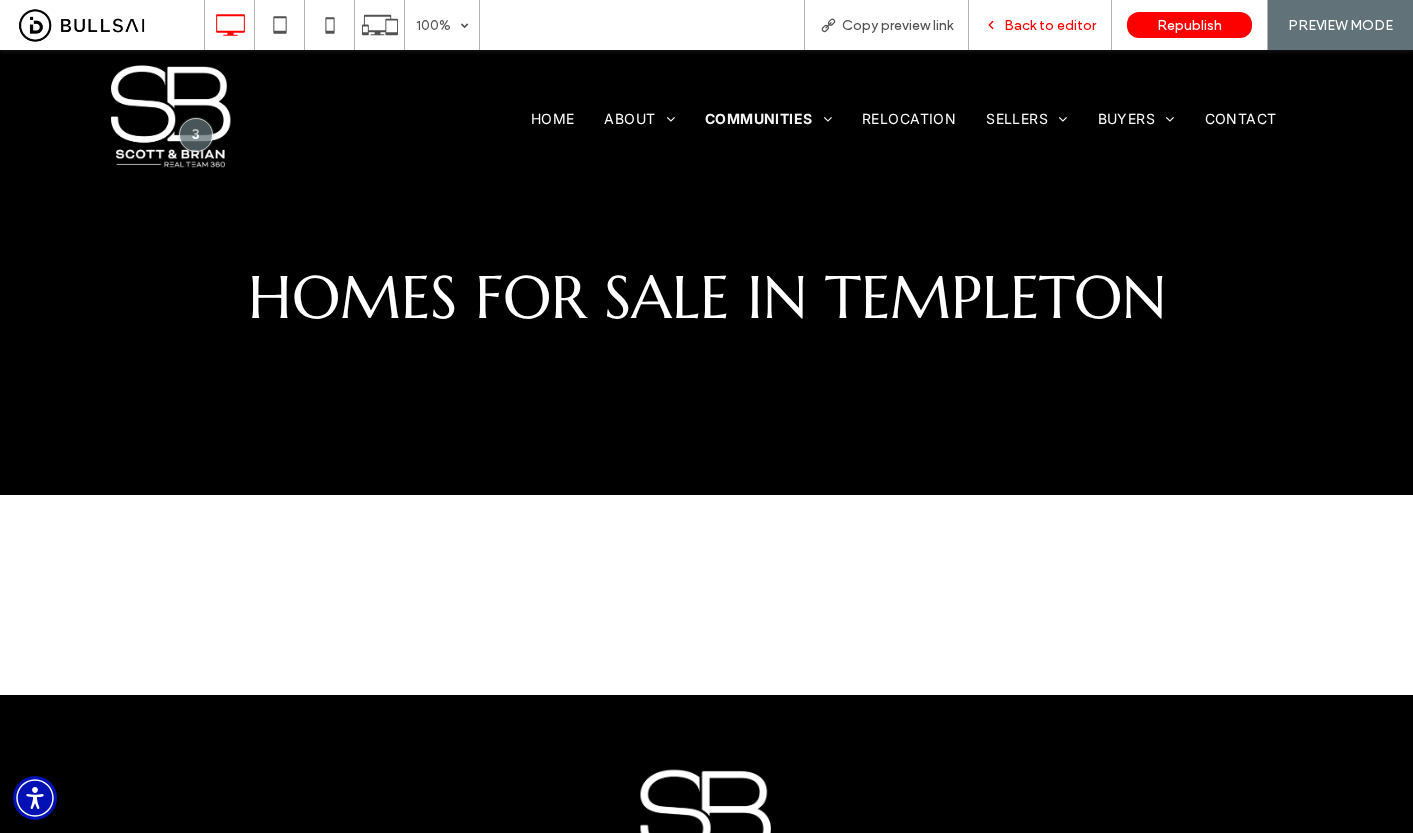 click on "Back to editor" at bounding box center [1050, 25] 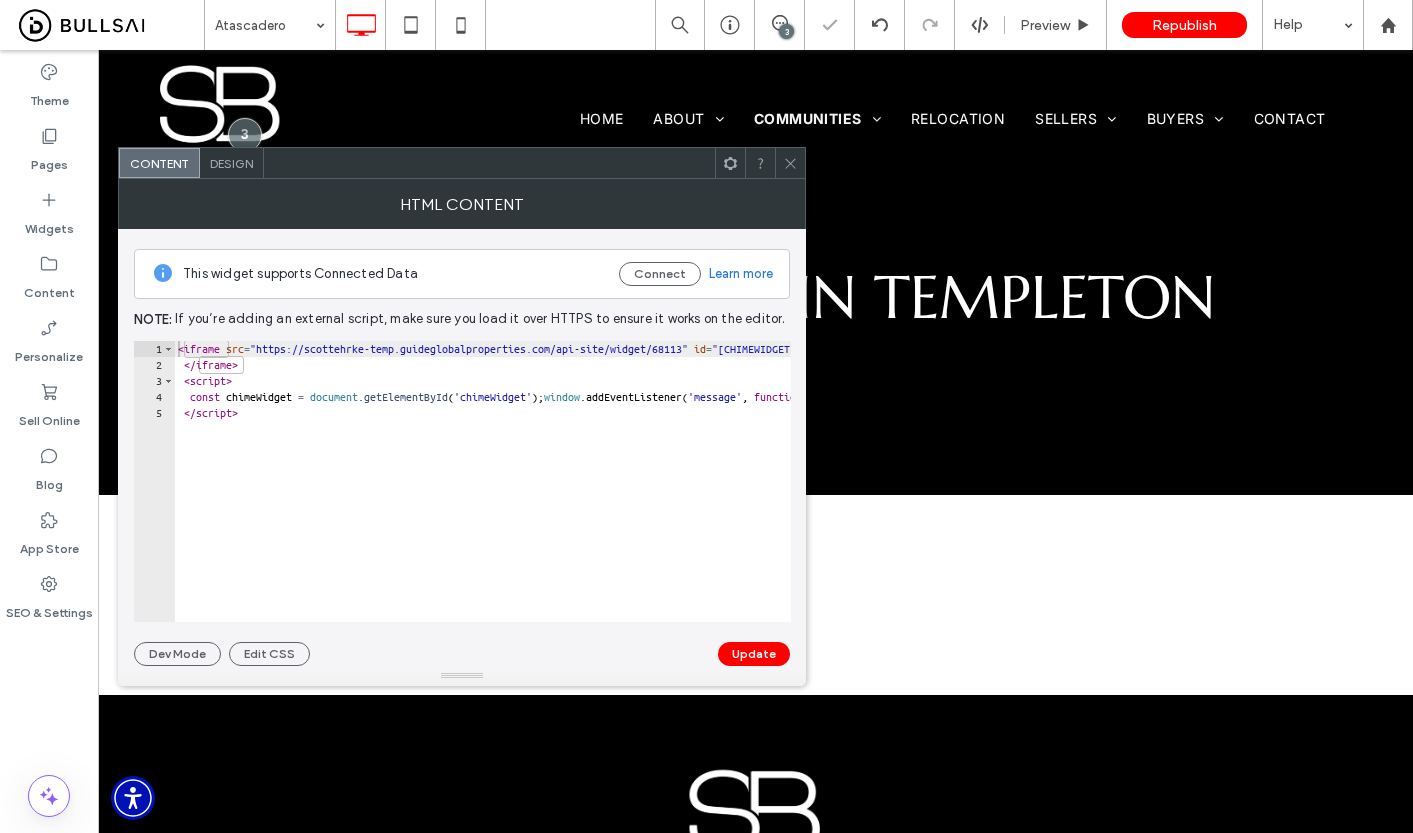 click on "< iframe   src = "https://scottehrke-temp.guideglobalproperties.com/api-site/widget/68113"   id = "chimeWidget"   frameborder = "0"   style = "width:100%;height:100%" >   </ iframe >   < script >    const   chimeWidget   =   document . getElementById ( 'chimeWidget' ) ; window . addEventListener ( 'message' ,   function   ( e )   { try   { let   data   =   JSON . parse ( e . data ) ; if ( data . from   ===   'chimeSite'   &&   data . event   ===   'updateBodyRect' ) { chimeWidget . style . height   =   data . data . height   +   'px' }}   catch   ( error )   { console . log ( error )}})   </ script >" at bounding box center [1254, 497] 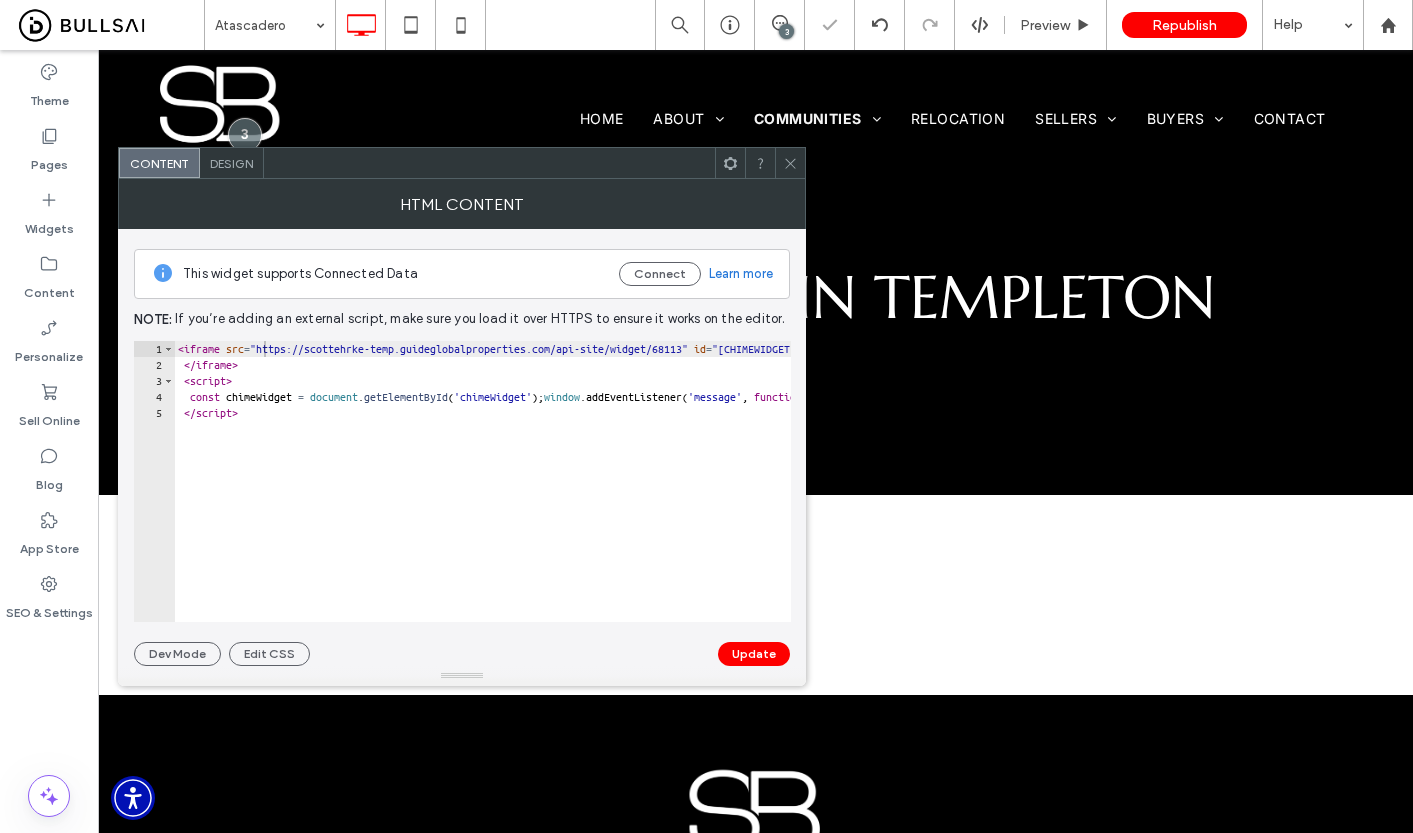 click on "< iframe   src = "https://scottehrke-temp.guideglobalproperties.com/api-site/widget/68113"   id = "chimeWidget"   frameborder = "0"   style = "width:100%;height:100%" >   </ iframe >   < script >    const   chimeWidget   =   document . getElementById ( 'chimeWidget' ) ; window . addEventListener ( 'message' ,   function   ( e )   { try   { let   data   =   JSON . parse ( e . data ) ; if ( data . from   ===   'chimeSite'   &&   data . event   ===   'updateBodyRect' ) { chimeWidget . style . height   =   data . data . height   +   'px' }}   catch   ( error )   { console . log ( error )}})   </ script >" at bounding box center (1254, 497) 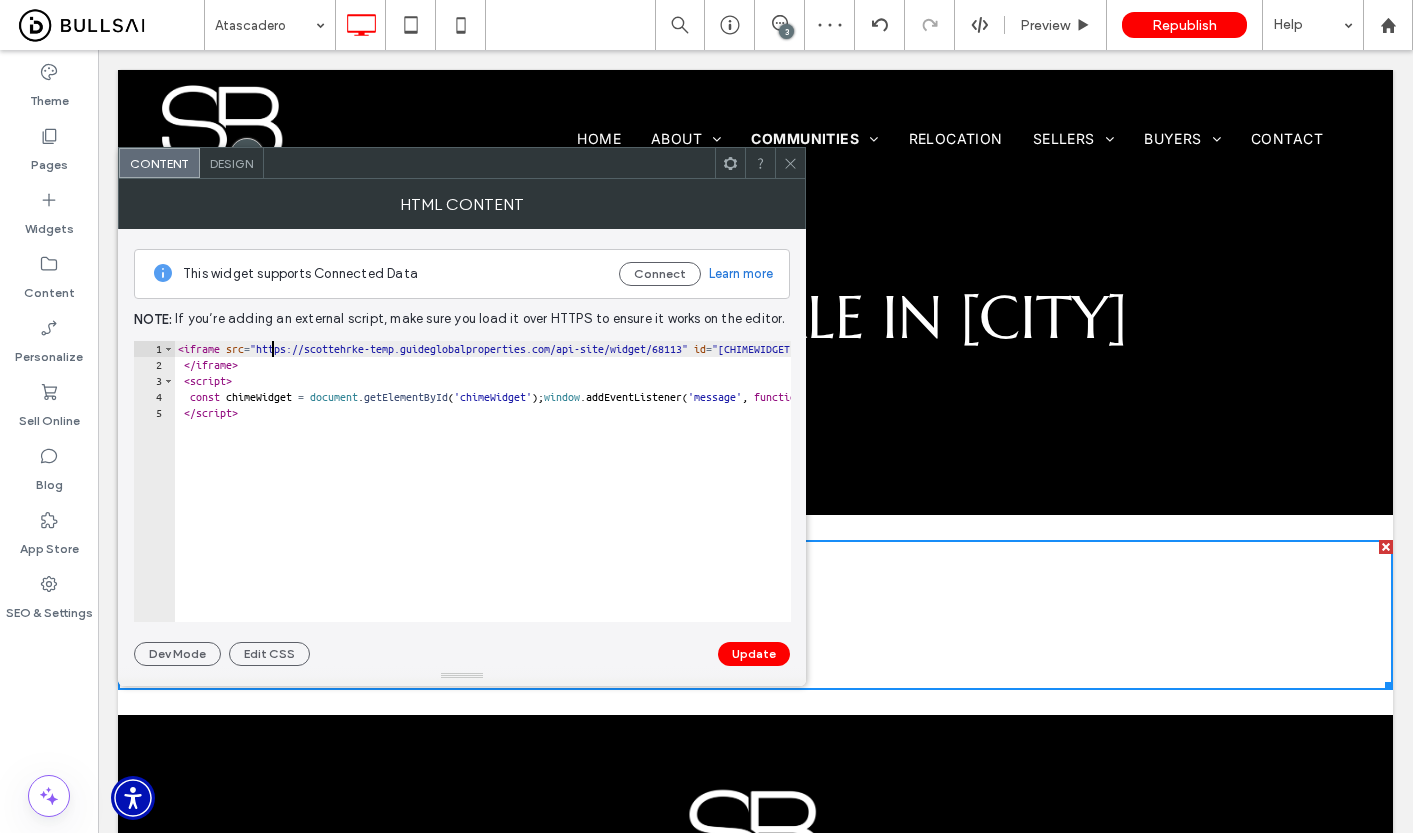 scroll, scrollTop: 0, scrollLeft: 0, axis: both 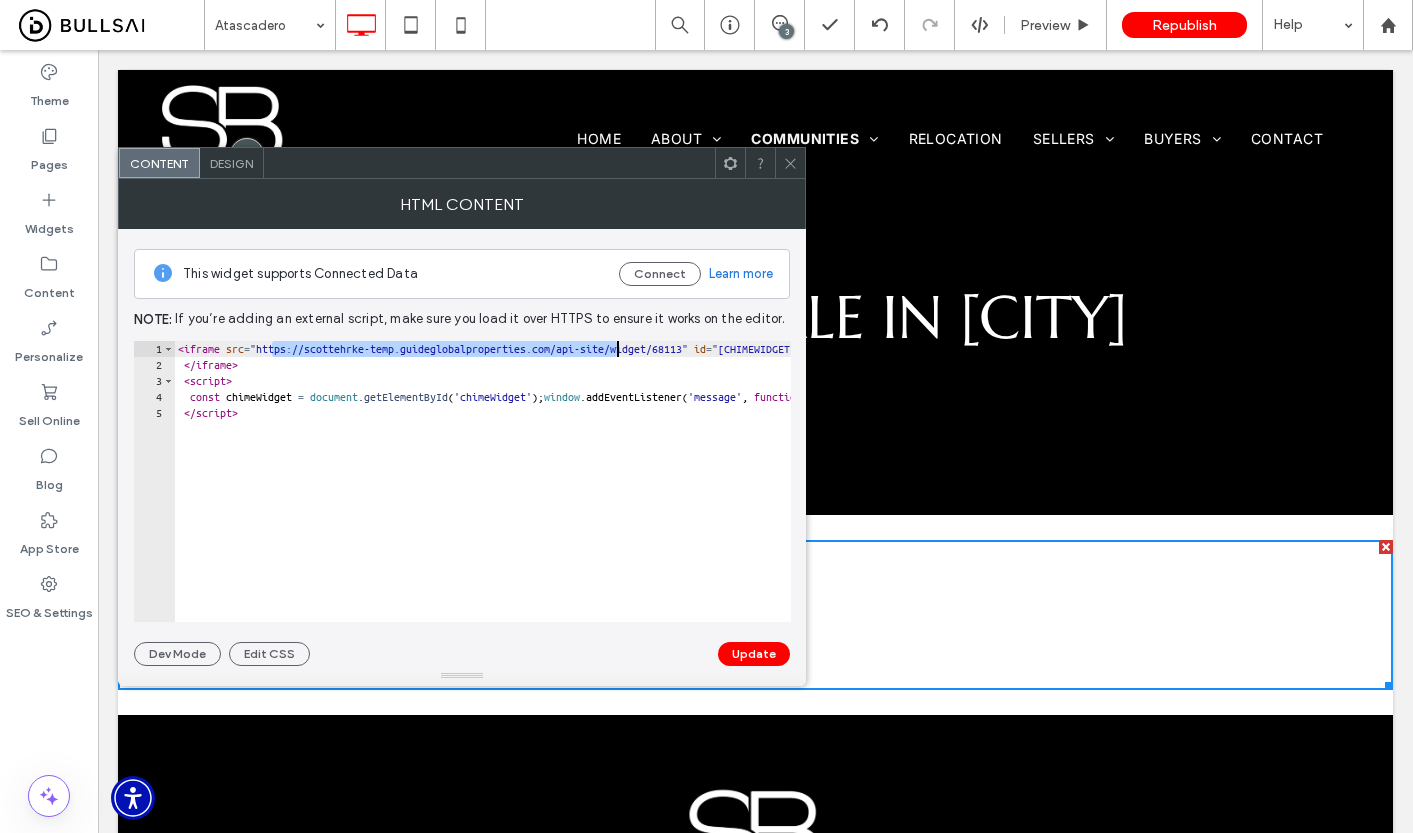 click on "< iframe   src = "https://scottehrke-temp.guideglobalproperties.com/api-site/widget/68113"   id = "chimeWidget"   frameborder = "0"   style = "width:100%;height:100%" >   </ iframe >   < script >    const   chimeWidget   =   document . getElementById ( 'chimeWidget' ) ; window . addEventListener ( 'message' ,   function   ( e )   { try   { let   data   =   JSON . parse ( e . data ) ; if ( data . from   ===   'chimeSite'   &&   data . event   ===   'updateBodyRect' ) { chimeWidget . style . height   =   data . data . height   +   'px' }}   catch   ( error )   { console . log ( error )}})   </ script >" at bounding box center [1254, 497] 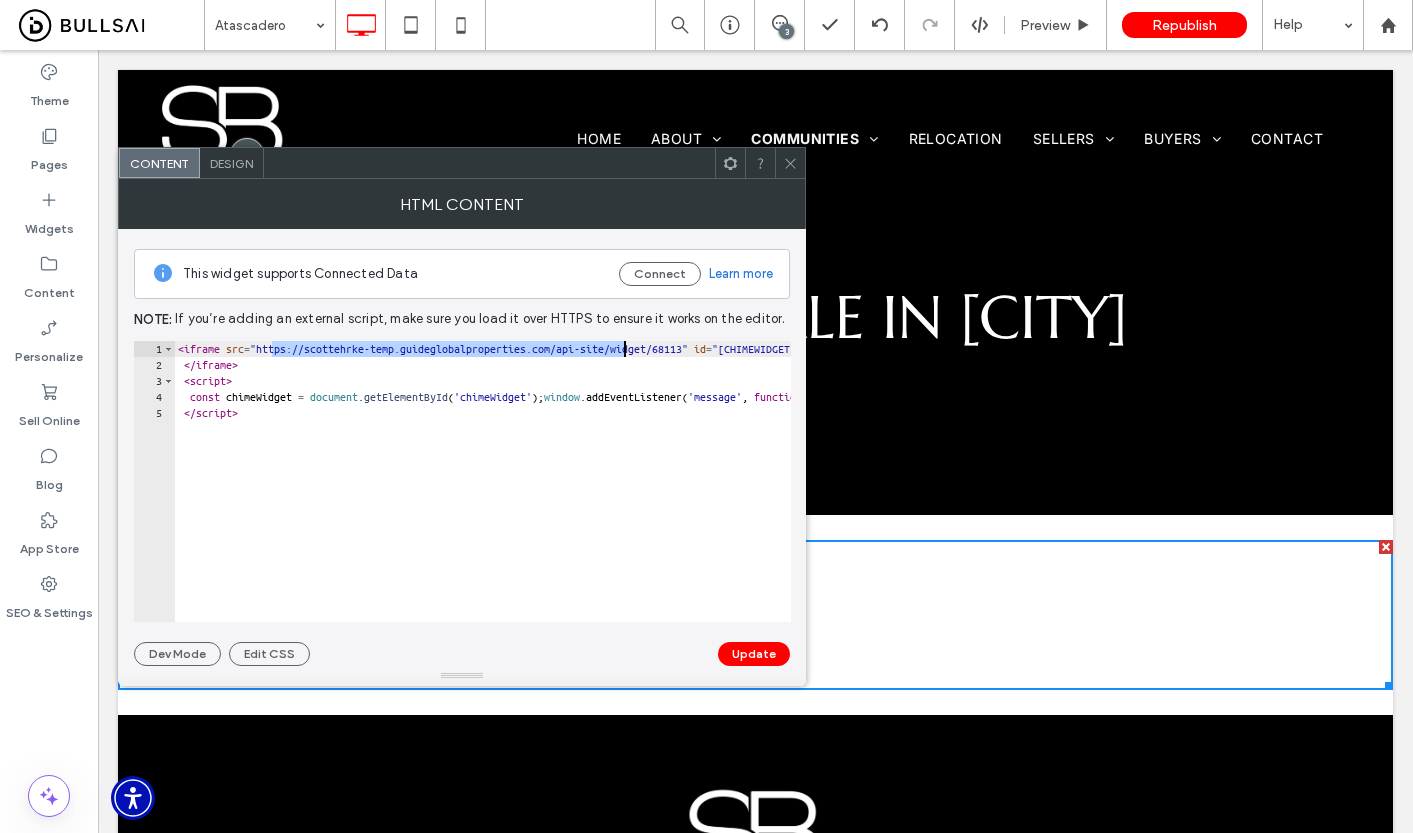 paste 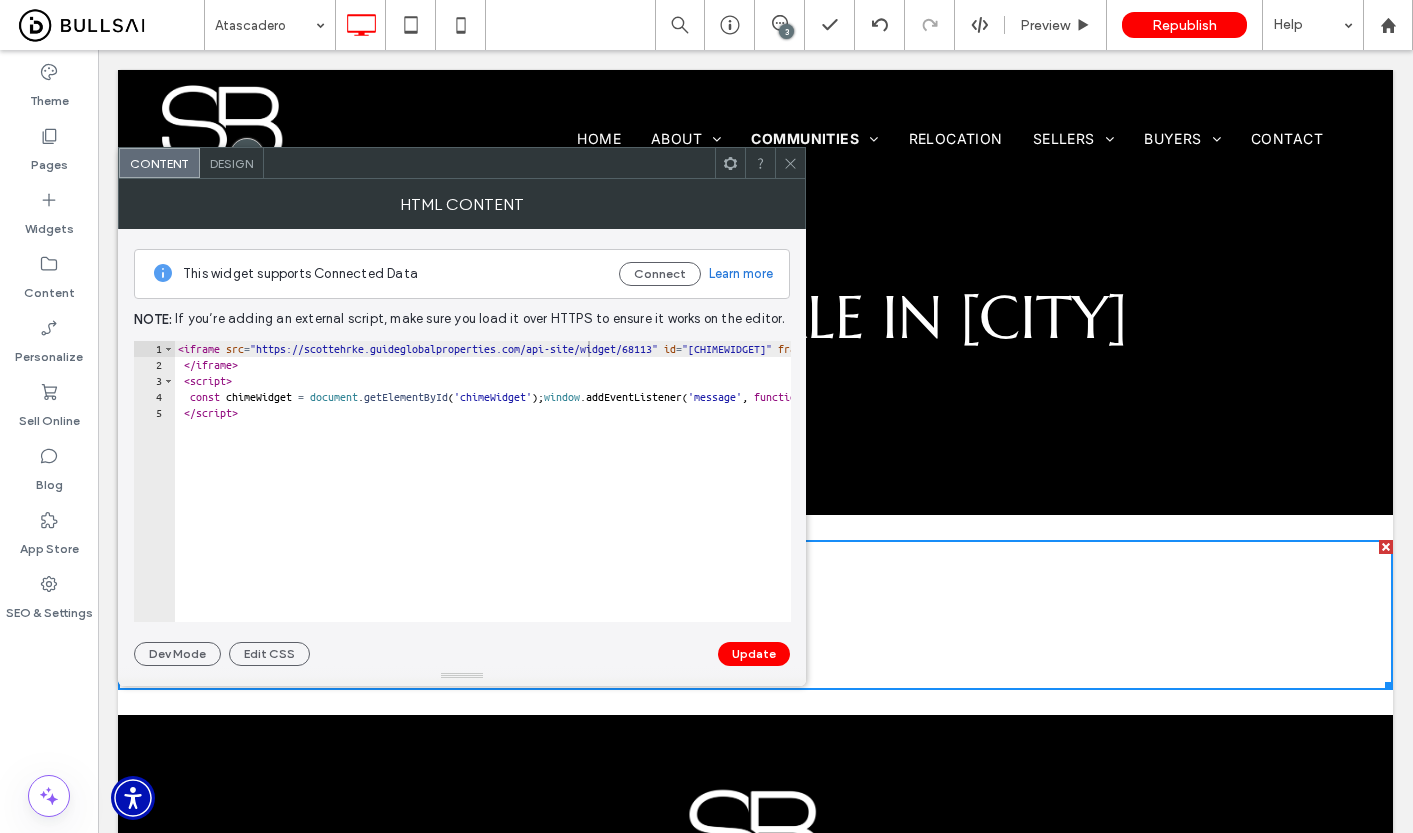 click on "Update" at bounding box center (754, 654) 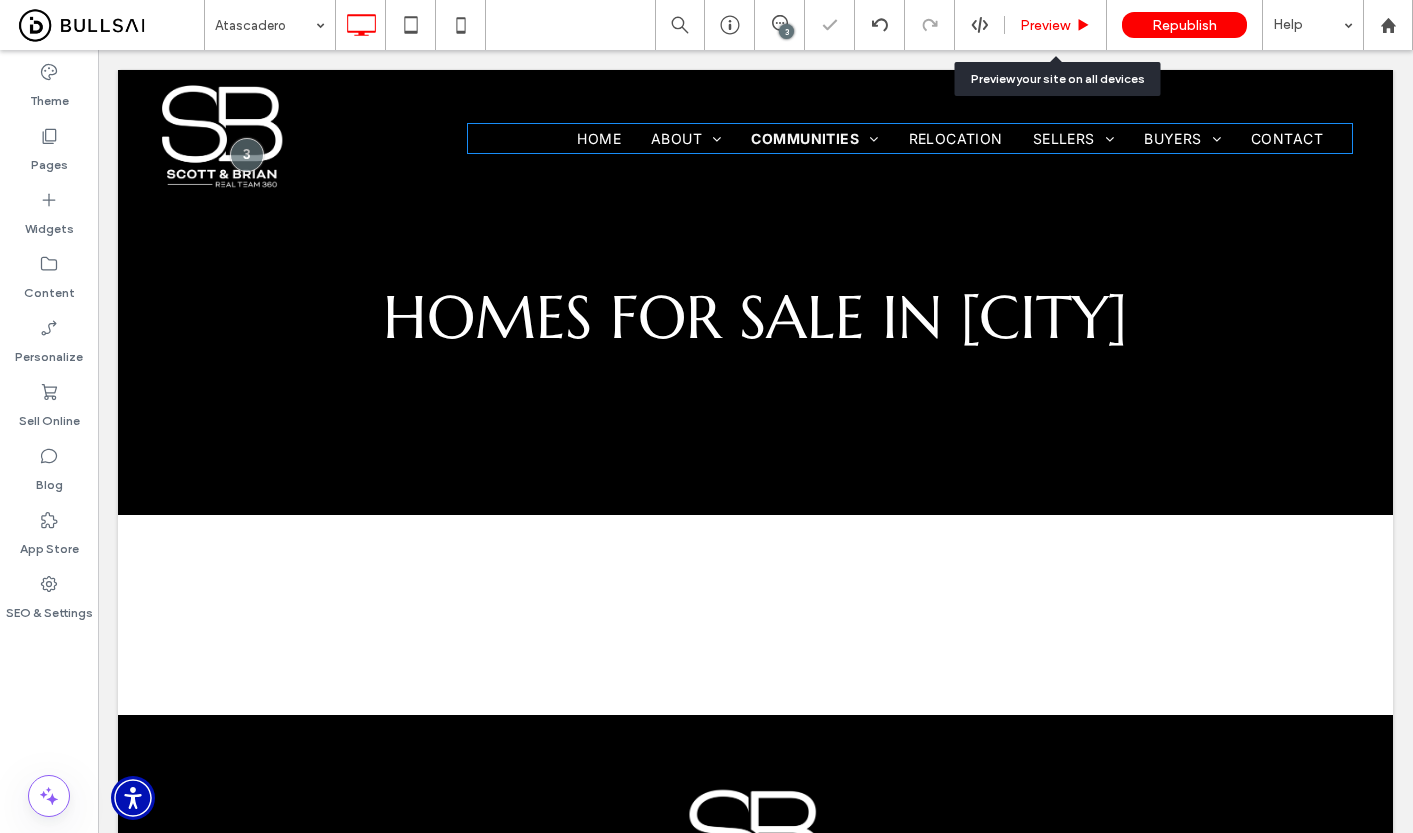 click 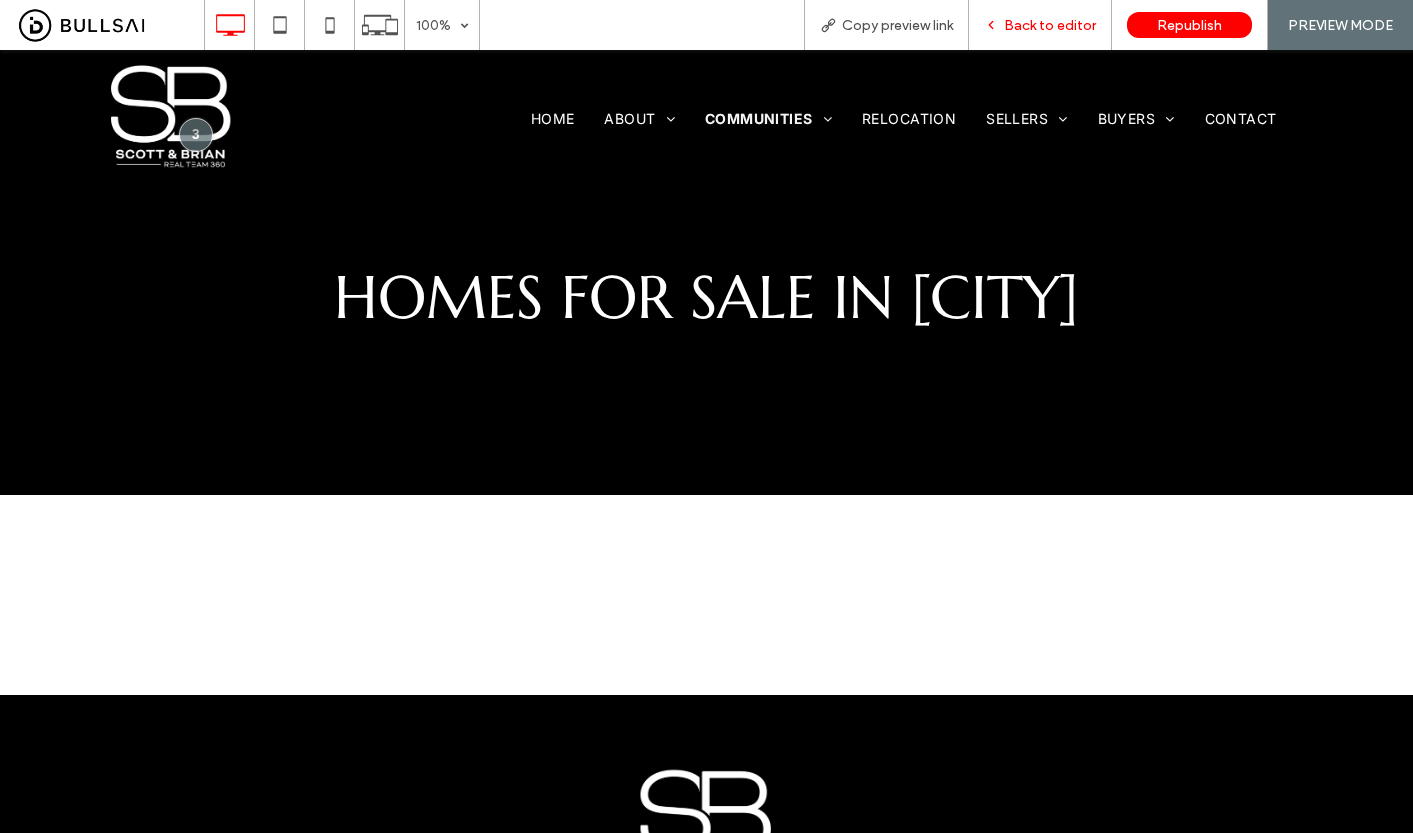 scroll, scrollTop: 0, scrollLeft: 0, axis: both 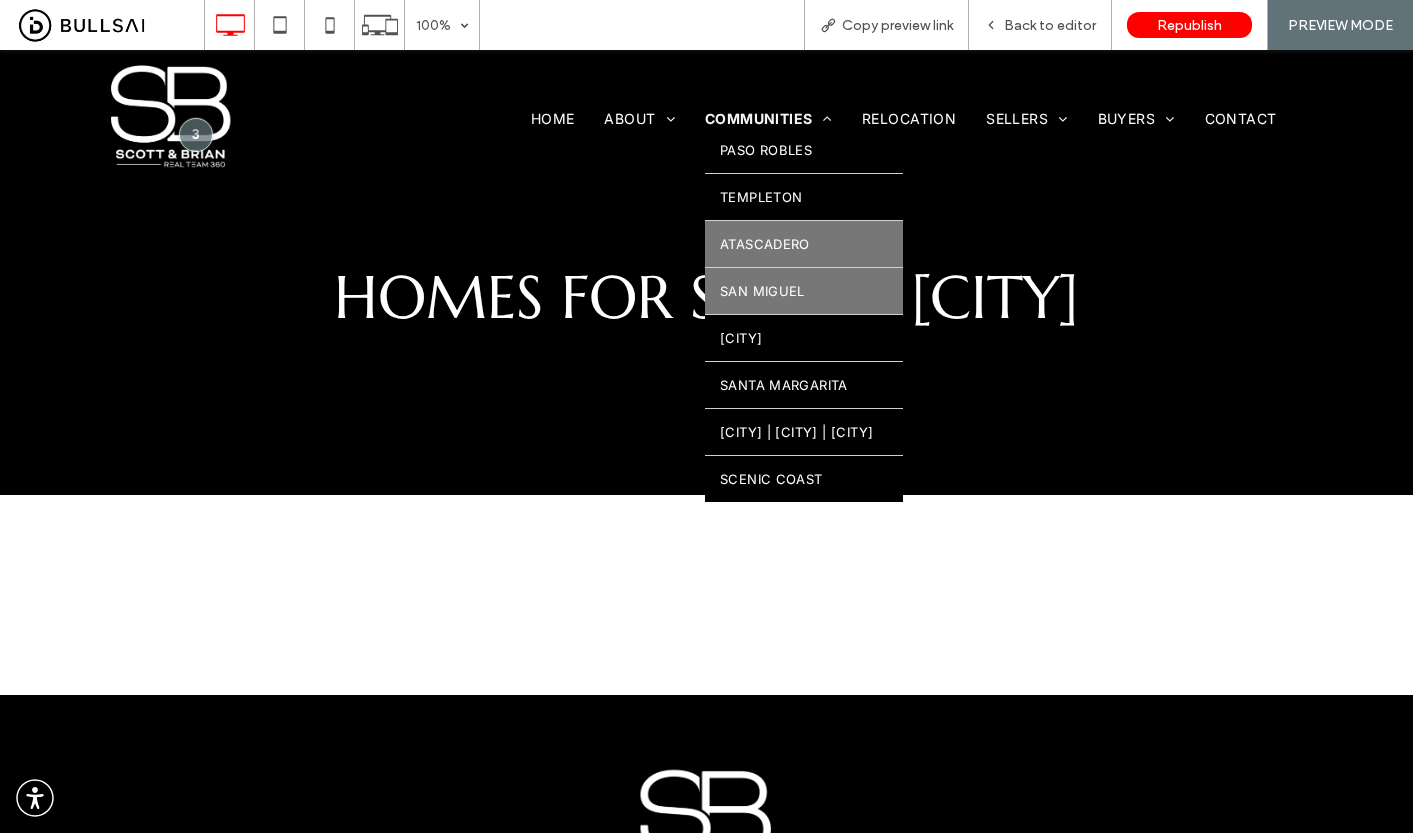 click on "San Miguel" at bounding box center [762, 291] 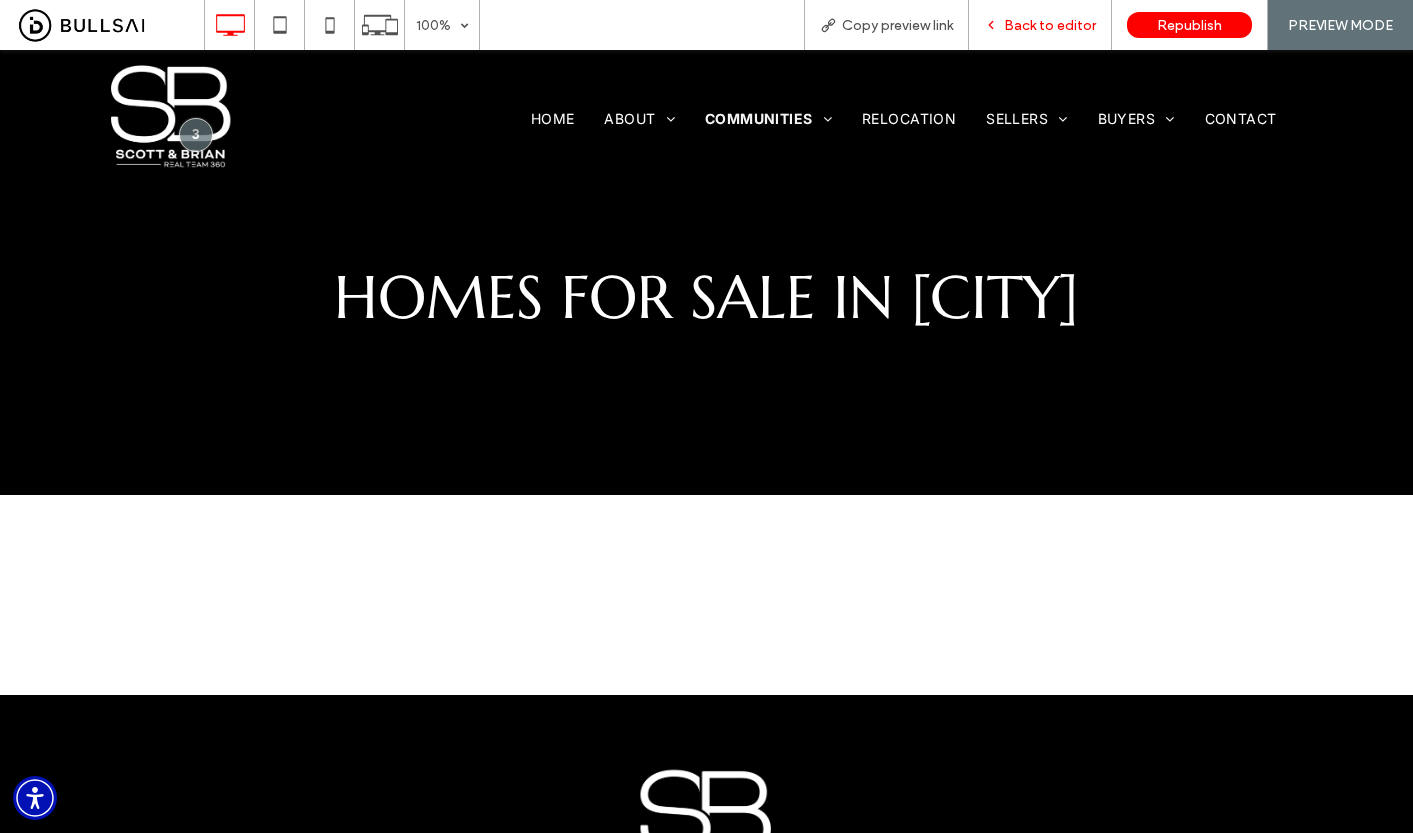 click on "Back to editor" at bounding box center [1050, 25] 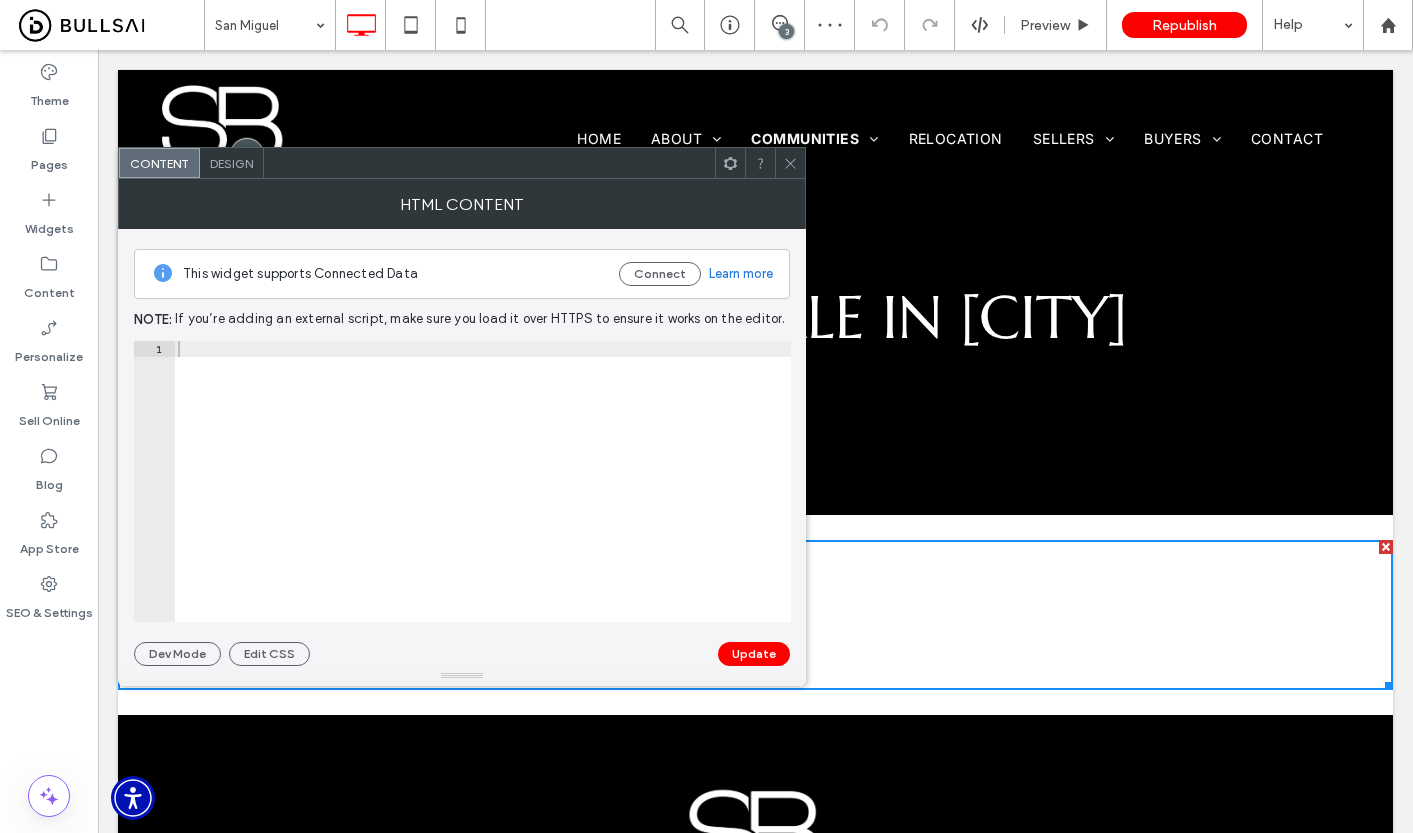 scroll, scrollTop: 0, scrollLeft: 0, axis: both 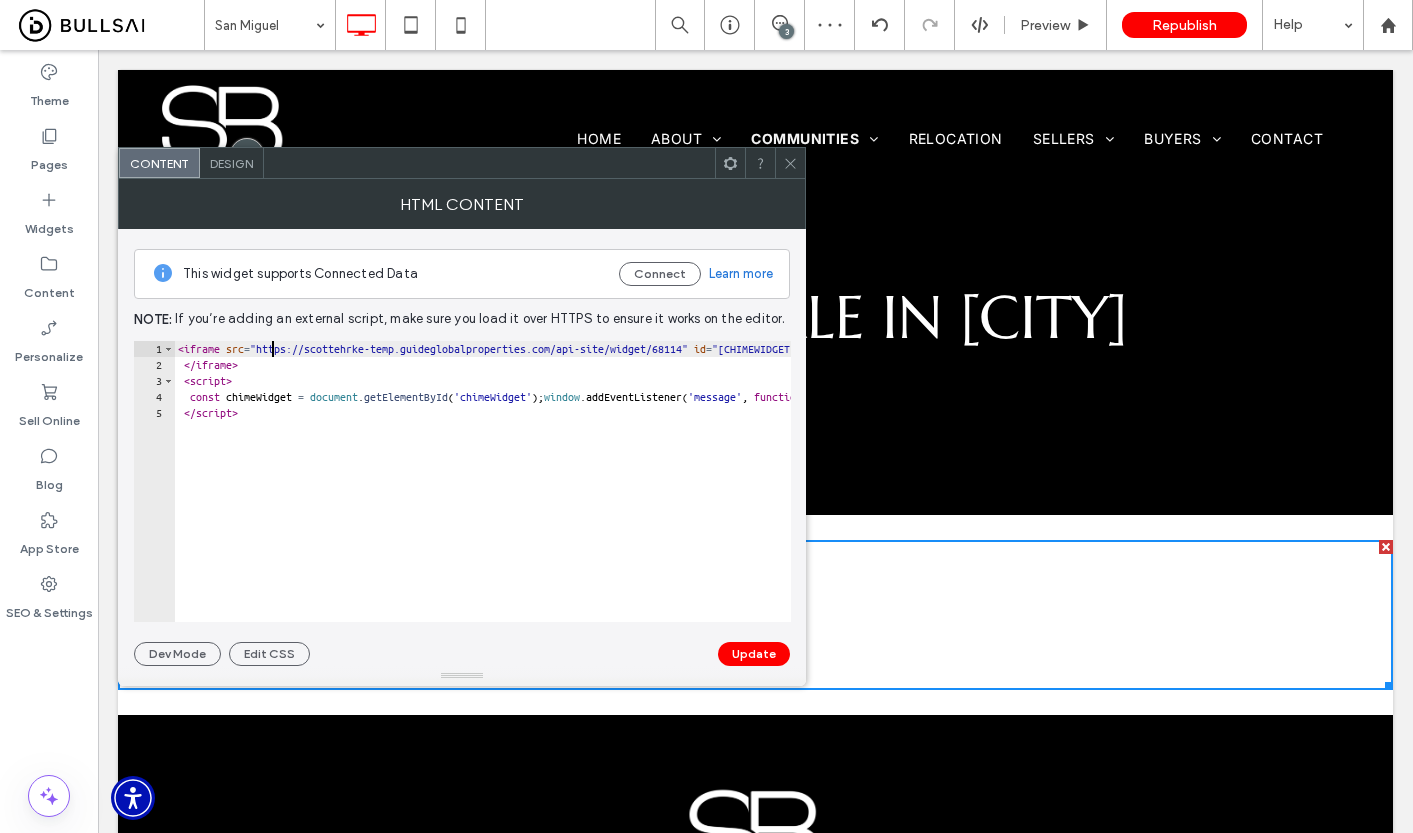 click on "< iframe   src = "https://scottehrke-temp.guideglobalproperties.com/api-site/widget/68114"   id = "chimeWidget"   frameborder = "0"   style = "width:100%;height:100%" >   </ iframe >   < script >    const   chimeWidget   =   document . getElementById ( 'chimeWidget' ) ; window . addEventListener ( 'message' ,   function   ( e )   { try   { let   data   =   JSON . parse ( e . data ) ; if ( data . from   ===   'chimeSite'   &&   data . event   ===   'updateBodyRect' ) { chimeWidget . style . height   =   data . data . height   +   'px' }}   catch   ( error )   { console . log ( error )}})   </ script >" at bounding box center (1254, 497) 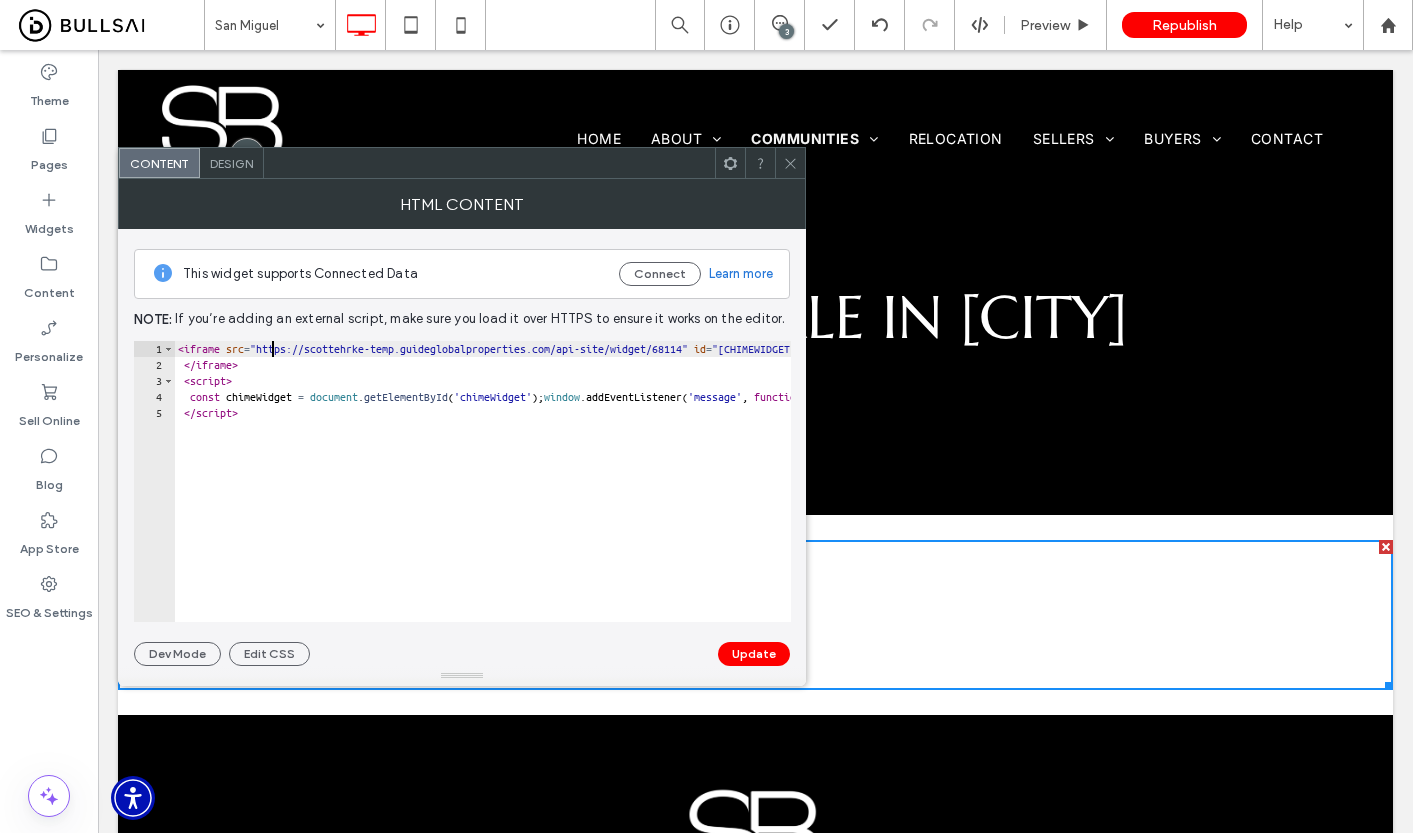 click on "< iframe   src = "https://scottehrke-temp.guideglobalproperties.com/api-site/widget/68114"   id = "chimeWidget"   frameborder = "0"   style = "width:100%;height:100%" >   </ iframe >   < script >    const   chimeWidget   =   document . getElementById ( 'chimeWidget' ) ; window . addEventListener ( 'message' ,   function   ( e )   { try   { let   data   =   JSON . parse ( e . data ) ; if ( data . from   ===   'chimeSite'   &&   data . event   ===   'updateBodyRect' ) { chimeWidget . style . height   =   data . data . height   +   'px' }}   catch   ( error )   { console . log ( error )}})   </ script >" at bounding box center (1254, 497) 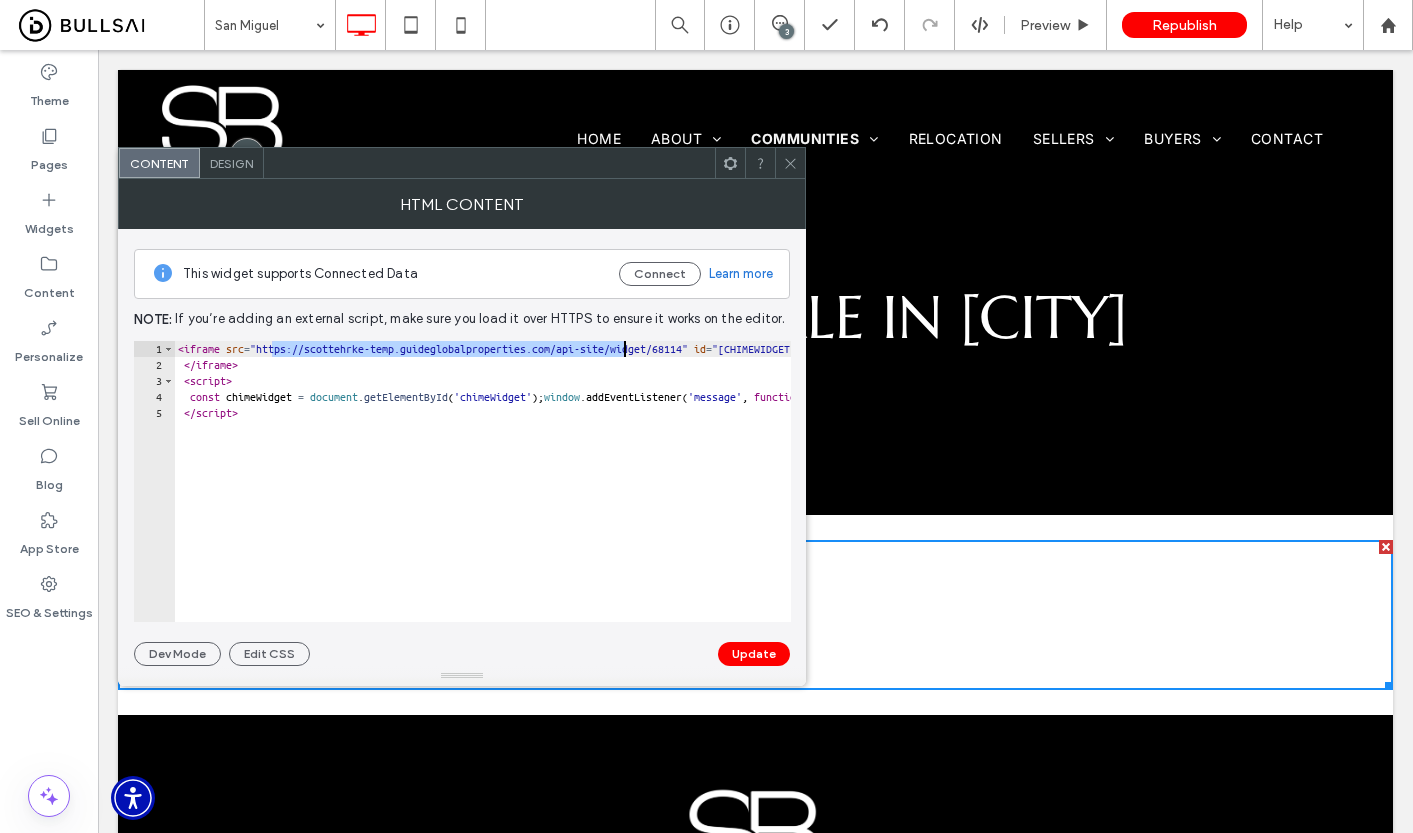 paste 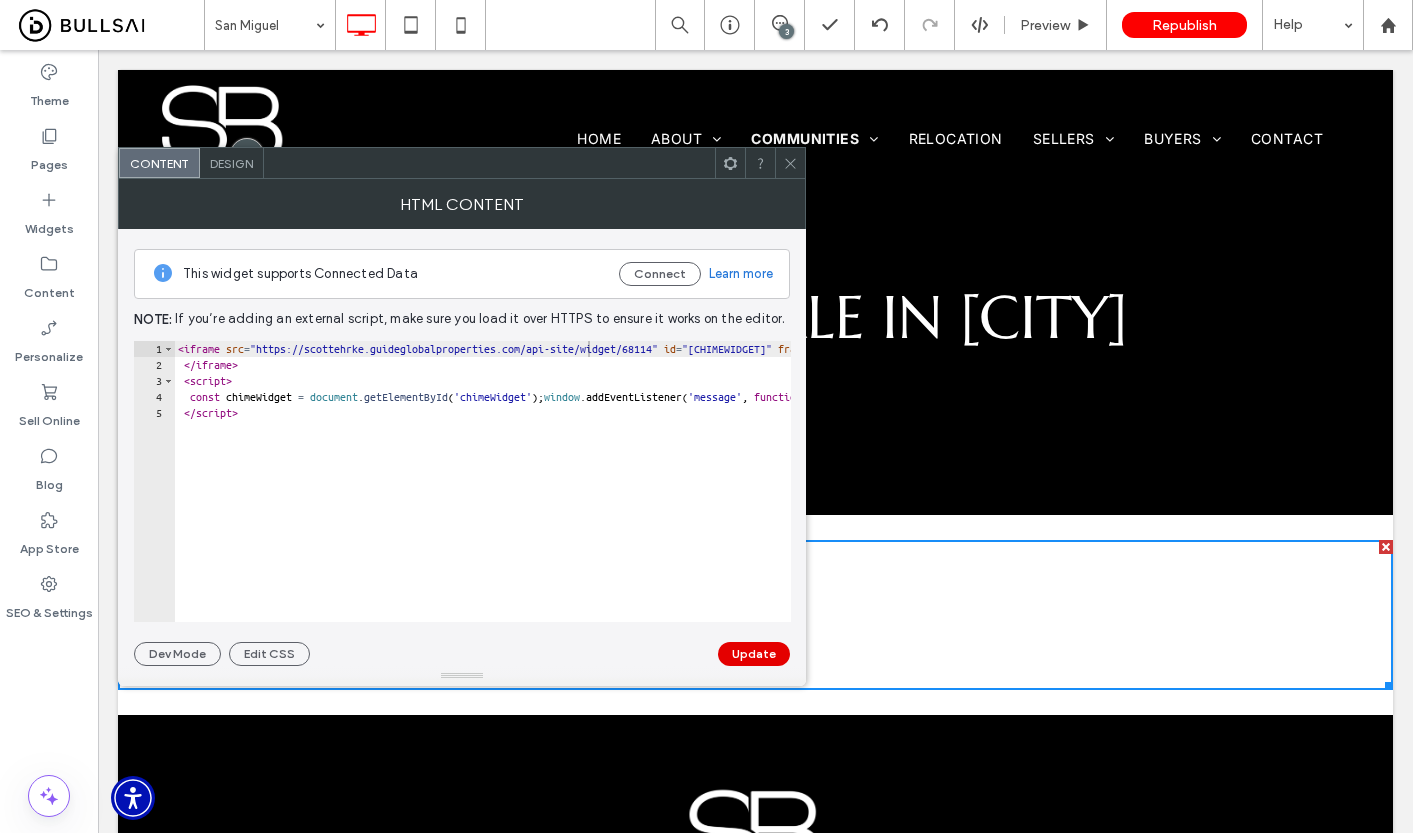 click on "Update" at bounding box center (754, 654) 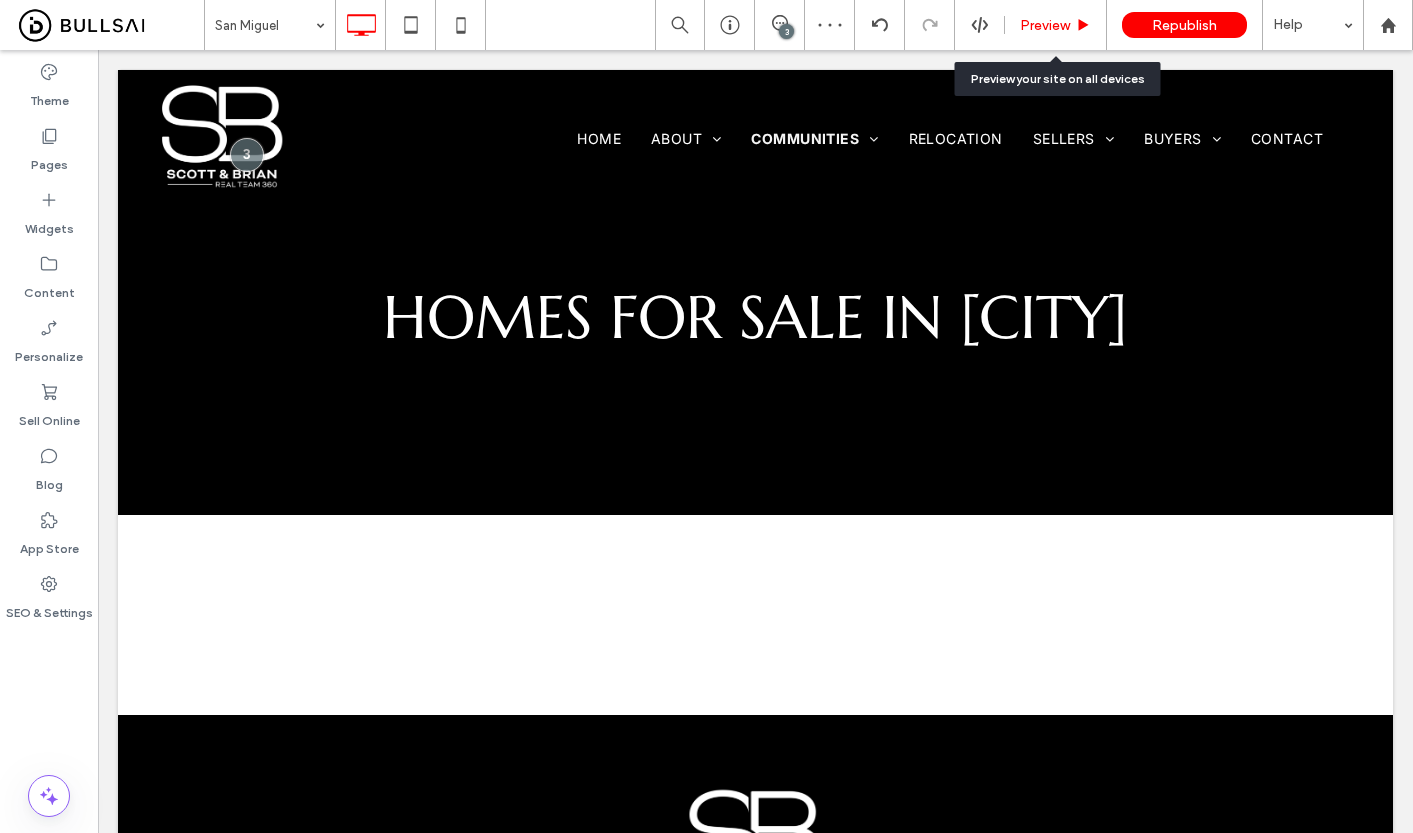 scroll, scrollTop: 0, scrollLeft: 0, axis: both 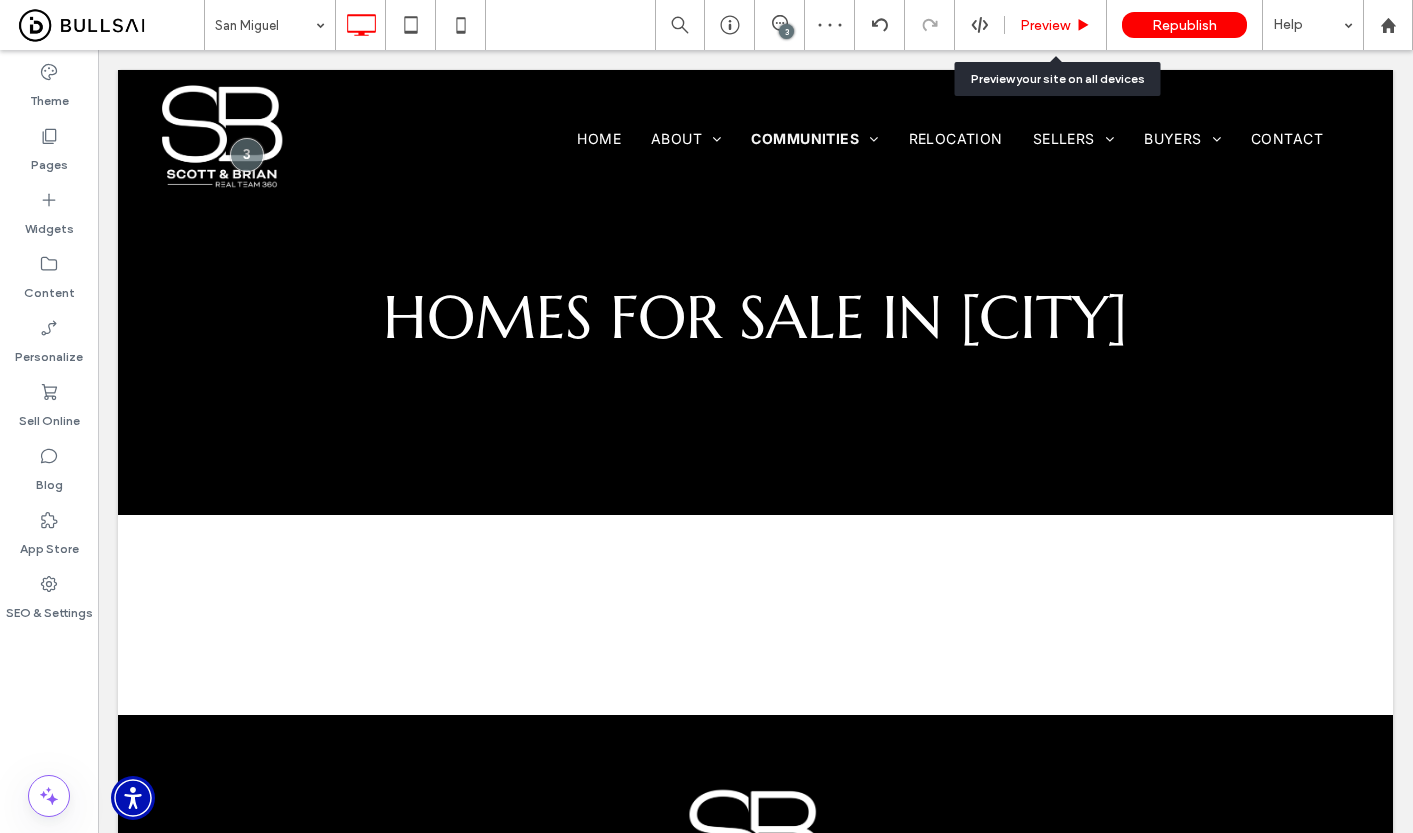 click on "Preview" at bounding box center [1056, 25] 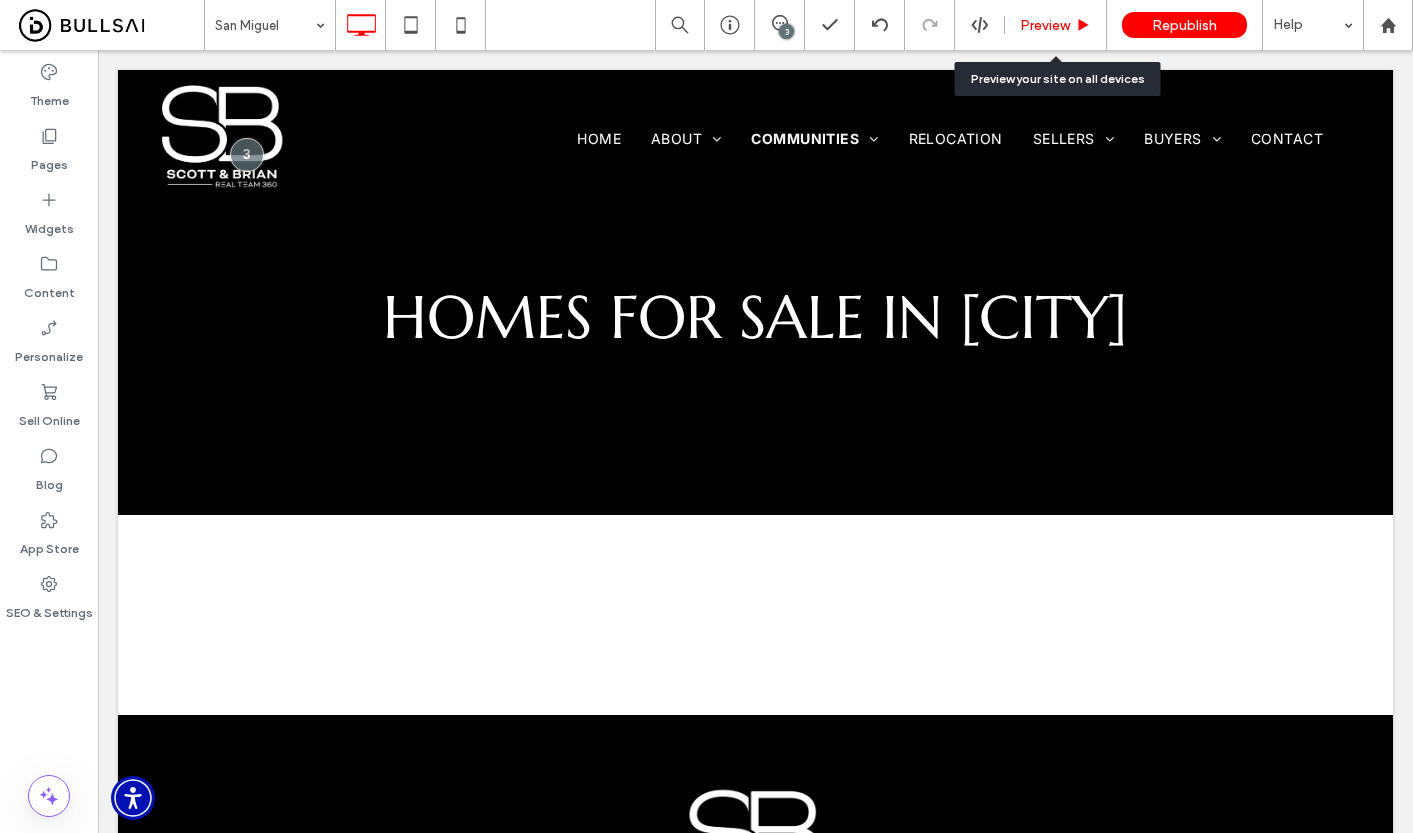 click on "Preview" at bounding box center (1045, 25) 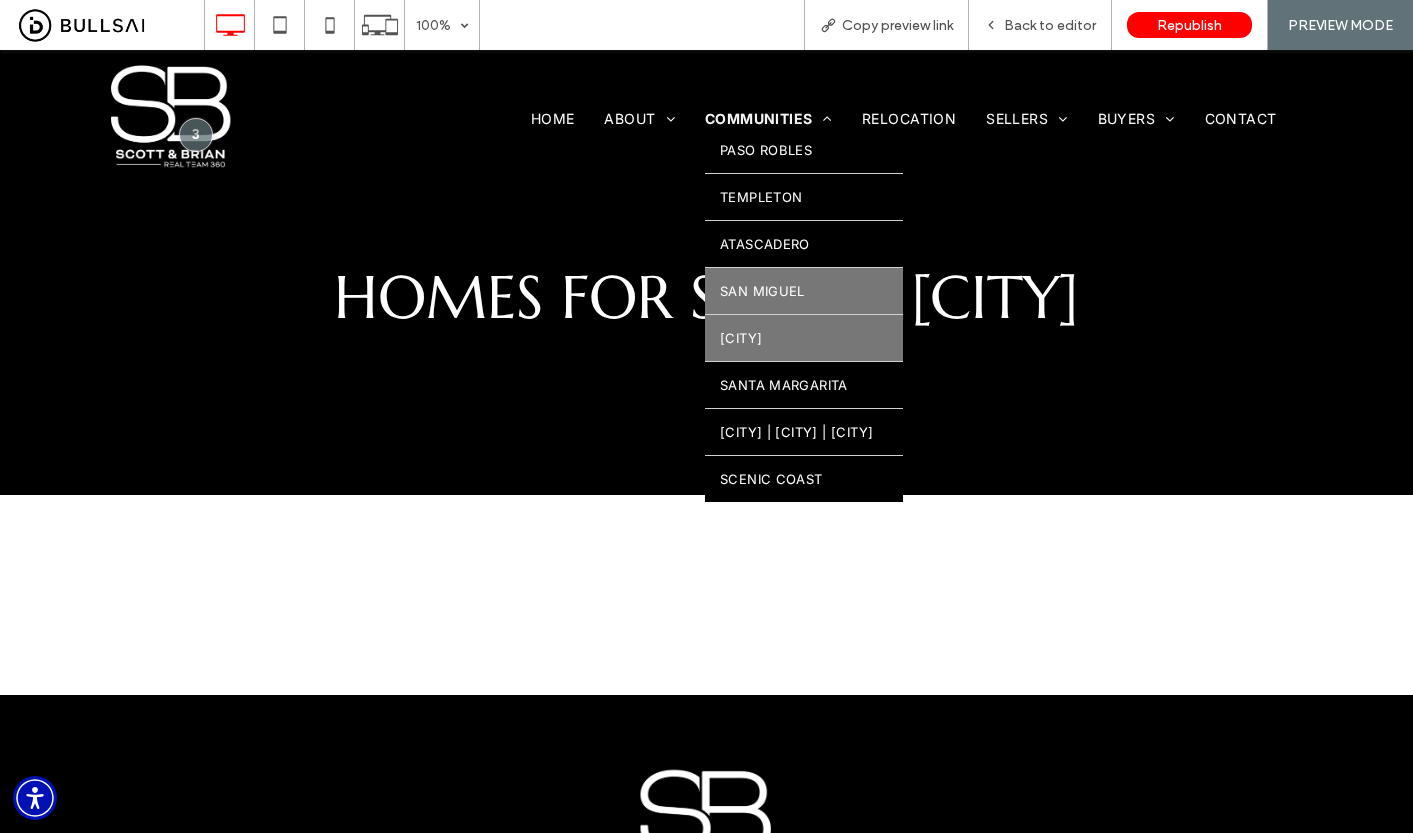 drag, startPoint x: 743, startPoint y: 333, endPoint x: 740, endPoint y: 389, distance: 56.0803 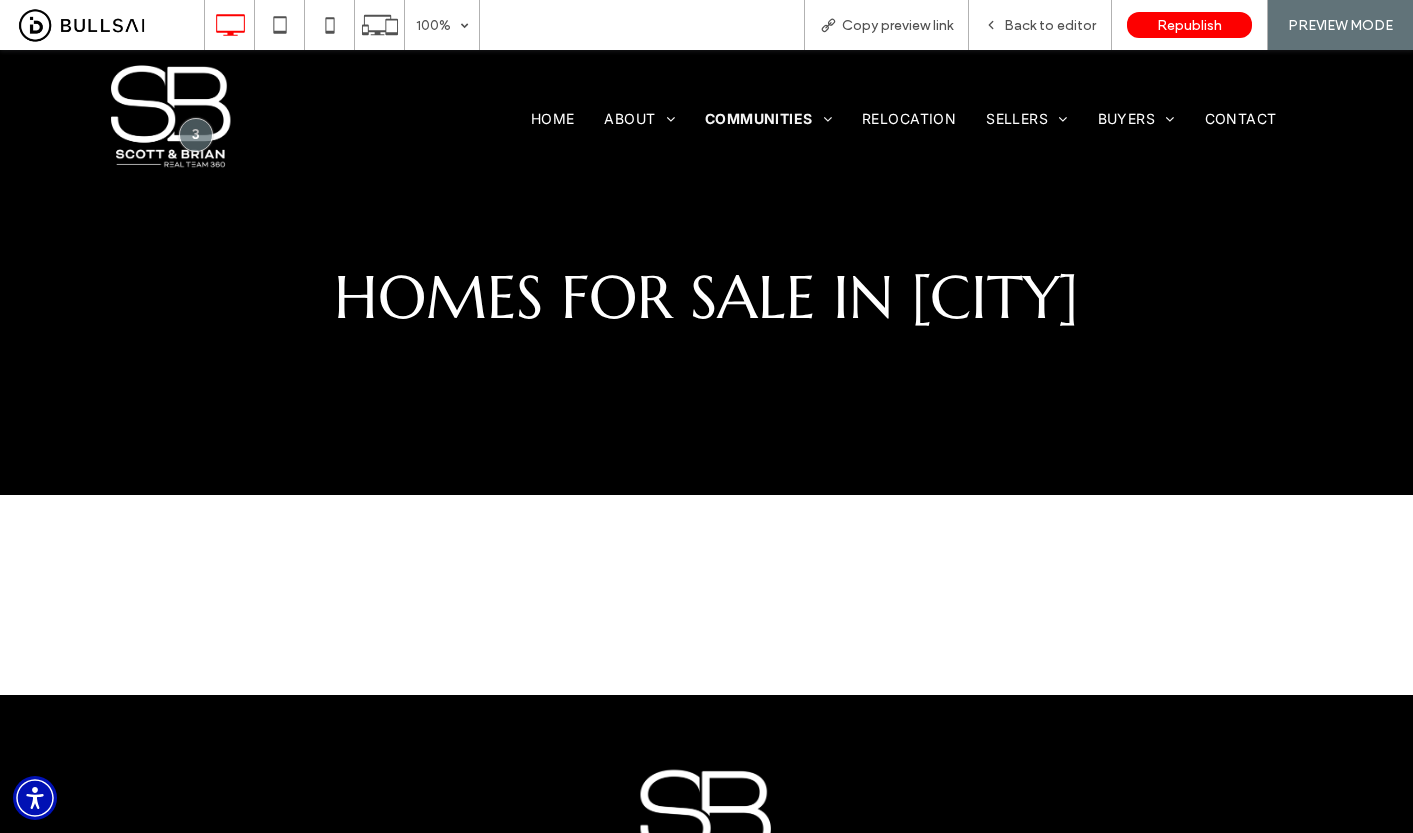 click on "100% Copy preview link Back to editor Republish PREVIEW MODE
Site Comments Team & Clients Automate new comments Instantly notify your team when someone adds or updates a comment on a site. See Zap Examples 3
Theme Pages Widgets Content Personalize Sell Online Blog App Store SEO & Settings
HTML CSS
GENERAL CSS FOR ALL DEVICES
DEVICE SPECIFIC CSS
Use with caution!
Make sure you read the" at bounding box center (706, 416) 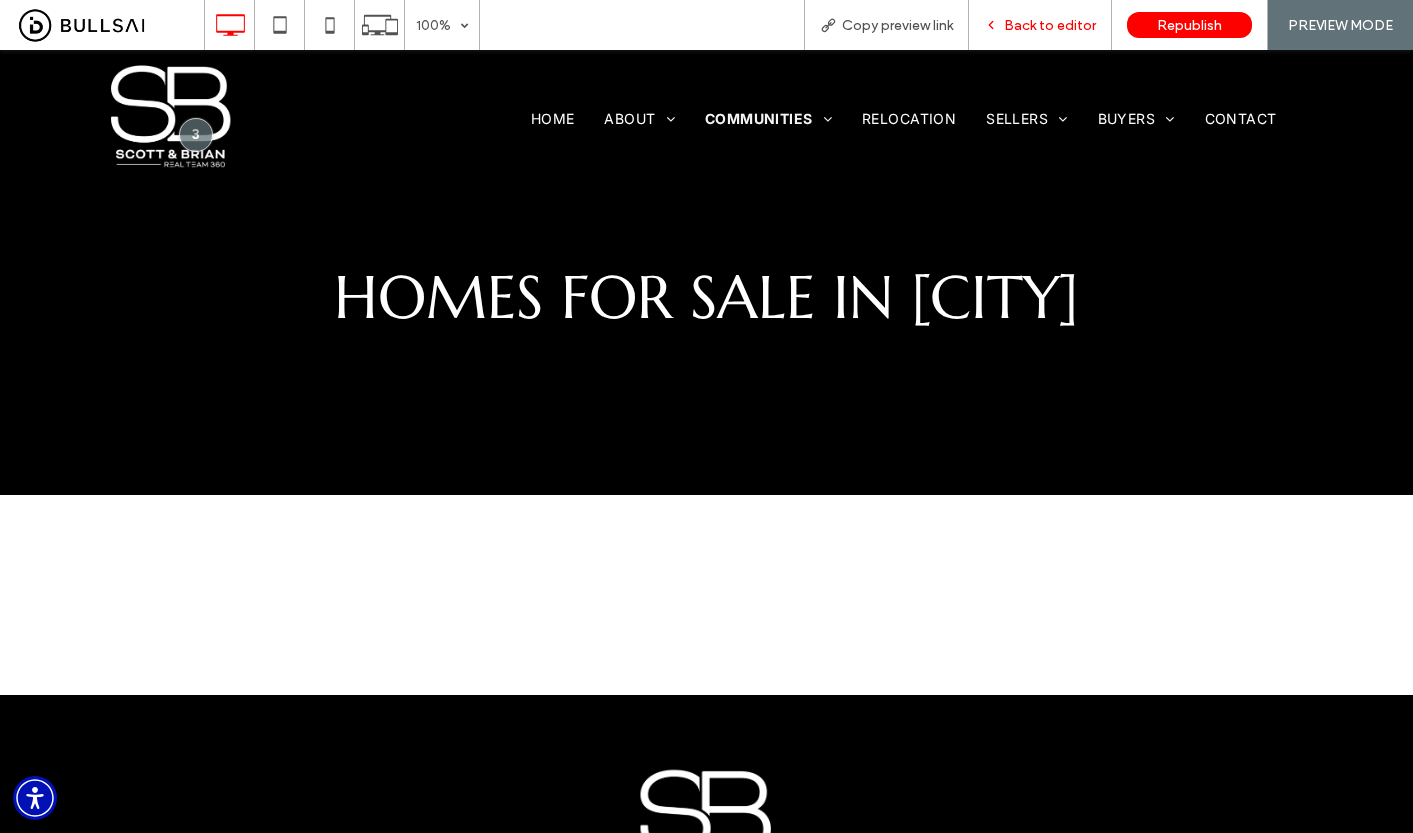 click on "Back to editor" at bounding box center [1050, 25] 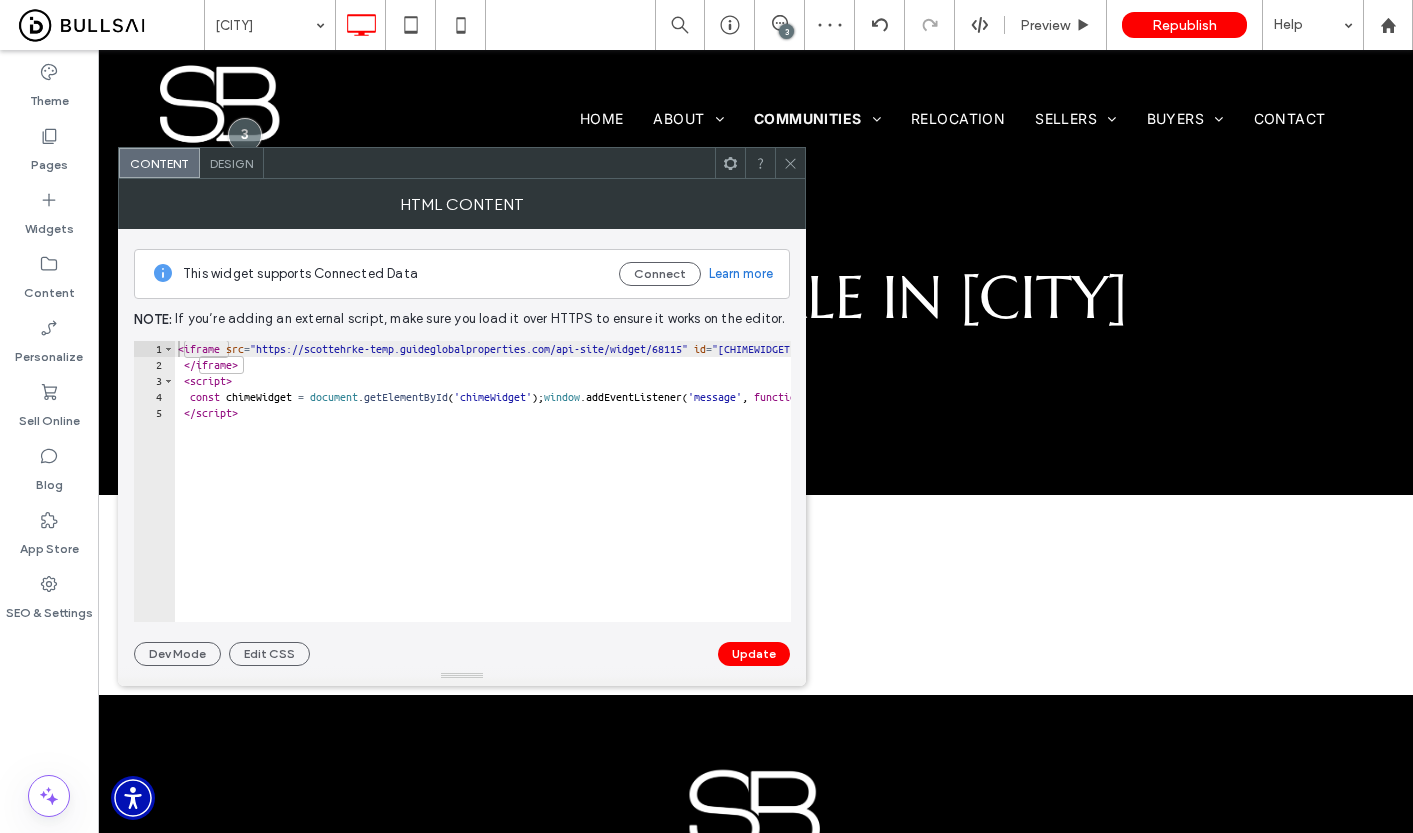 click on "< iframe   src = "https://scottehrke-temp.guideglobalproperties.com/api-site/widget/68115"   id = "chimeWidget"   frameborder = "0"   style = "width:100%;height:100%" >   </ iframe >   < script >    const   chimeWidget   =   document . getElementById ( 'chimeWidget' ) ; window . addEventListener ( 'message' ,   function   ( e )   { try   { let   data   =   JSON . parse ( e . data ) ; if ( data . from   ===   'chimeSite'   &&   data . event   ===   'updateBodyRect' ) { chimeWidget . style . height   =   data . data . height   +   'px' }}   catch   ( error )   { console . log ( error )}})   </ script >" at bounding box center (1254, 497) 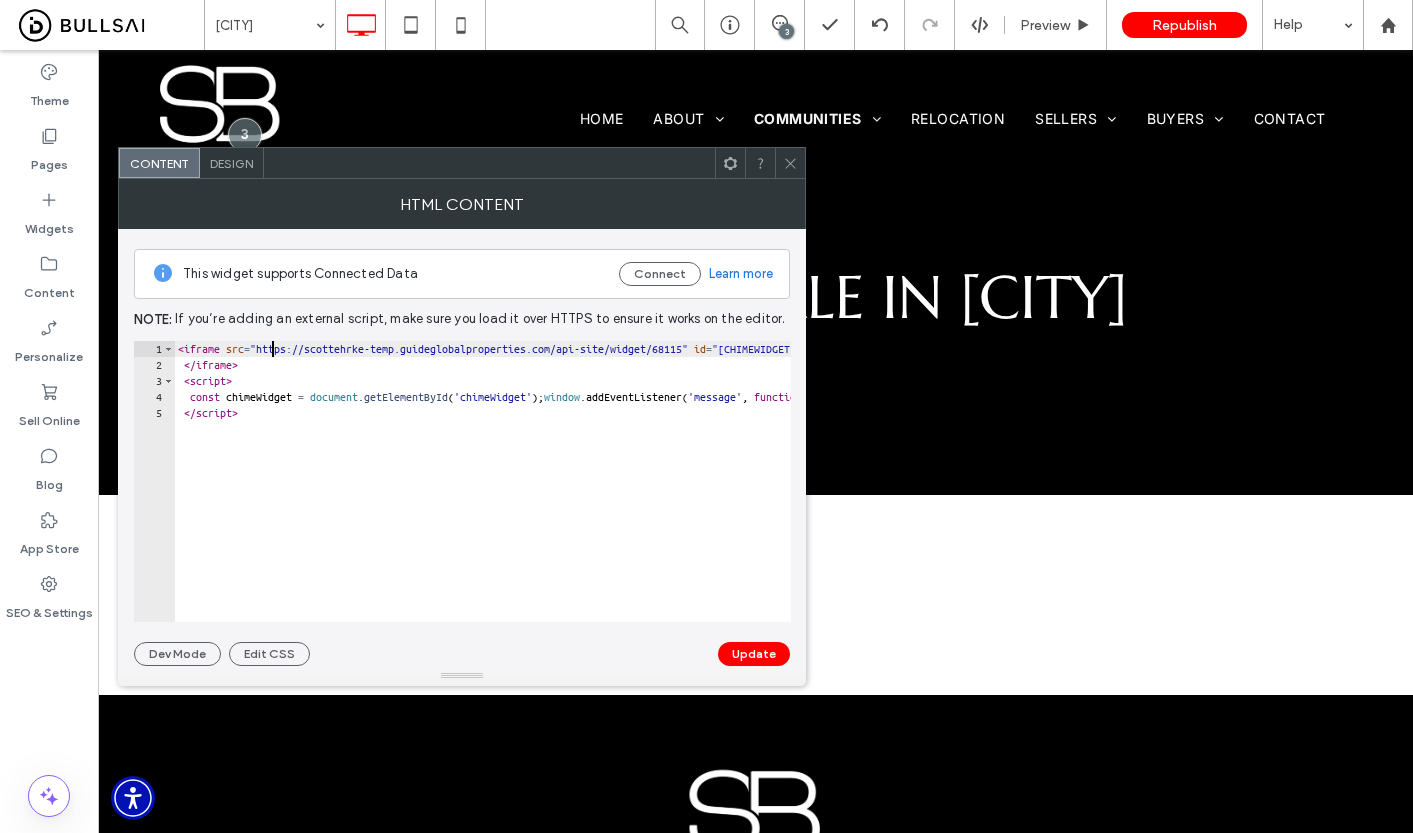 click on "< iframe   src = "https://scottehrke-temp.guideglobalproperties.com/api-site/widget/68115"   id = "chimeWidget"   frameborder = "0"   style = "width:100%;height:100%" >   </ iframe >   < script >    const   chimeWidget   =   document . getElementById ( 'chimeWidget' ) ; window . addEventListener ( 'message' ,   function   ( e )   { try   { let   data   =   JSON . parse ( e . data ) ; if ( data . from   ===   'chimeSite'   &&   data . event   ===   'updateBodyRect' ) { chimeWidget . style . height   =   data . data . height   +   'px' }}   catch   ( error )   { console . log ( error )}})   </ script >" at bounding box center [1254, 497] 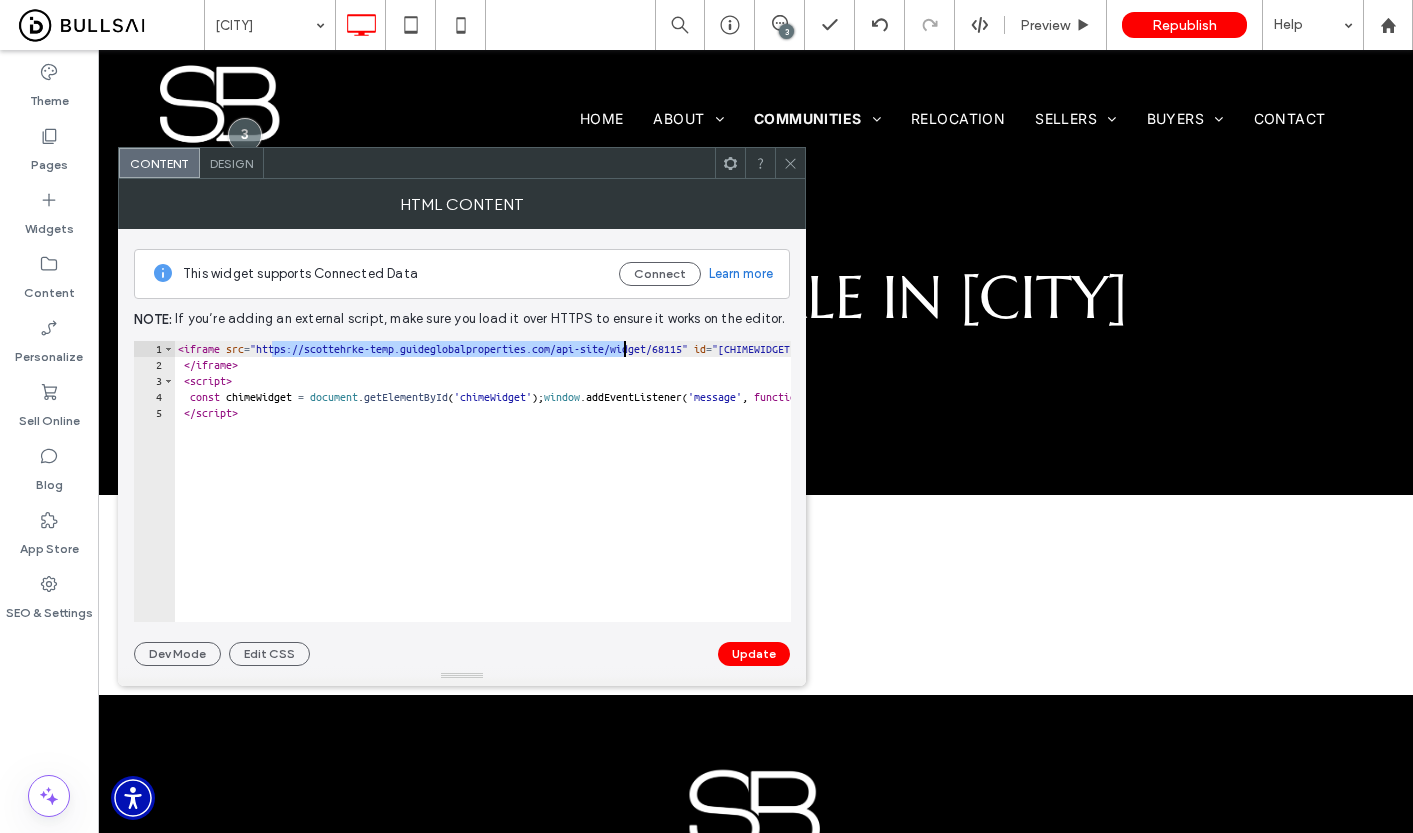 paste 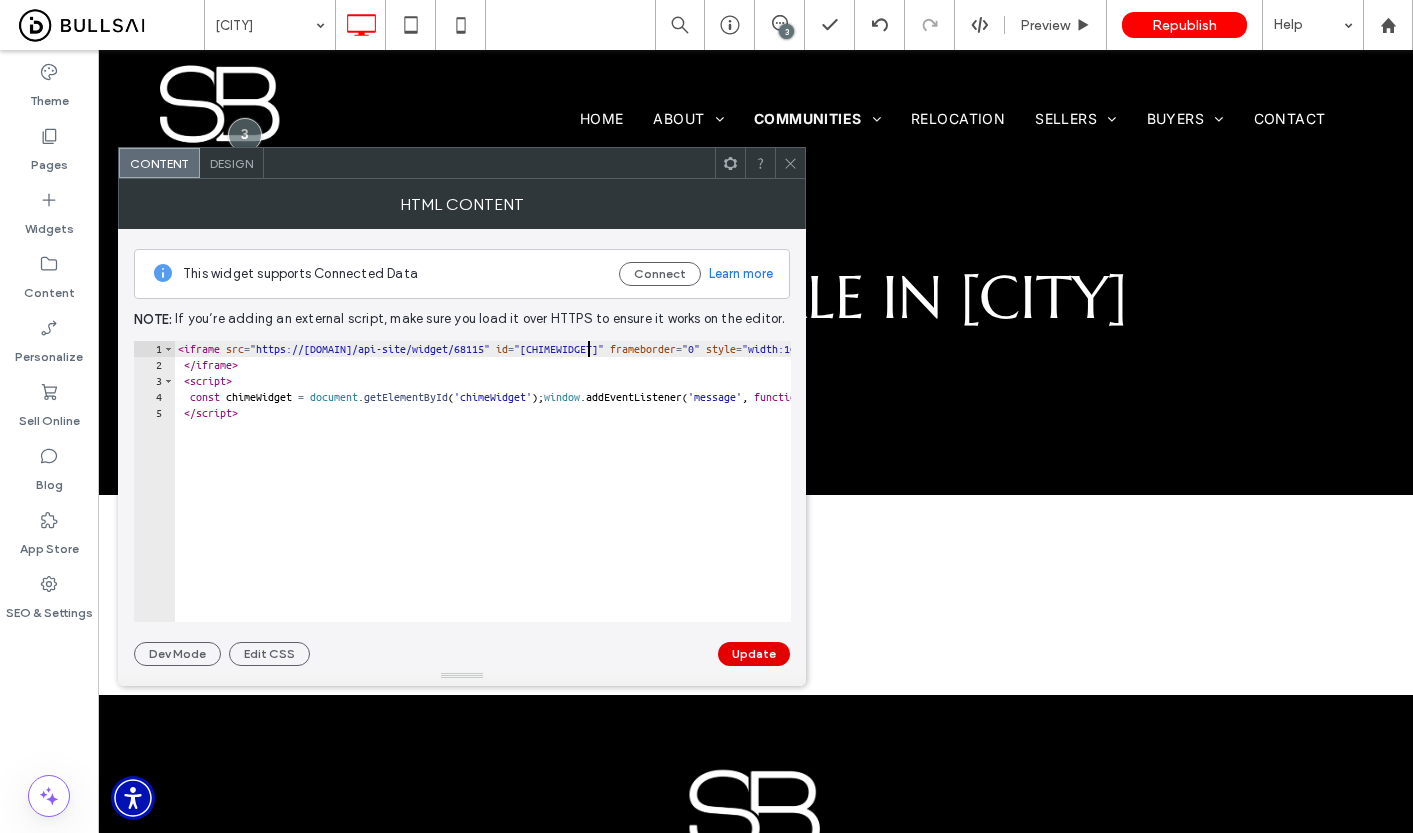 click on "Update" at bounding box center (754, 654) 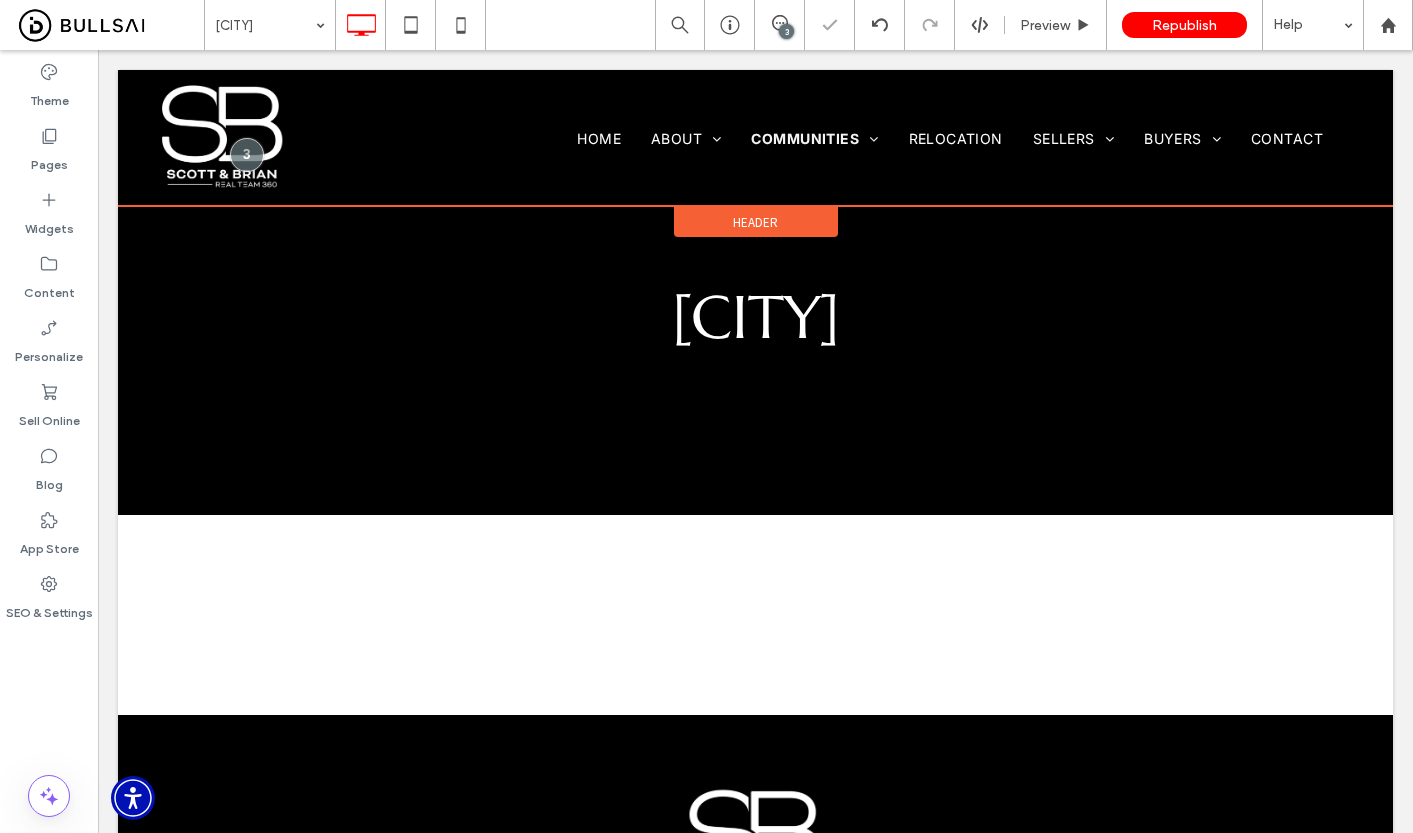 scroll, scrollTop: 0, scrollLeft: 0, axis: both 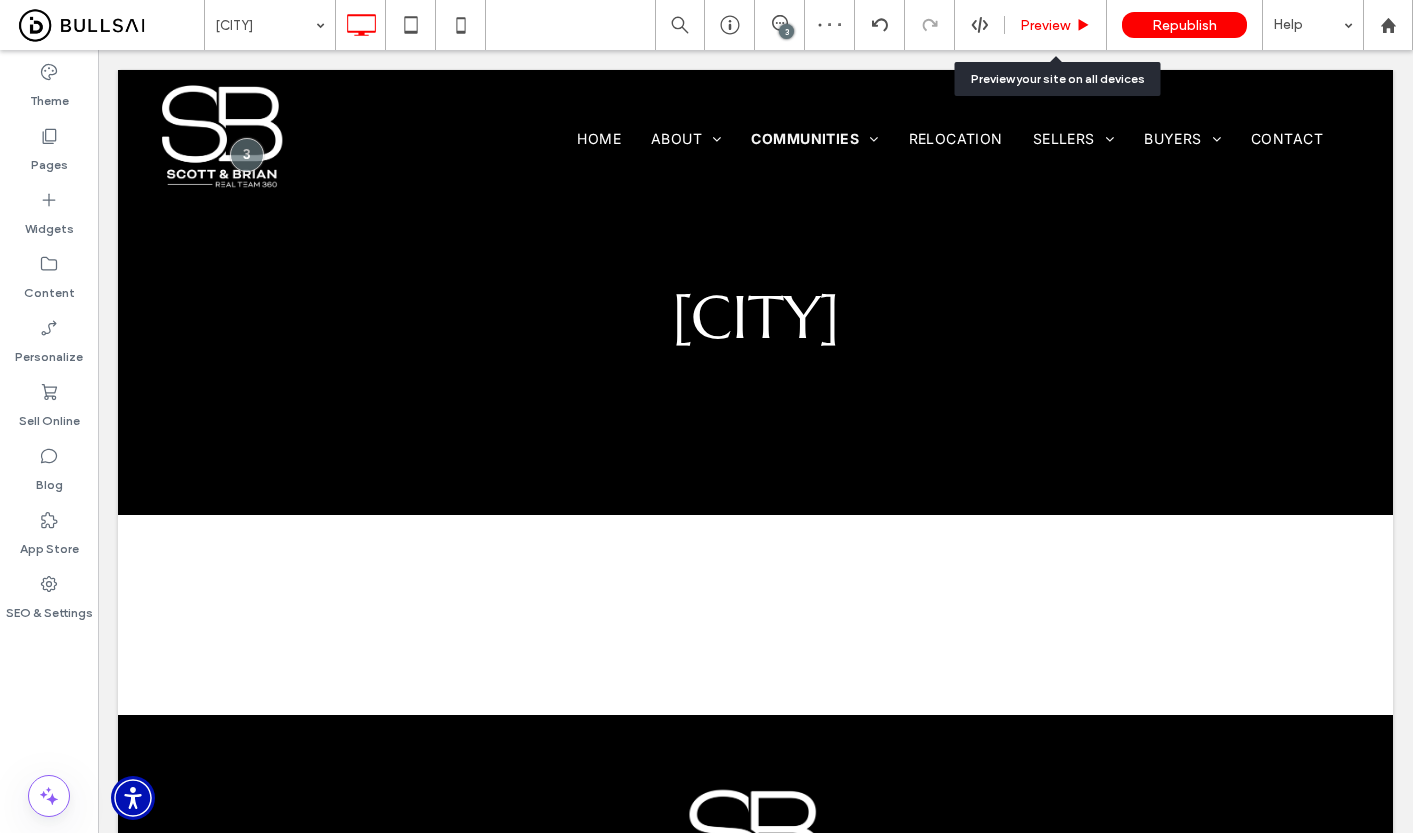click on "Preview" at bounding box center (1045, 25) 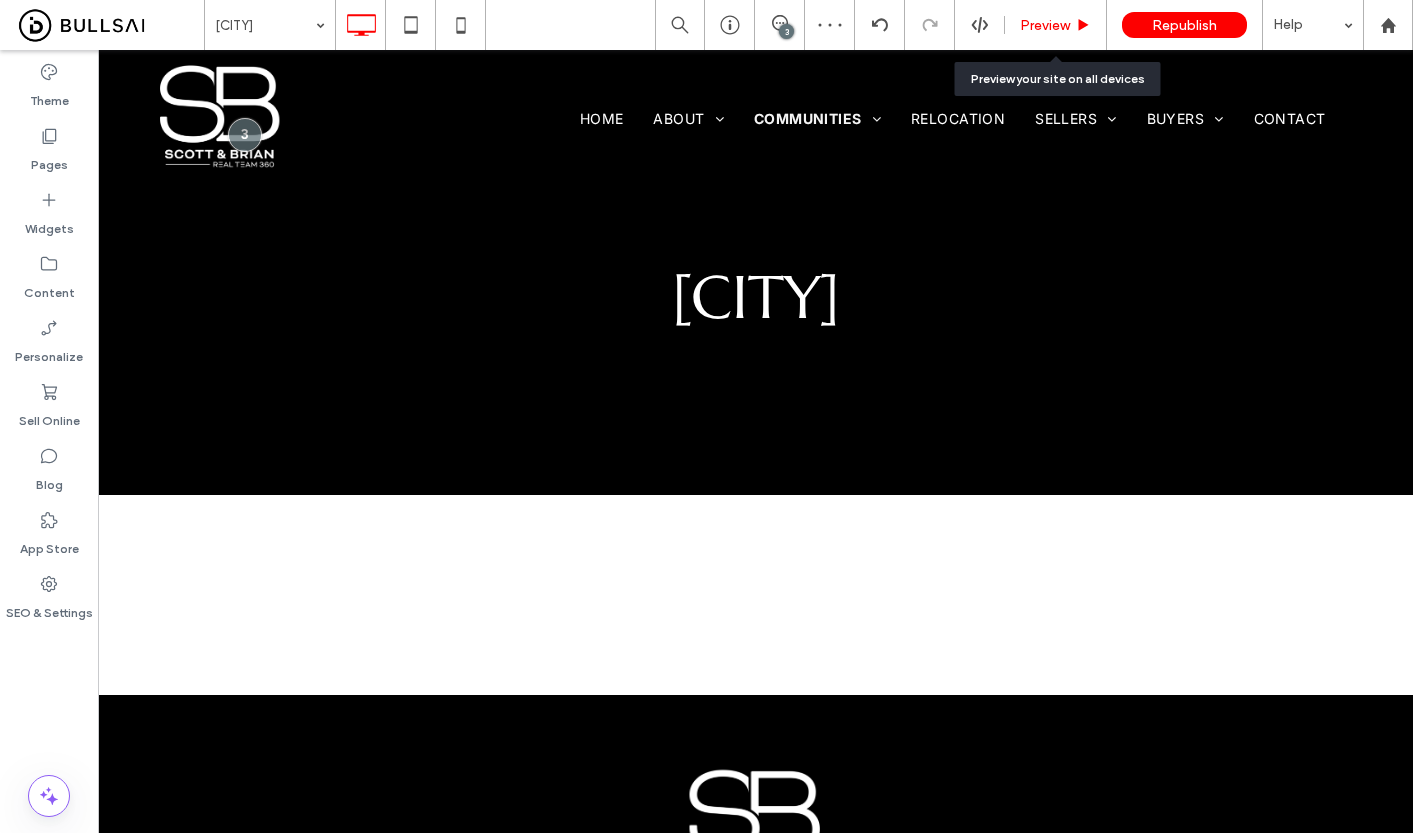 scroll, scrollTop: 0, scrollLeft: 0, axis: both 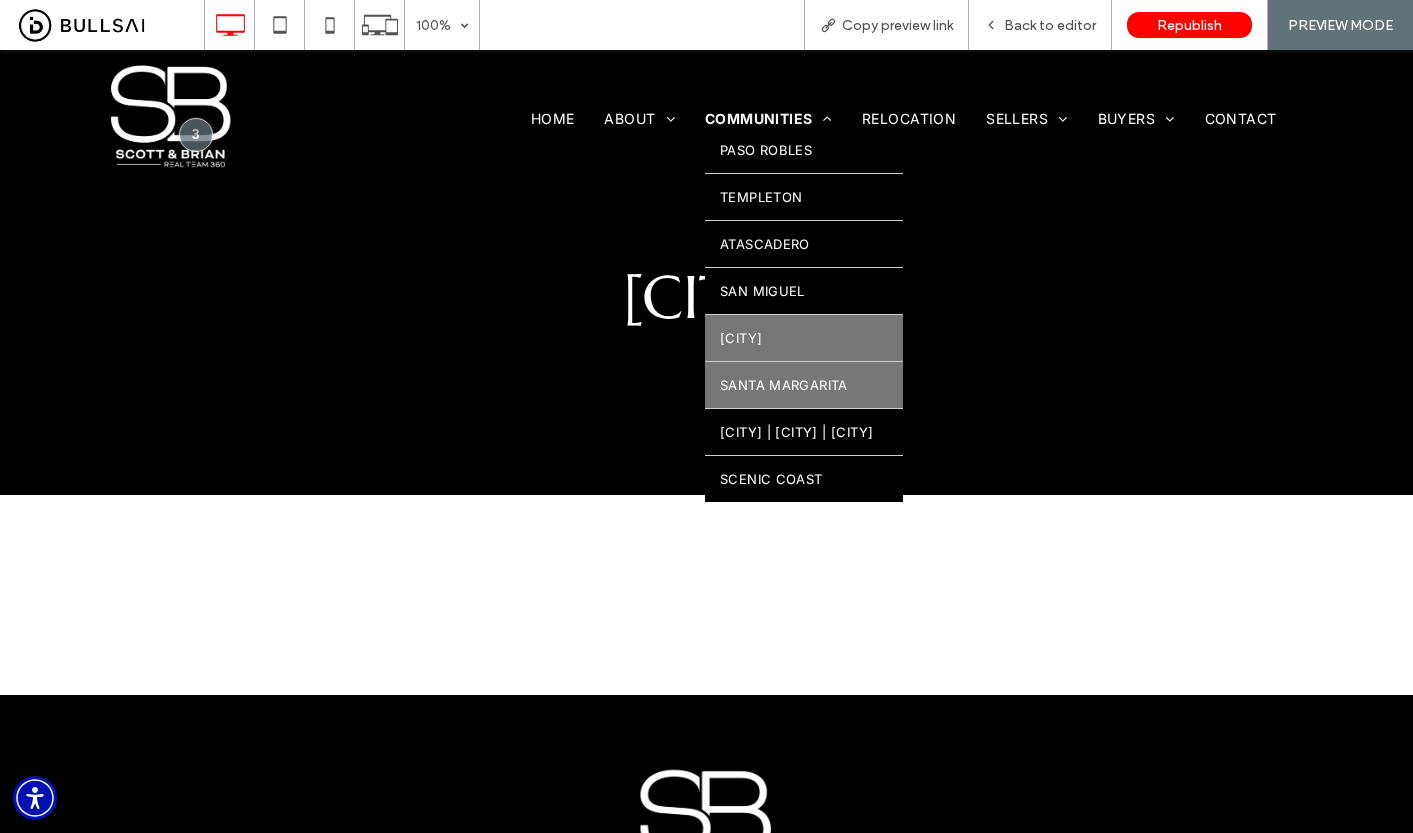 click on "Santa Margarita" at bounding box center [804, 385] 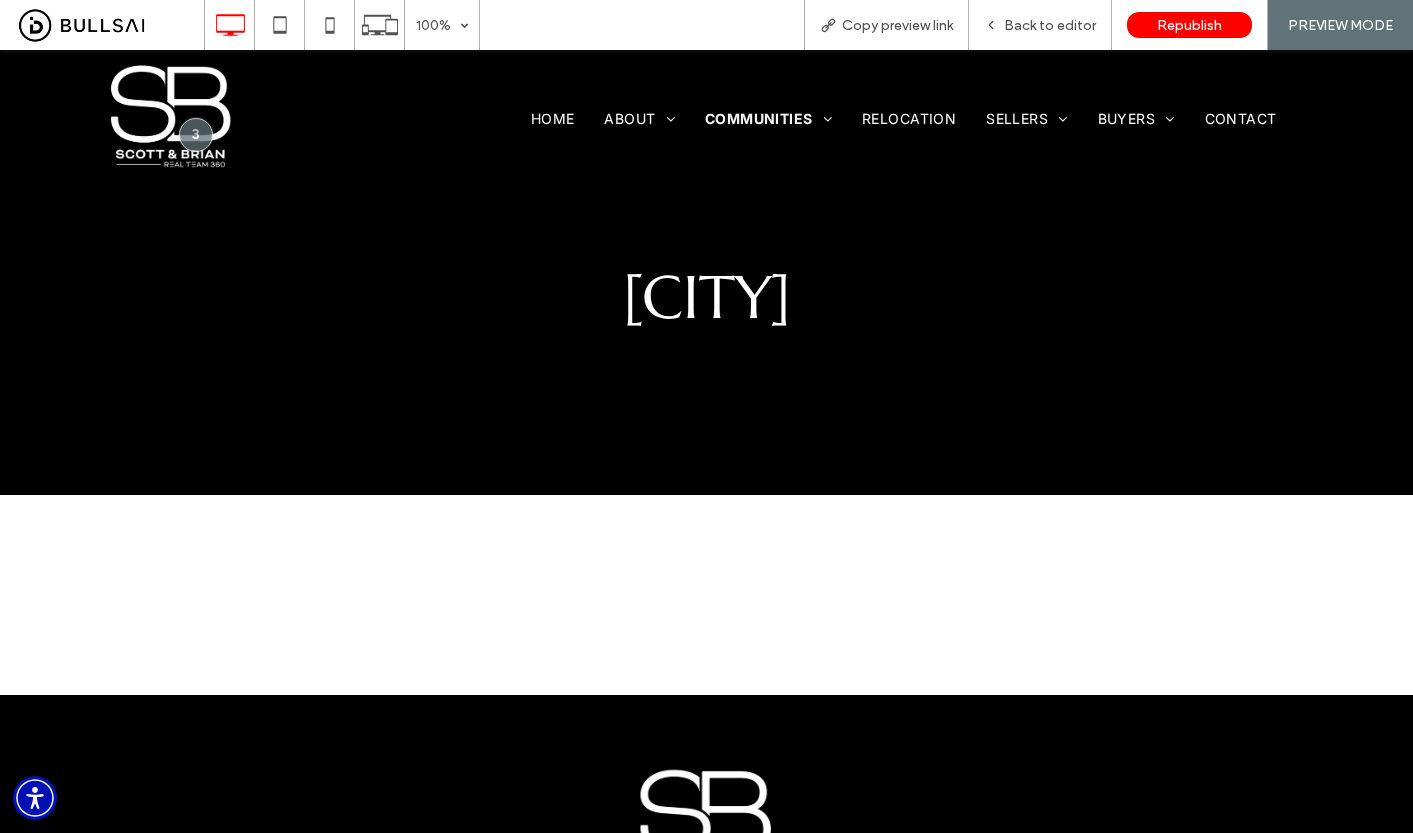 click on "Back to editor" at bounding box center [1050, 25] 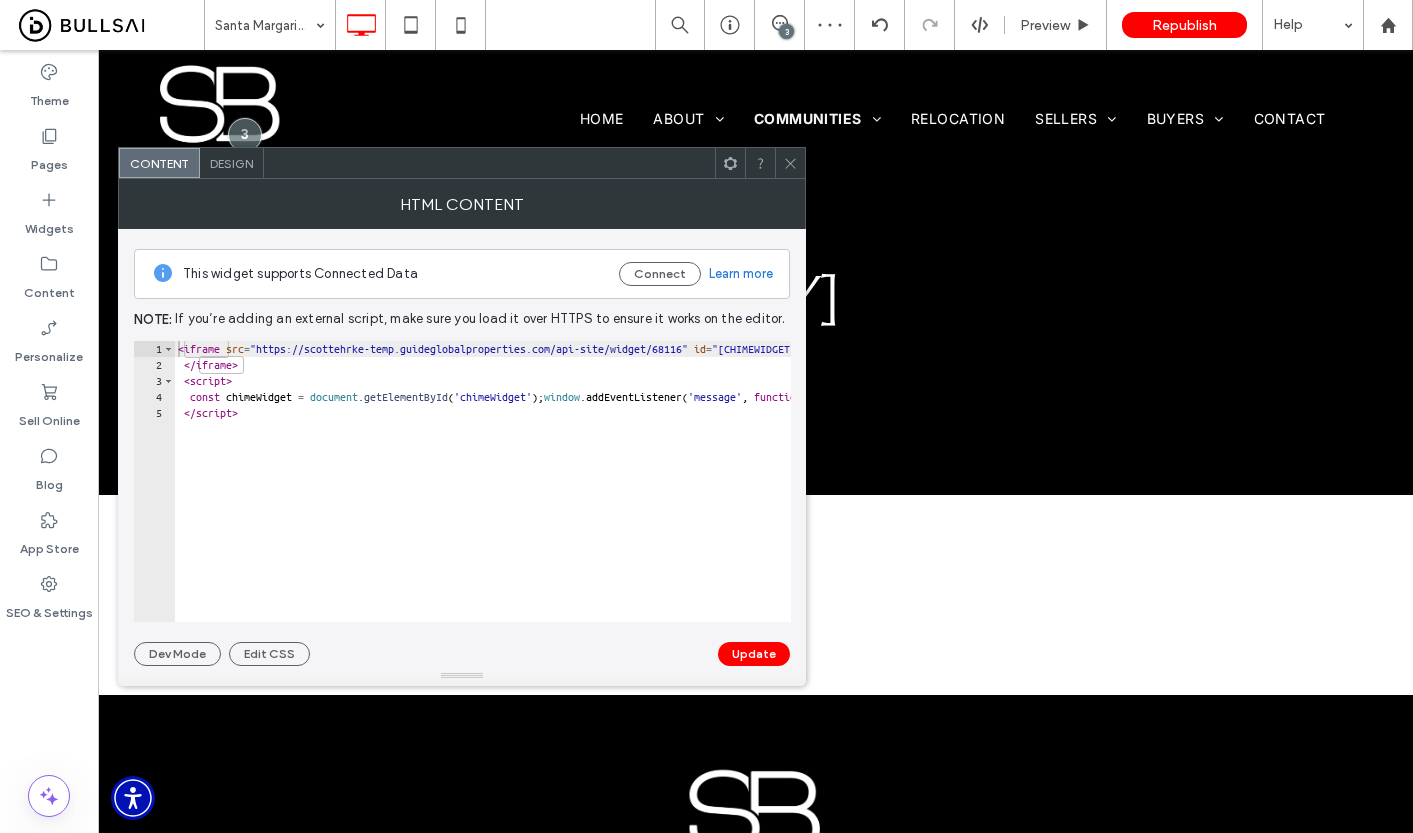 click on "< iframe   src = "https://scottehrke-temp.guideglobalproperties.com/api-site/widget/68116"   id = "chimeWidget"   frameborder = "0"   style = "width:100%;height:100%" >   </ iframe >   < script >    const   chimeWidget   =   document . getElementById ( 'chimeWidget' ) ; window . addEventListener ( 'message' ,   function   ( e )   { try   { let   data   =   JSON . parse ( e . data ) ; if ( data . from   ===   'chimeSite'   &&   data . event   ===   'updateBodyRect' ) { chimeWidget . style . height   =   data . data . height   +   'px' }}   catch   ( error )   { console . log ( error )}})   </ script >" at bounding box center [1254, 497] 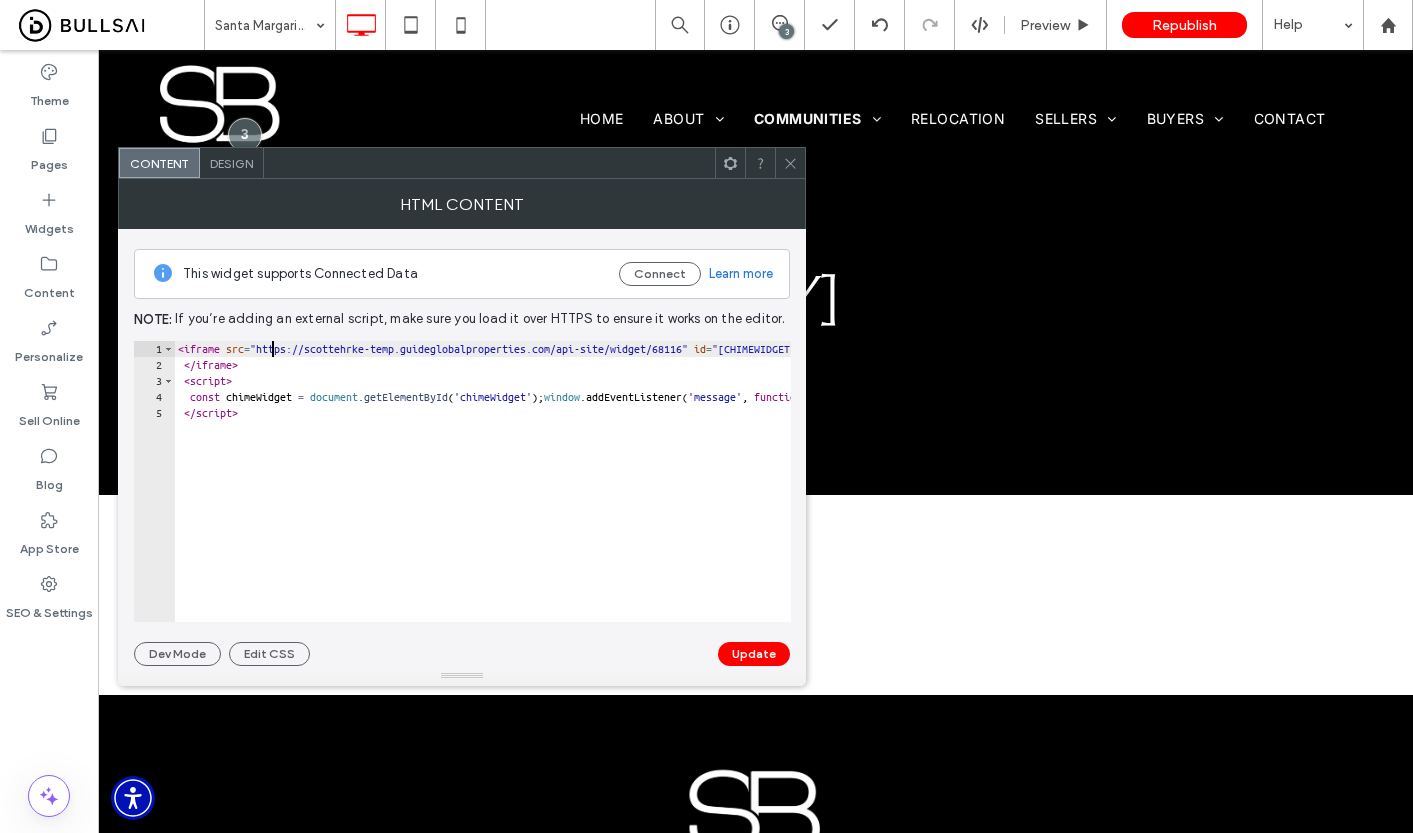 click on "< iframe   src = "https://scottehrke-temp.guideglobalproperties.com/api-site/widget/68116"   id = "chimeWidget"   frameborder = "0"   style = "width:100%;height:100%" >   </ iframe >   < script >    const   chimeWidget   =   document . getElementById ( 'chimeWidget' ) ; window . addEventListener ( 'message' ,   function   ( e )   { try   { let   data   =   JSON . parse ( e . data ) ; if ( data . from   ===   'chimeSite'   &&   data . event   ===   'updateBodyRect' ) { chimeWidget . style . height   =   data . data . height   +   'px' }}   catch   ( error )   { console . log ( error )}})   </ script >" at bounding box center [1254, 497] 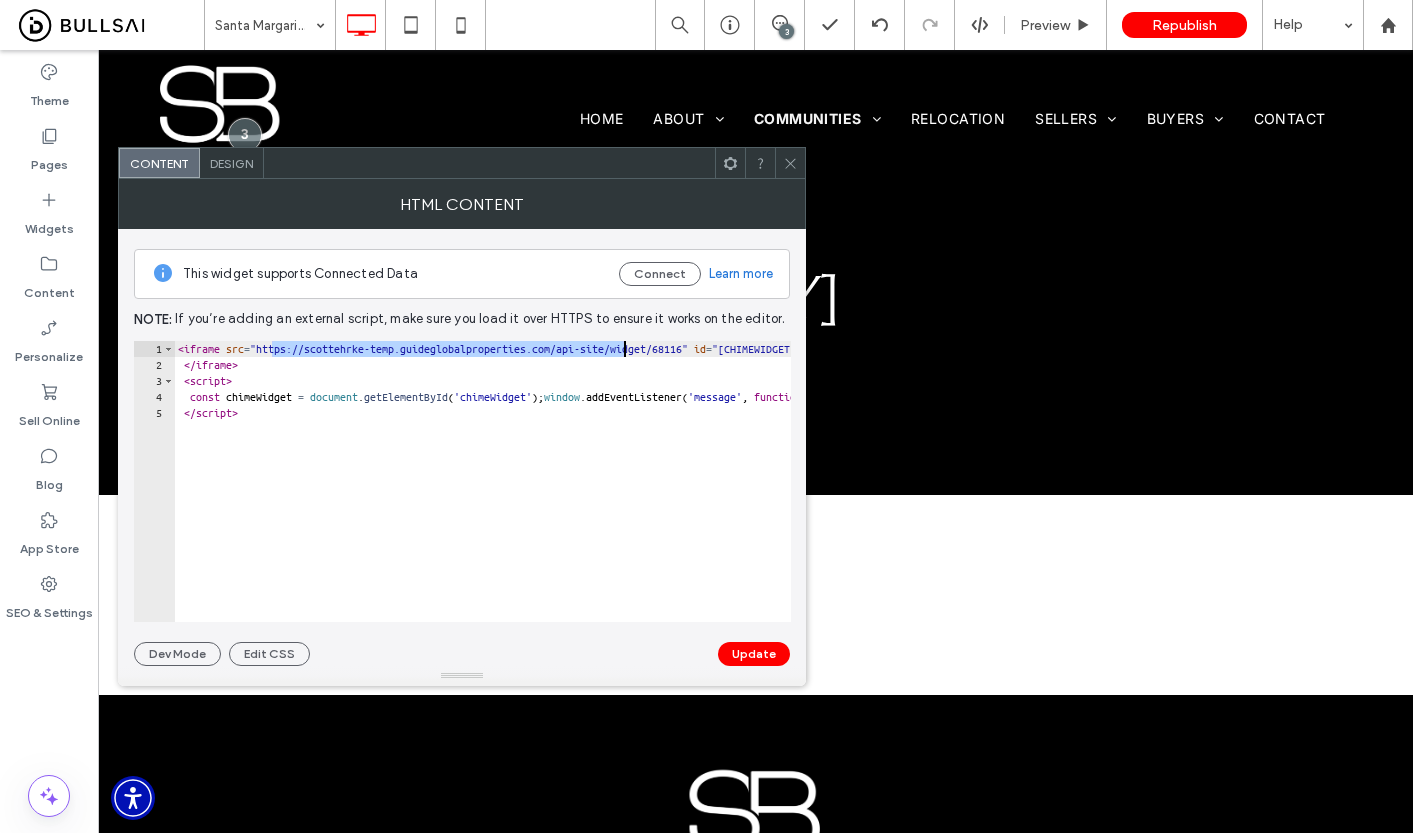 paste 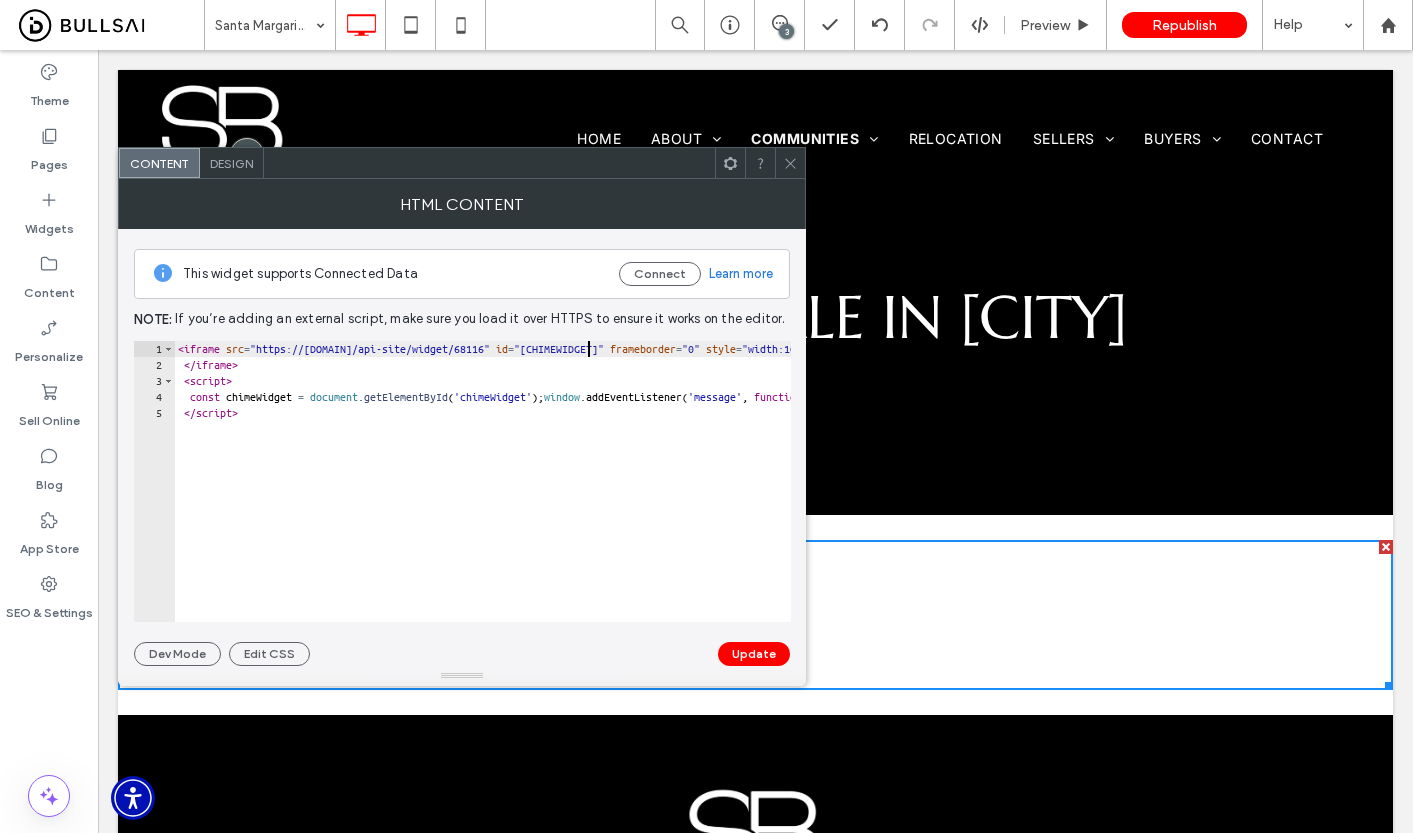 click on "Update" at bounding box center [754, 654] 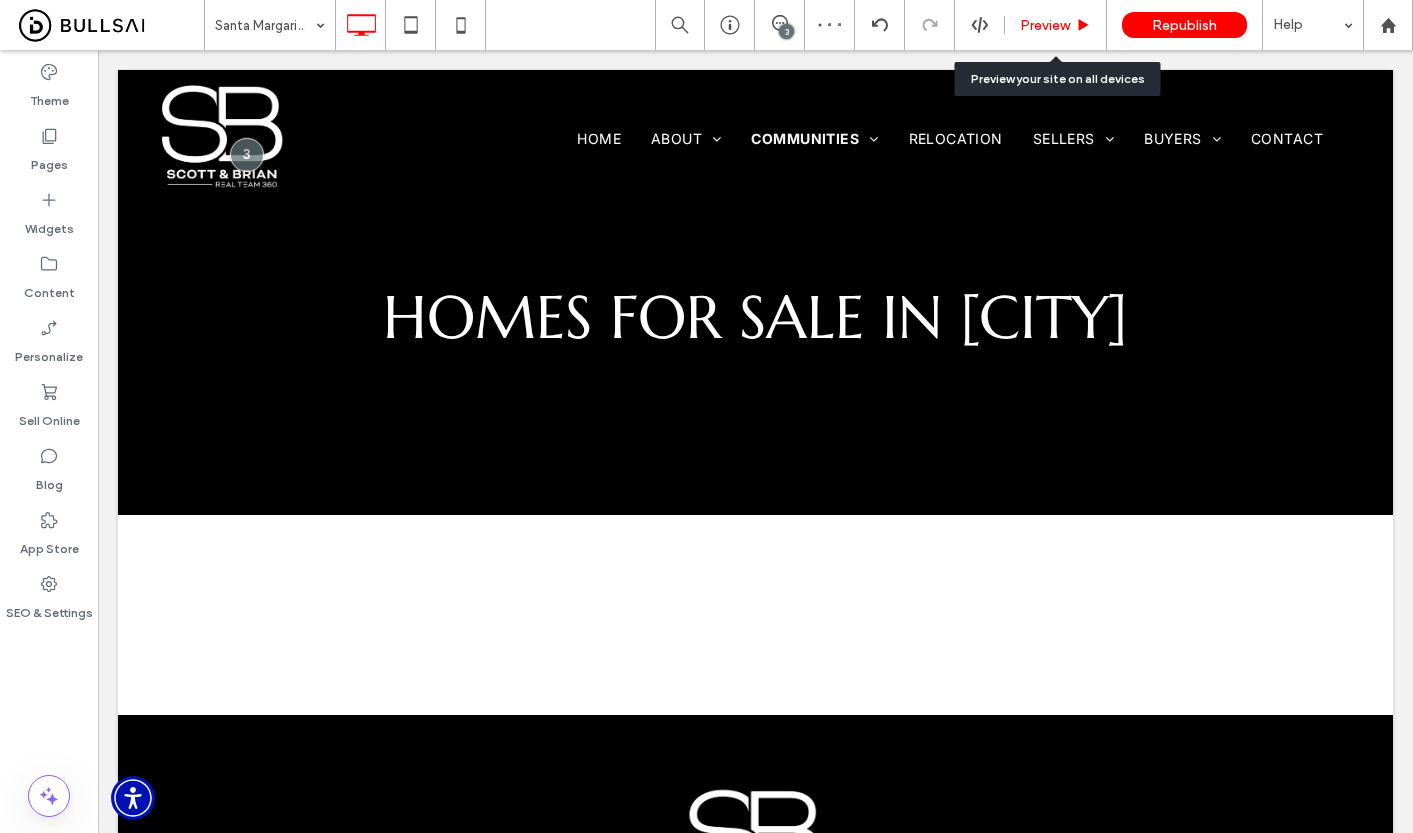 click on "Preview" at bounding box center [1045, 25] 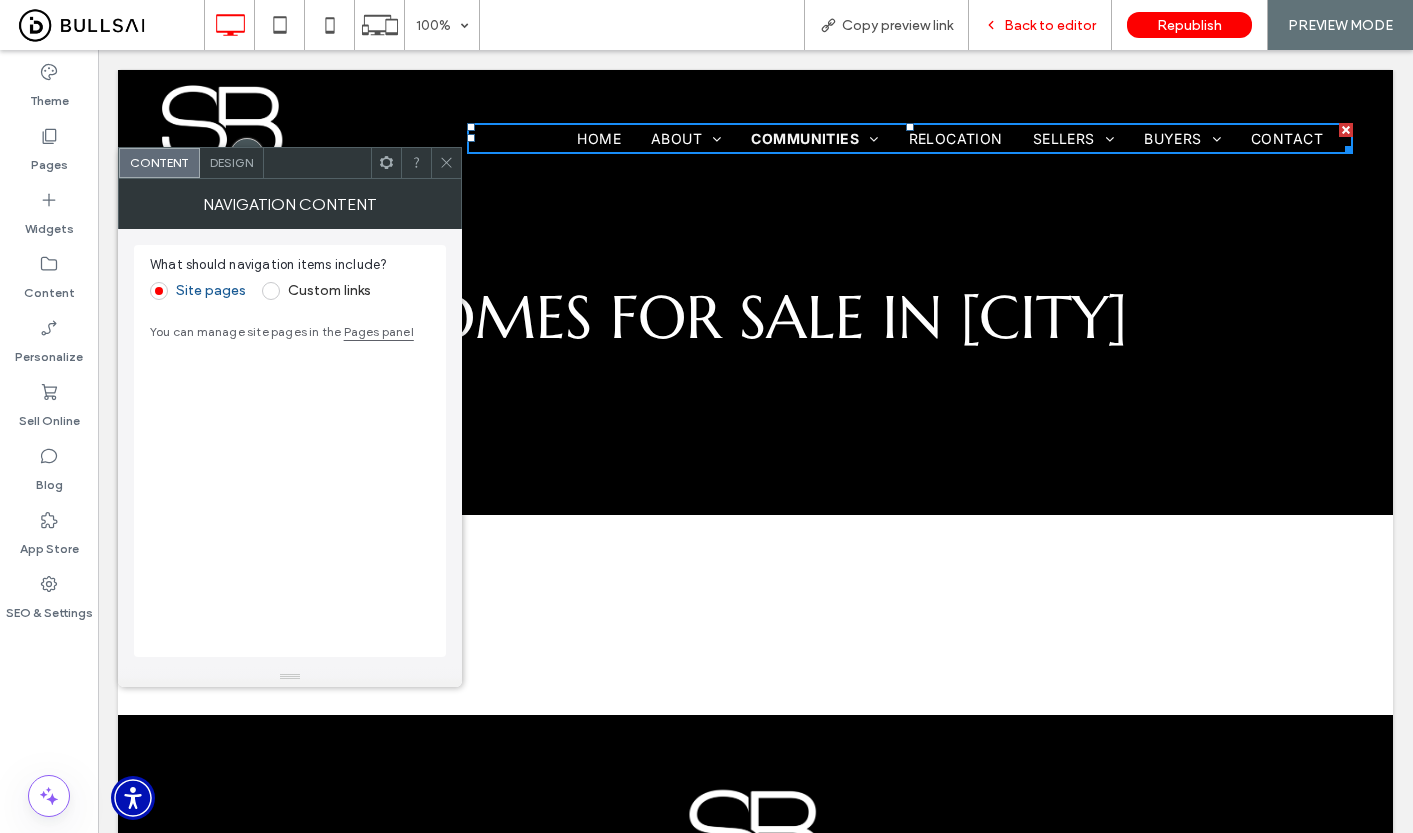 scroll, scrollTop: 0, scrollLeft: 0, axis: both 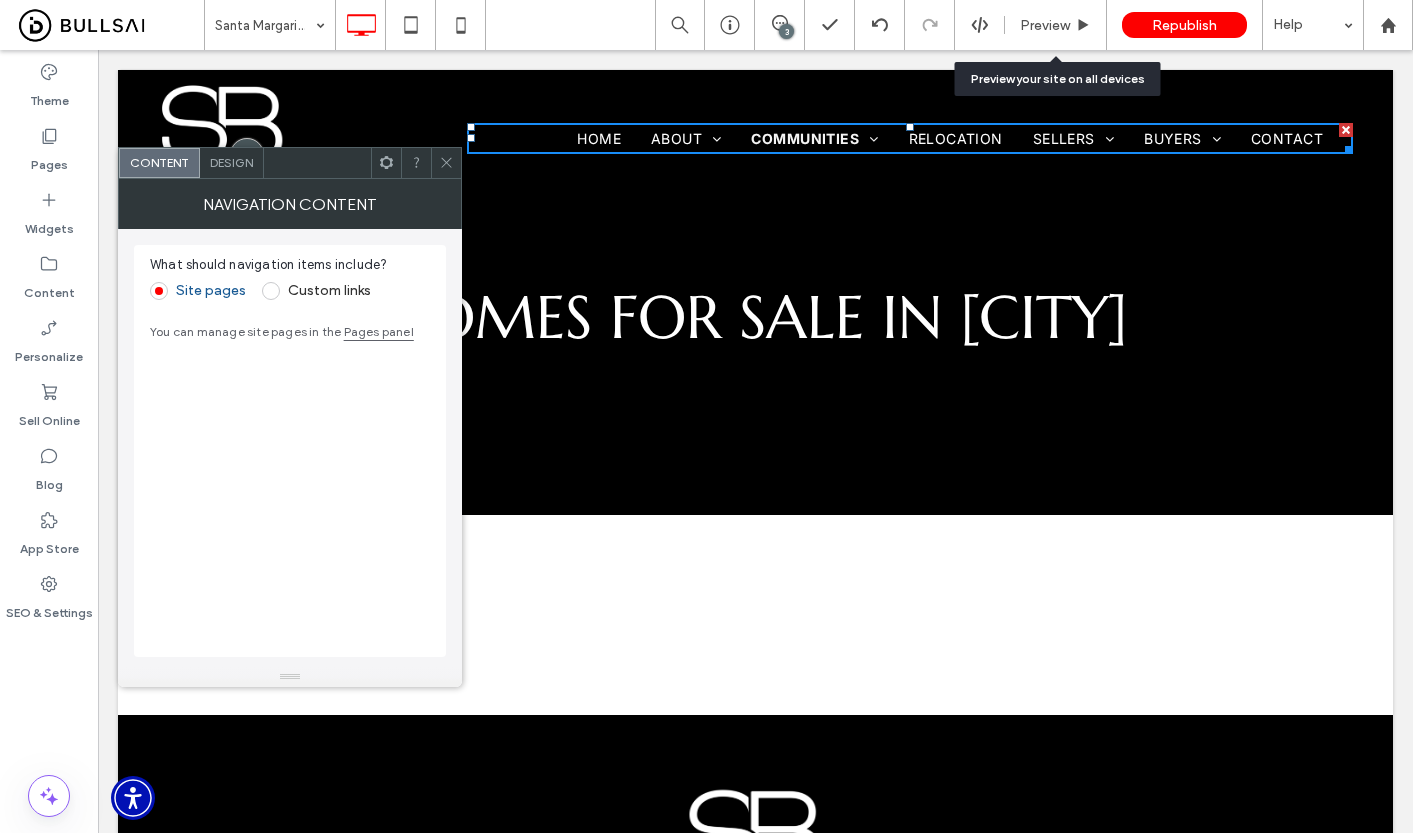click on "Preview" at bounding box center [1045, 25] 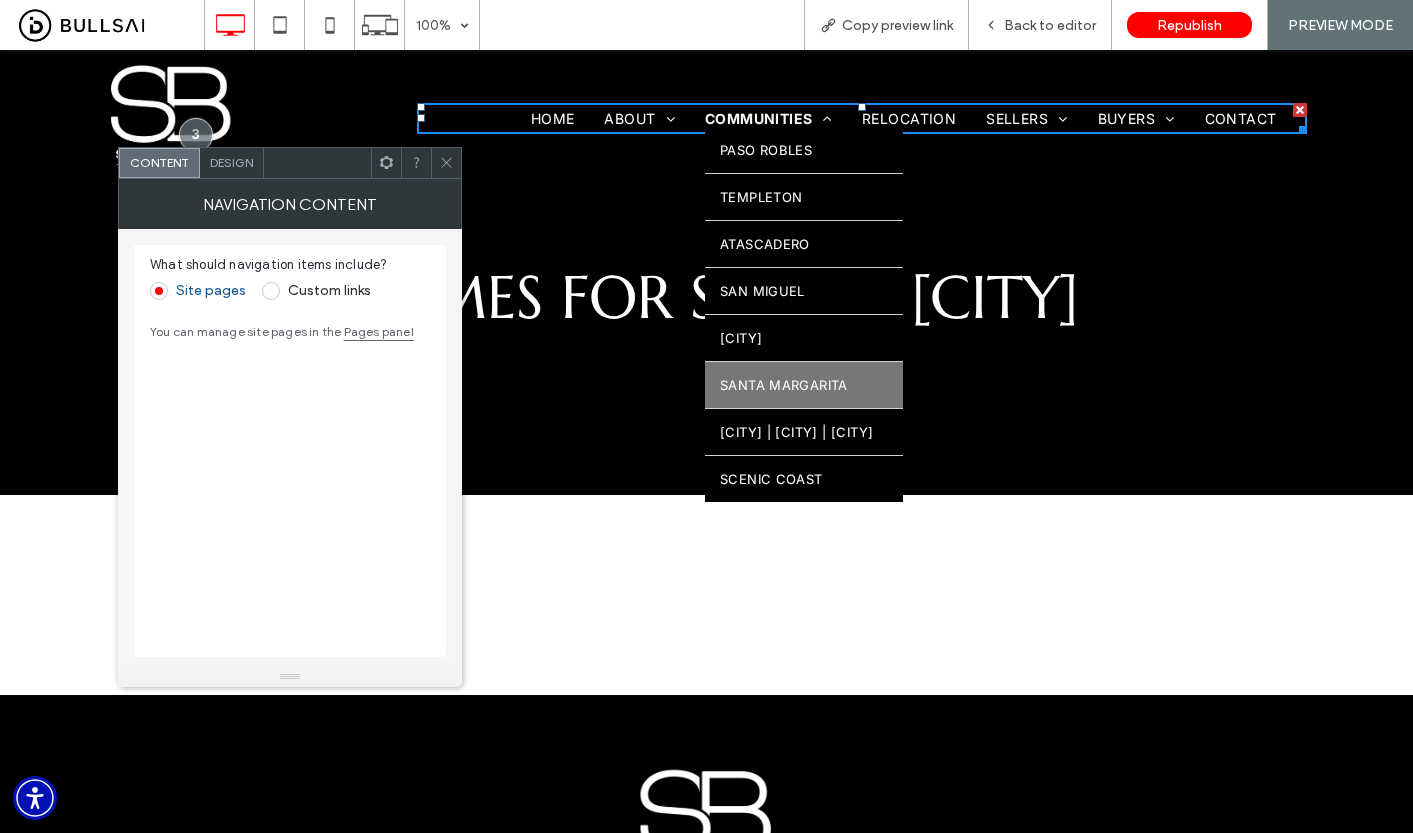 click on "Santa Margarita" at bounding box center [784, 385] 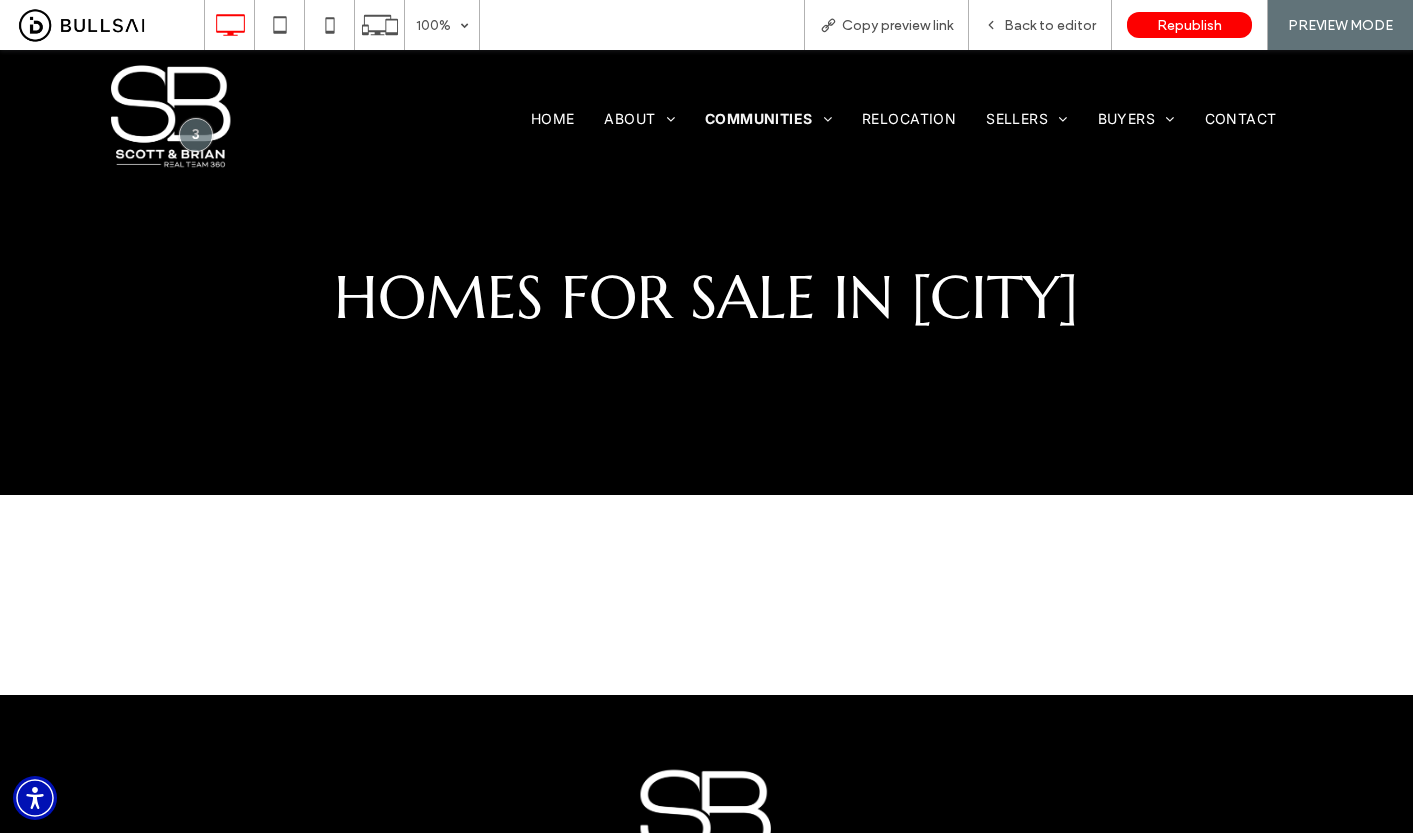 click at bounding box center [706, 416] 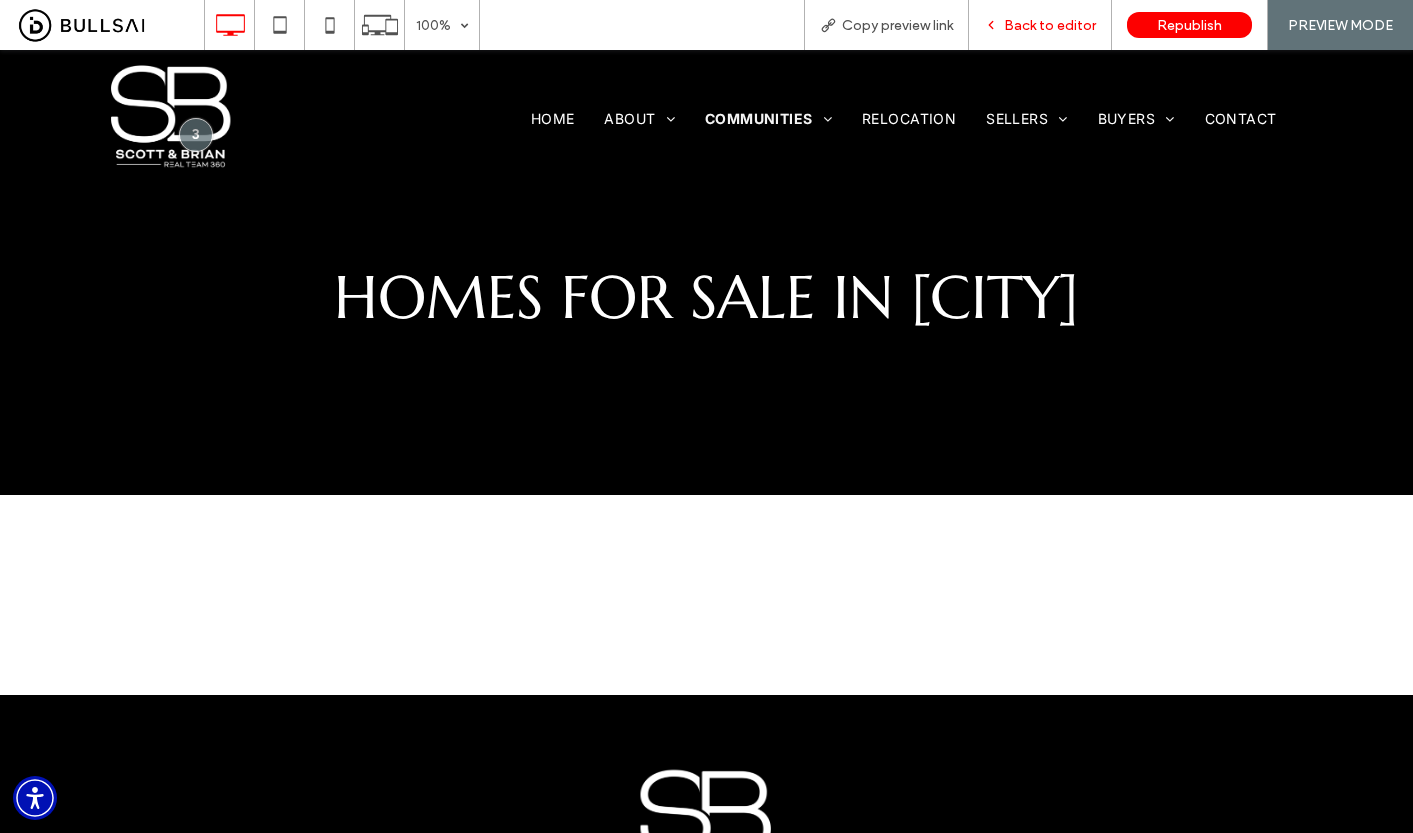 click on "Back to editor" at bounding box center [1050, 25] 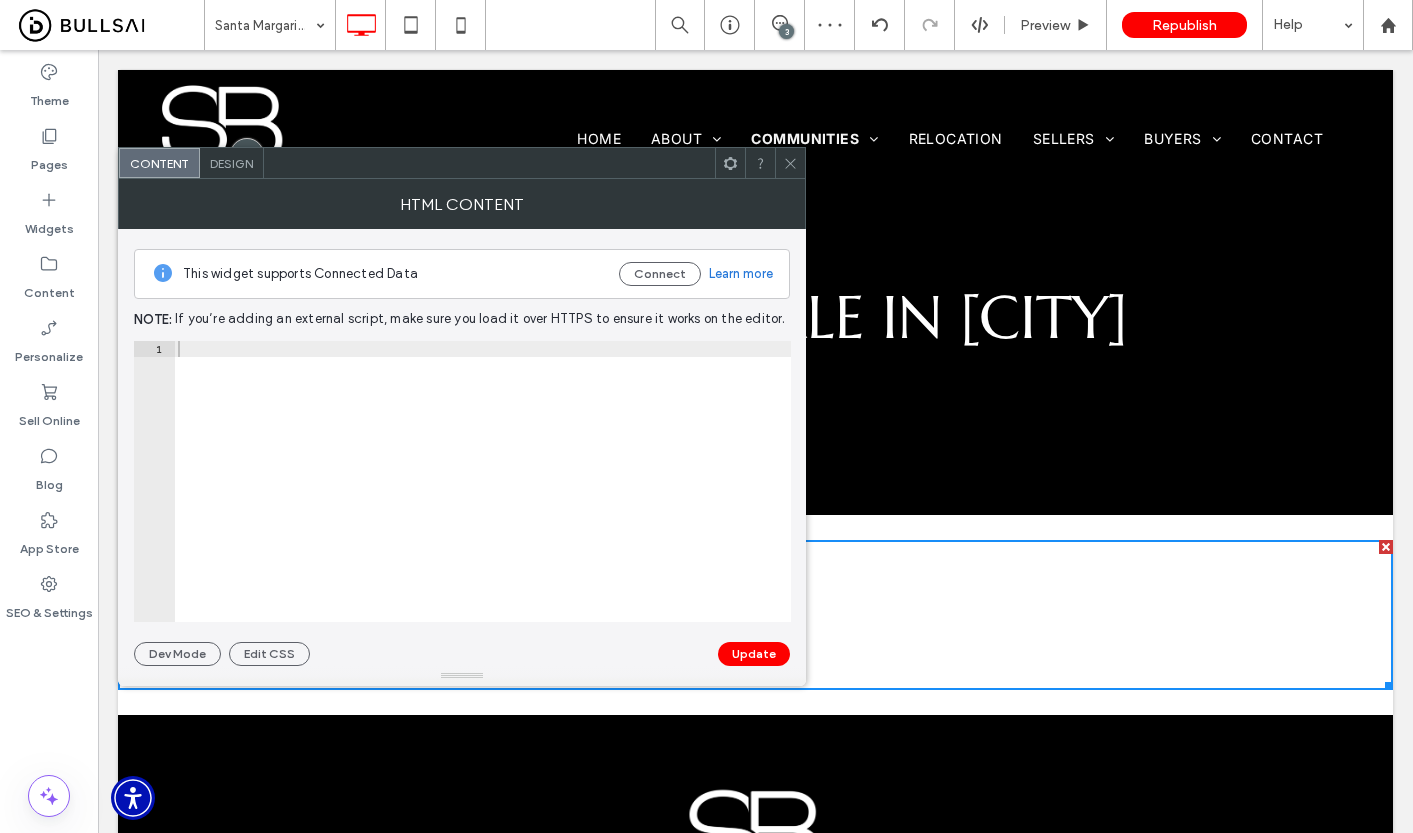 scroll, scrollTop: 0, scrollLeft: 0, axis: both 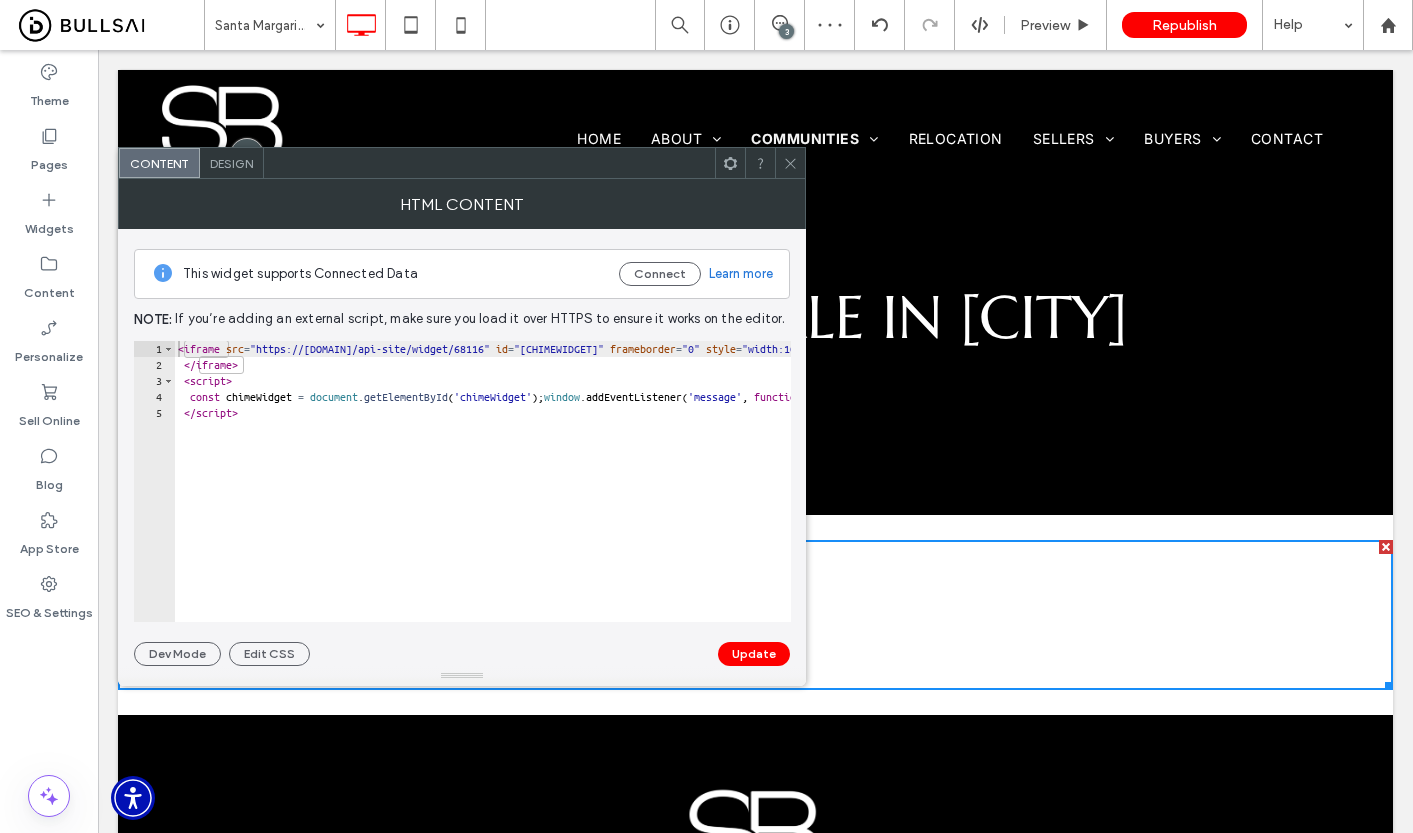 click 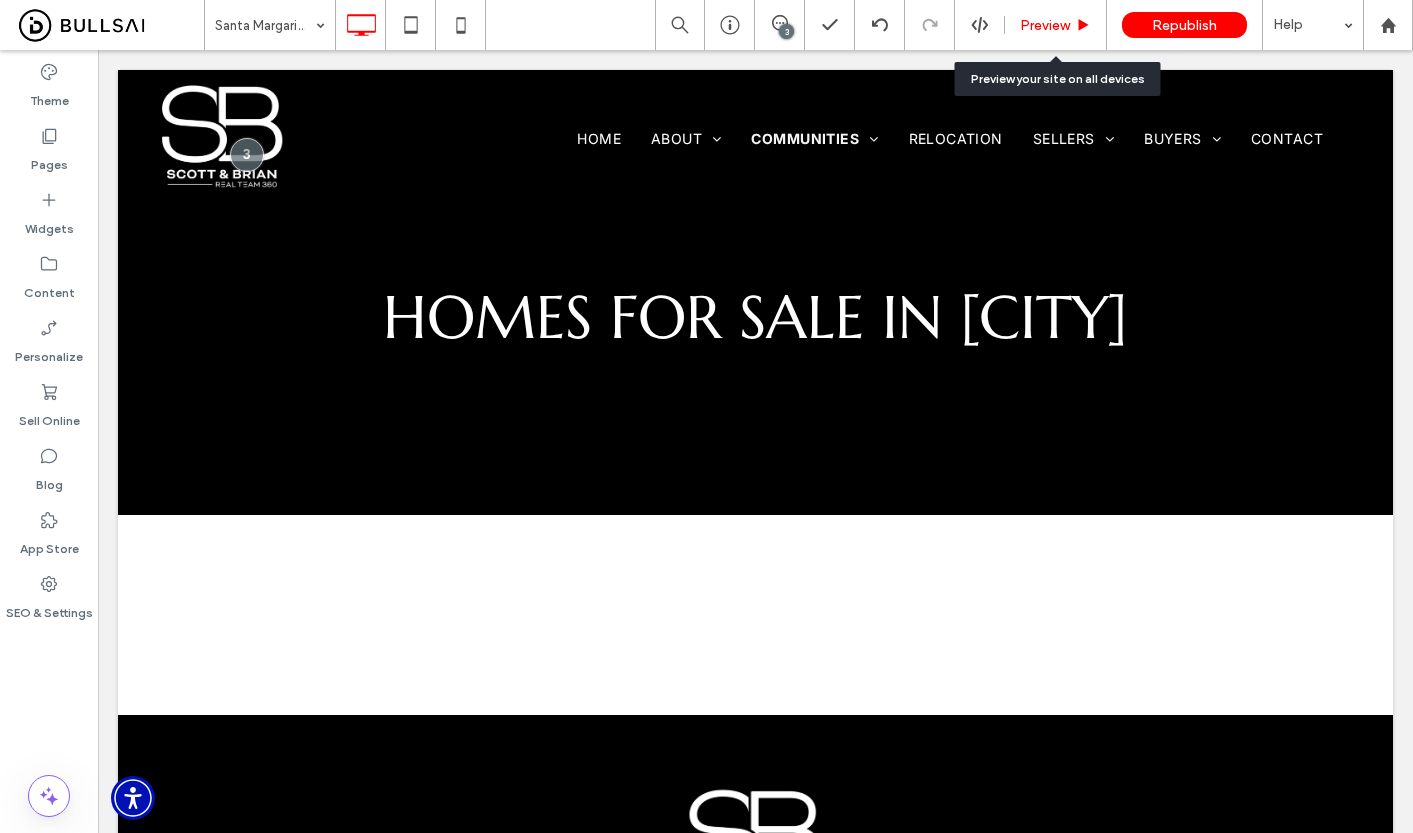 click on "Preview" at bounding box center (1056, 25) 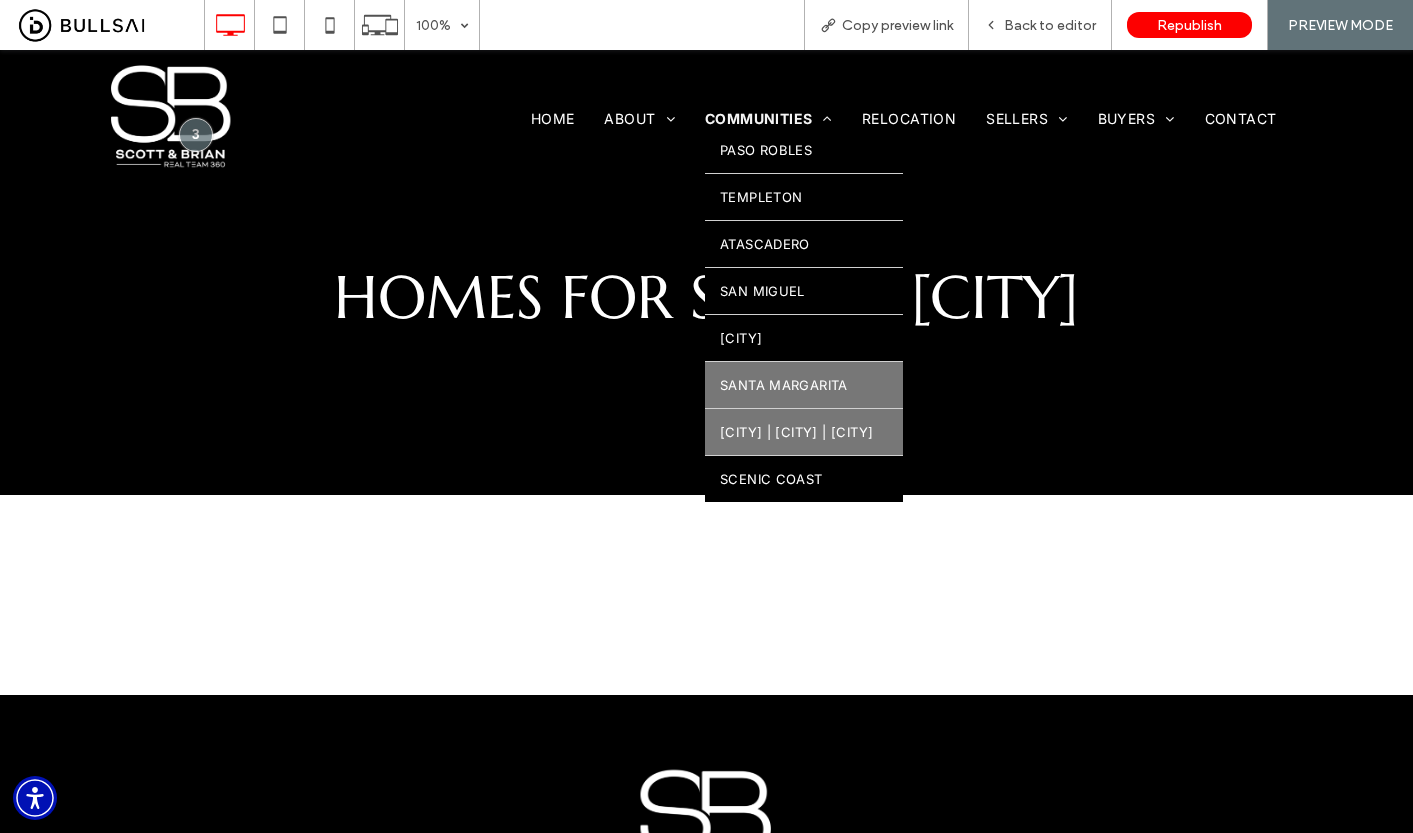 click on "Shandon | Whitley Gardens | Creston" at bounding box center [804, 432] 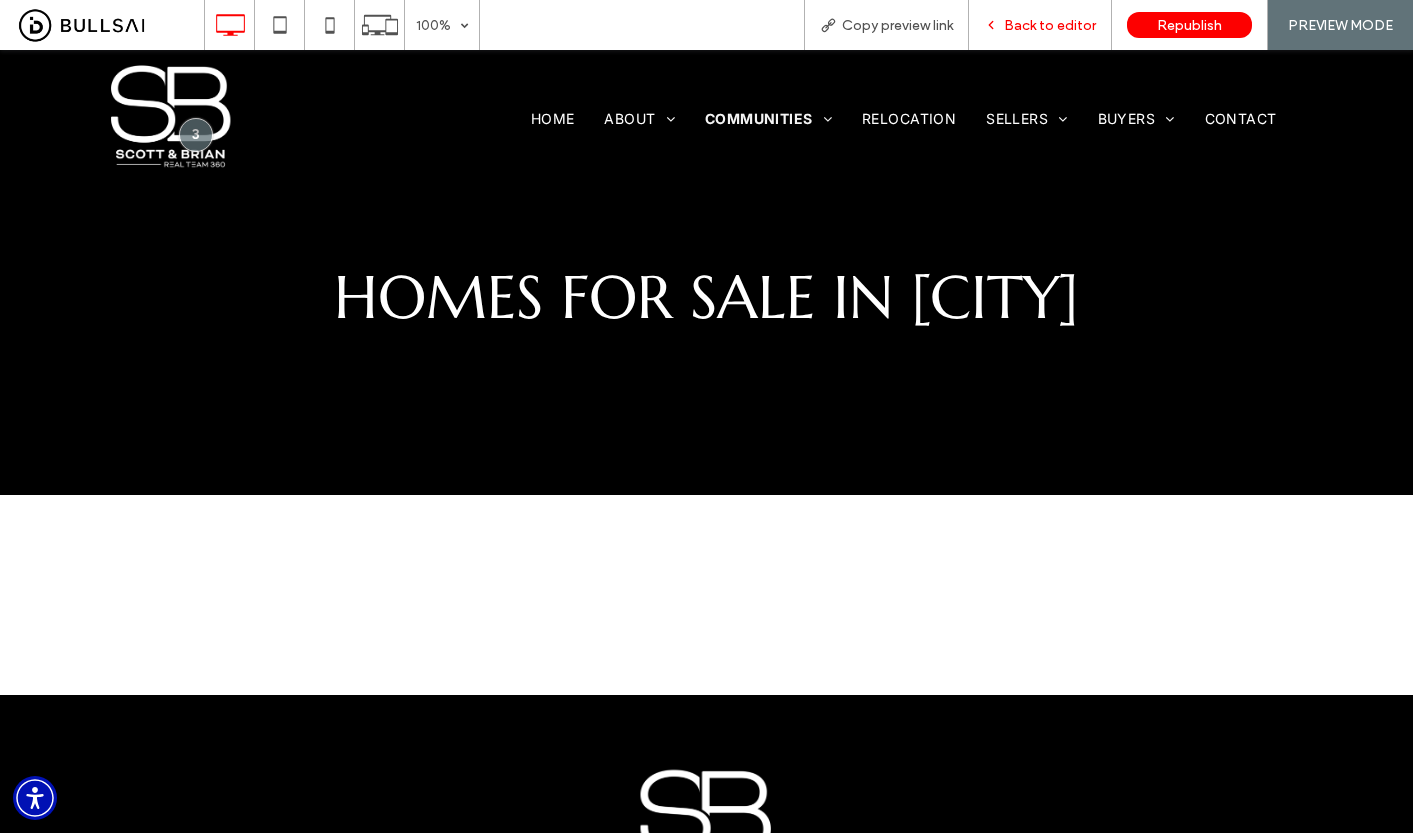 click on "Back to editor" at bounding box center (1050, 25) 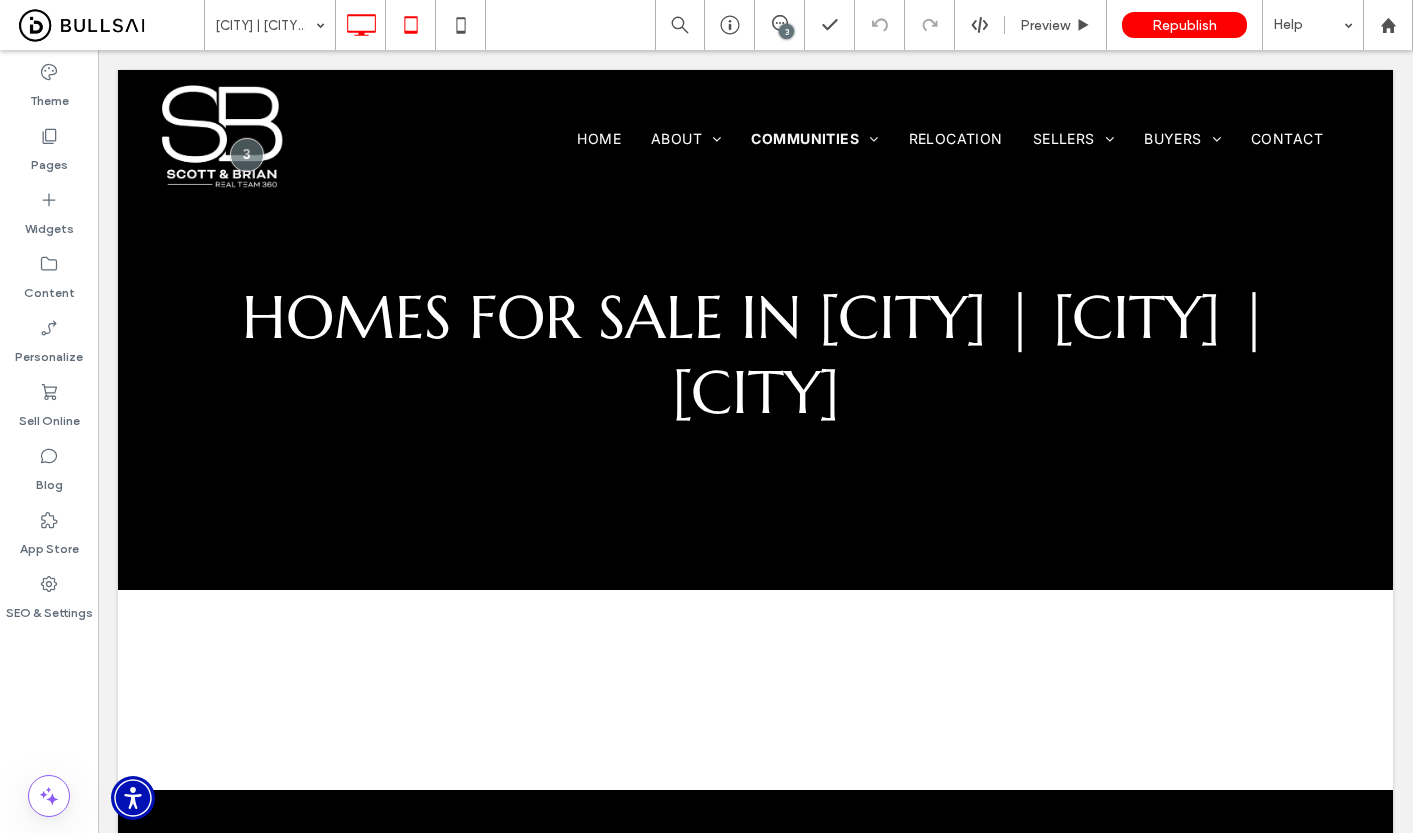 scroll, scrollTop: 32, scrollLeft: 0, axis: vertical 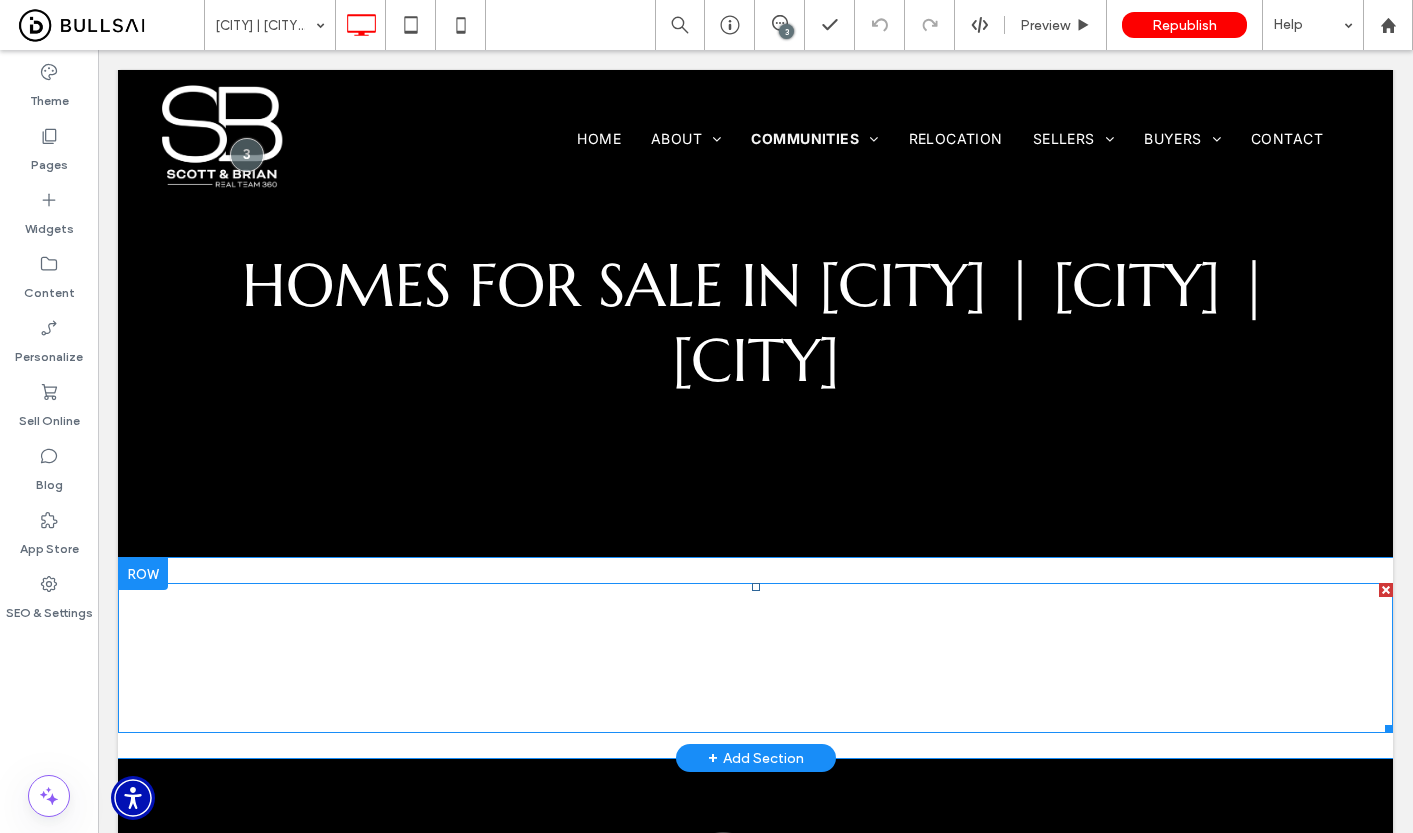 click at bounding box center [755, 658] 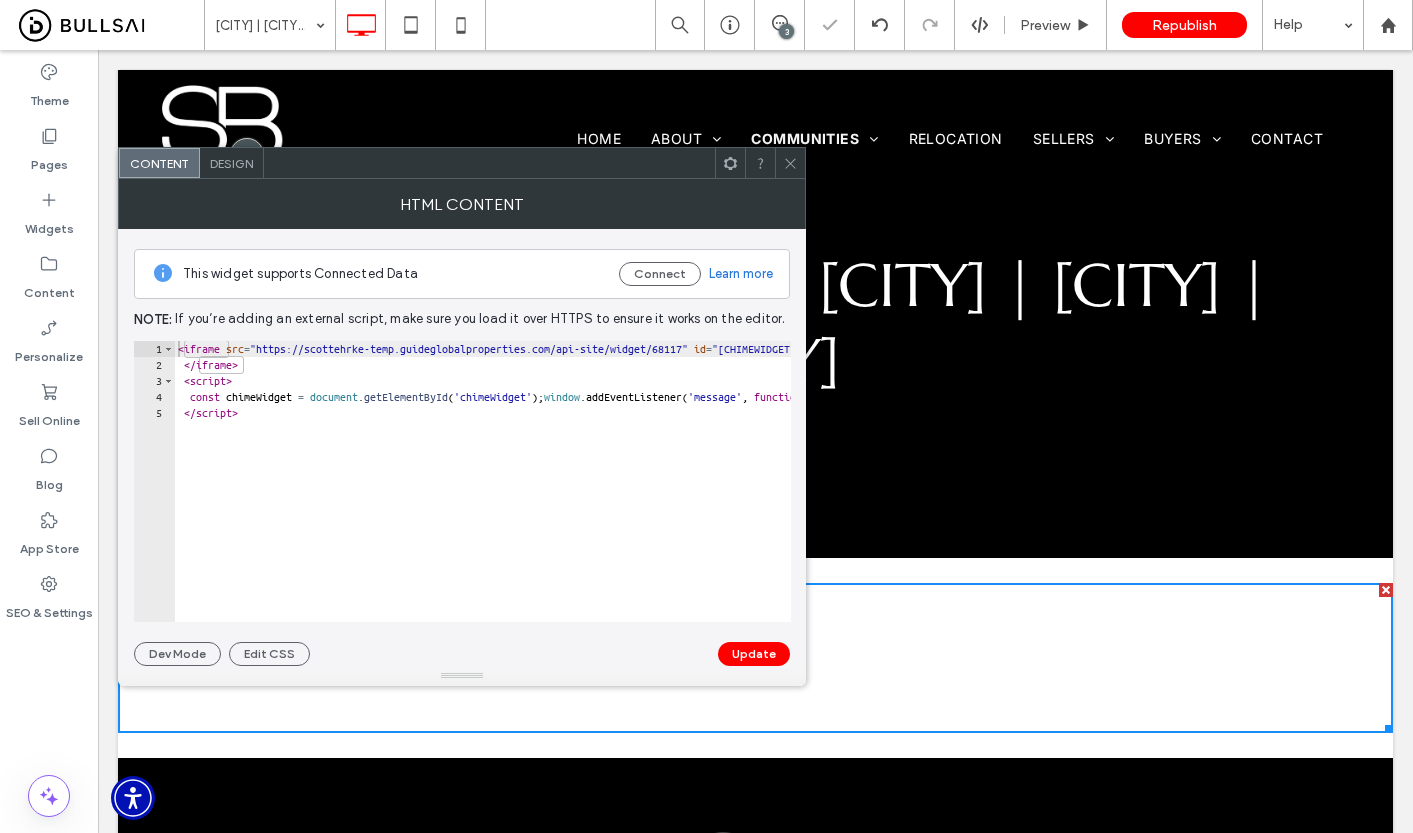 click on "< iframe   src = "https://scottehrke-temp.guideglobalproperties.com/api-site/widget/68117"   id = "chimeWidget"   frameborder = "0"   style = "width:100%;height:100%" >   </ iframe >   < script >    const   chimeWidget   =   document . getElementById ( 'chimeWidget' ) ; window . addEventListener ( 'message' ,   function   ( e )   { try   { let   data   =   JSON . parse ( e . data ) ; if ( data . from   ===   'chimeSite'   &&   data . event   ===   'updateBodyRect' ) { chimeWidget . style . height   =   data . data . height   +   'px' }}   catch   ( error )   { console . log ( error )}})   </ script >" at bounding box center [1254, 497] 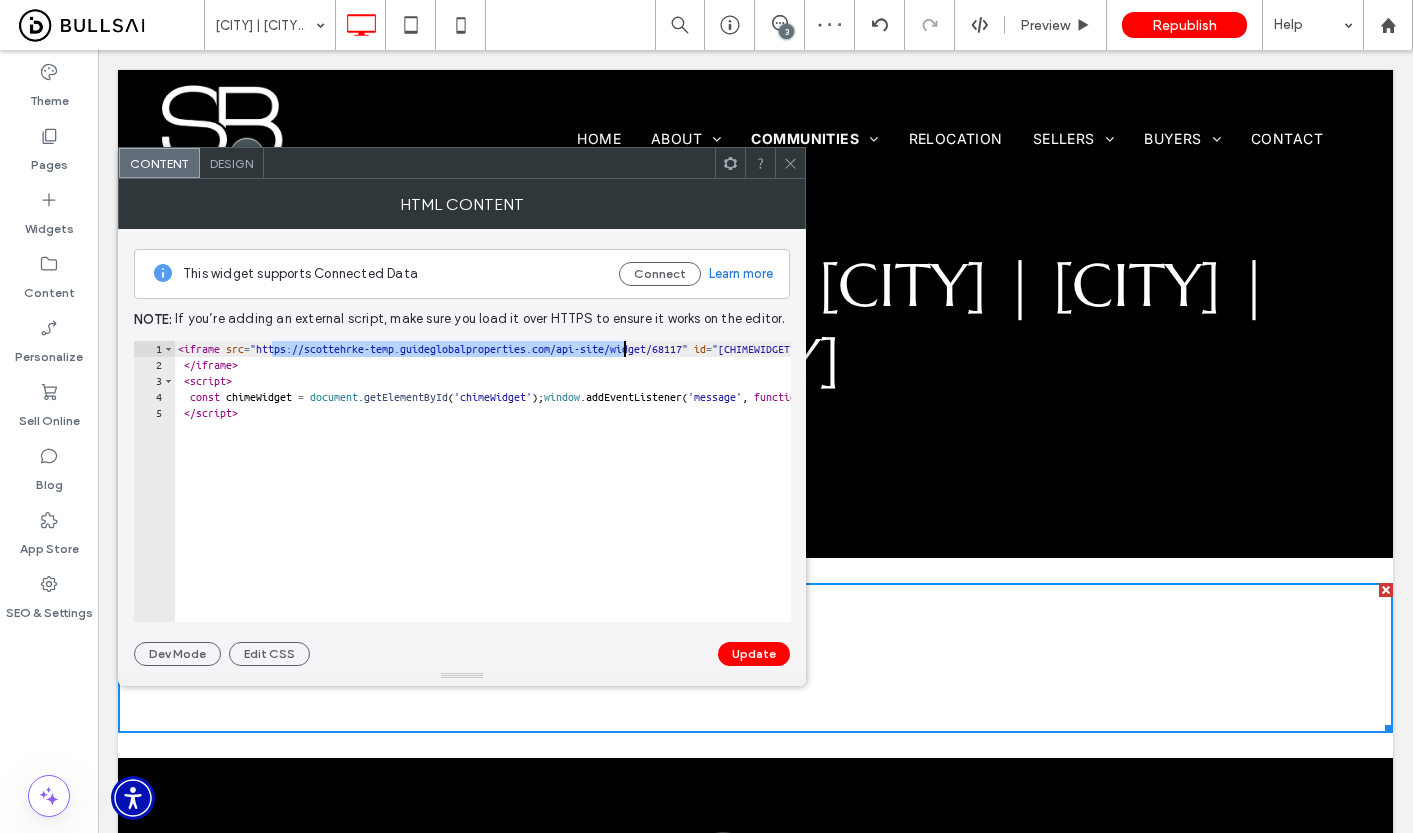click on "< iframe   src = "https://scottehrke-temp.guideglobalproperties.com/api-site/widget/68117"   id = "chimeWidget"   frameborder = "0"   style = "width:100%;height:100%" >   </ iframe >   < script >    const   chimeWidget   =   document . getElementById ( 'chimeWidget' ) ; window . addEventListener ( 'message' ,   function   ( e )   { try   { let   data   =   JSON . parse ( e . data ) ; if ( data . from   ===   'chimeSite'   &&   data . event   ===   'updateBodyRect' ) { chimeWidget . style . height   =   data . data . height   +   'px' }}   catch   ( error )   { console . log ( error )}})   </ script >" at bounding box center [1254, 497] 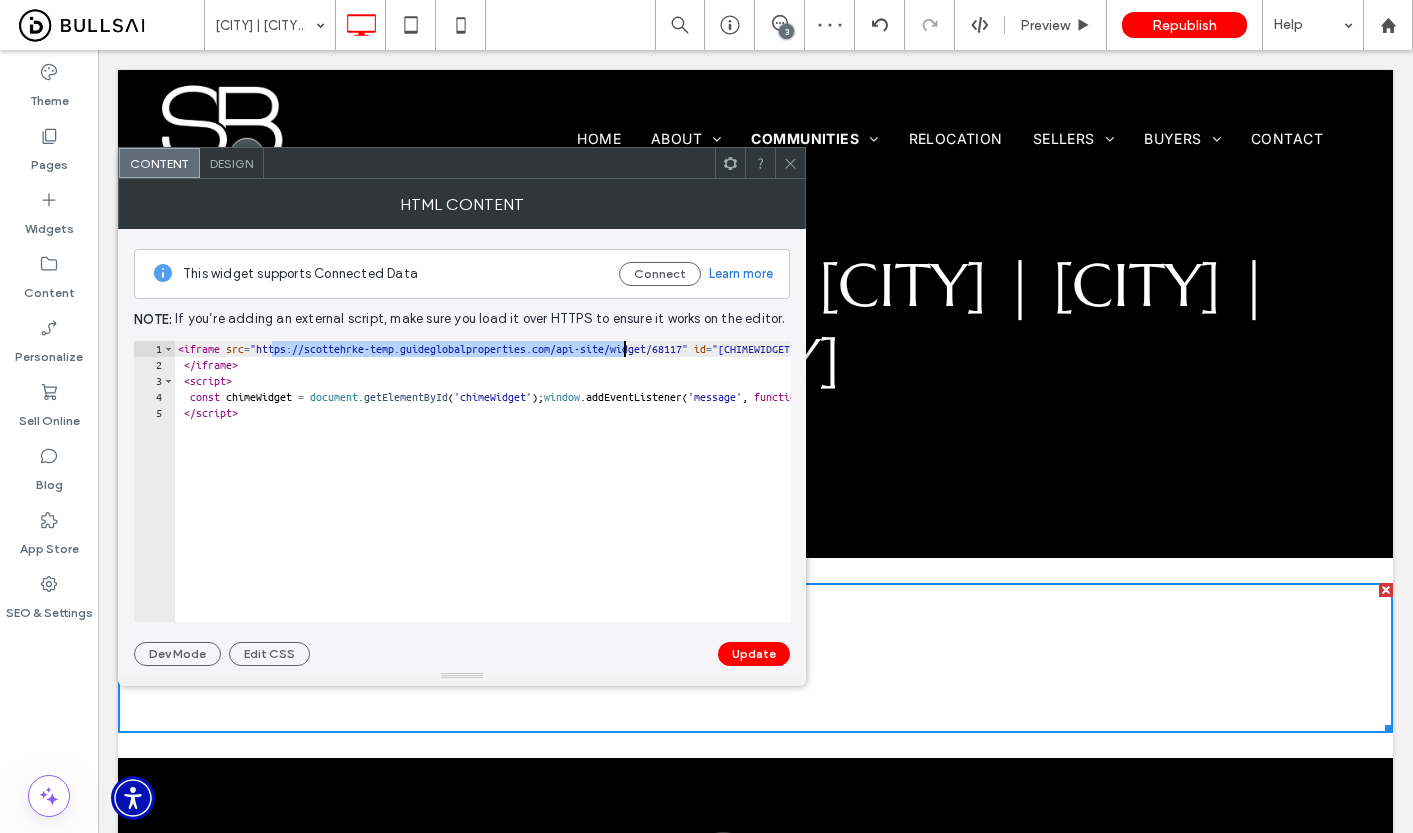 paste 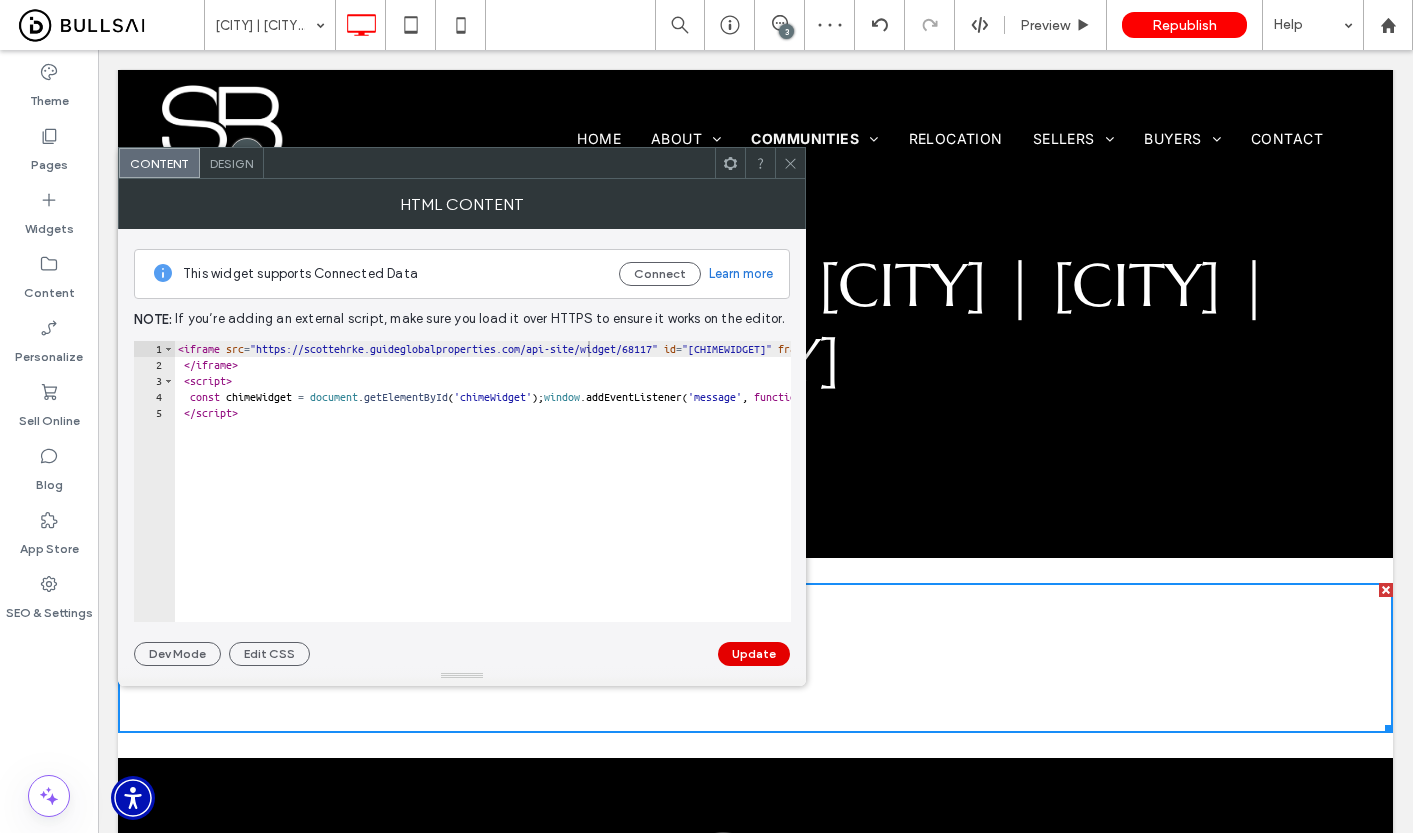 click on "Update" at bounding box center [754, 654] 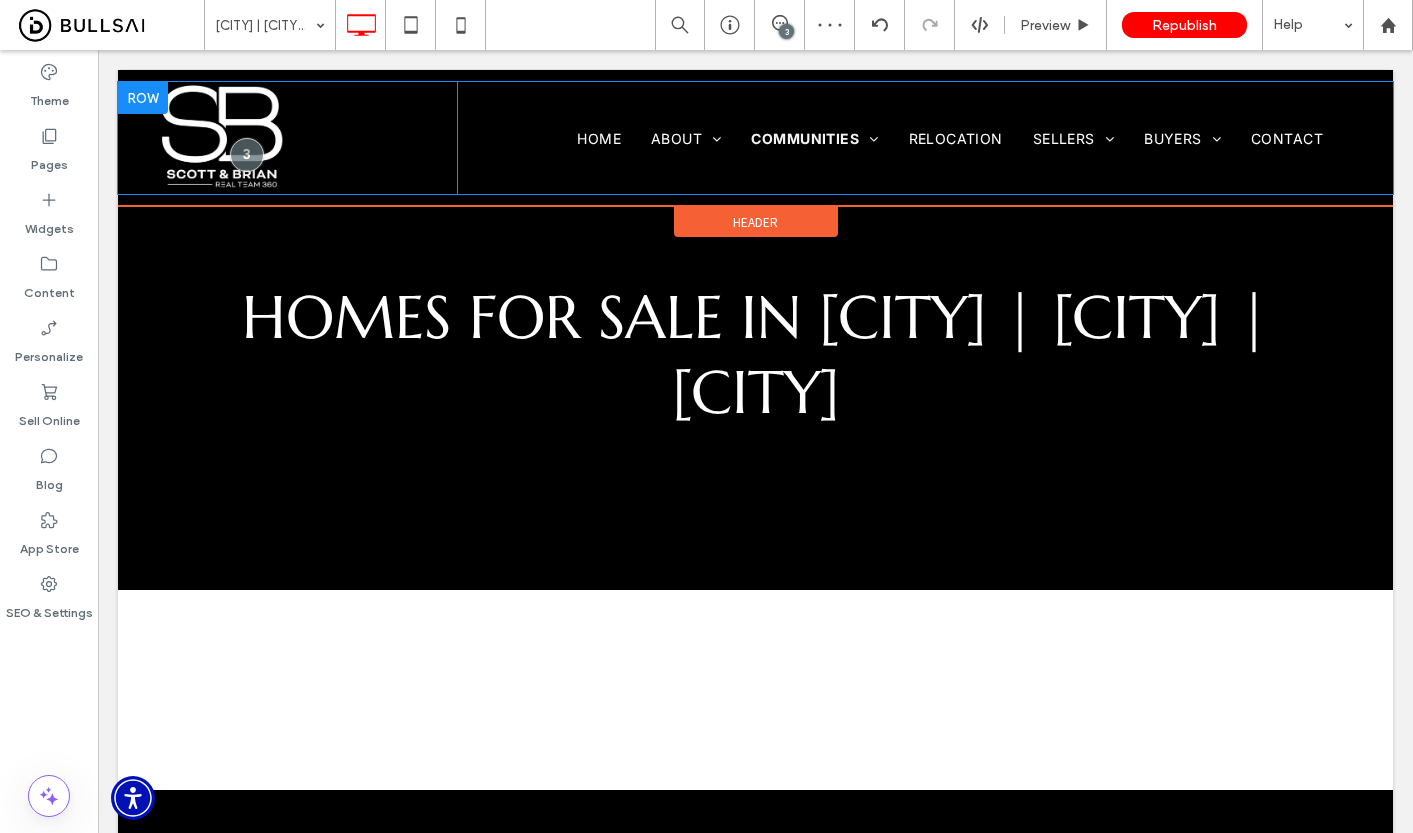 scroll, scrollTop: 0, scrollLeft: 0, axis: both 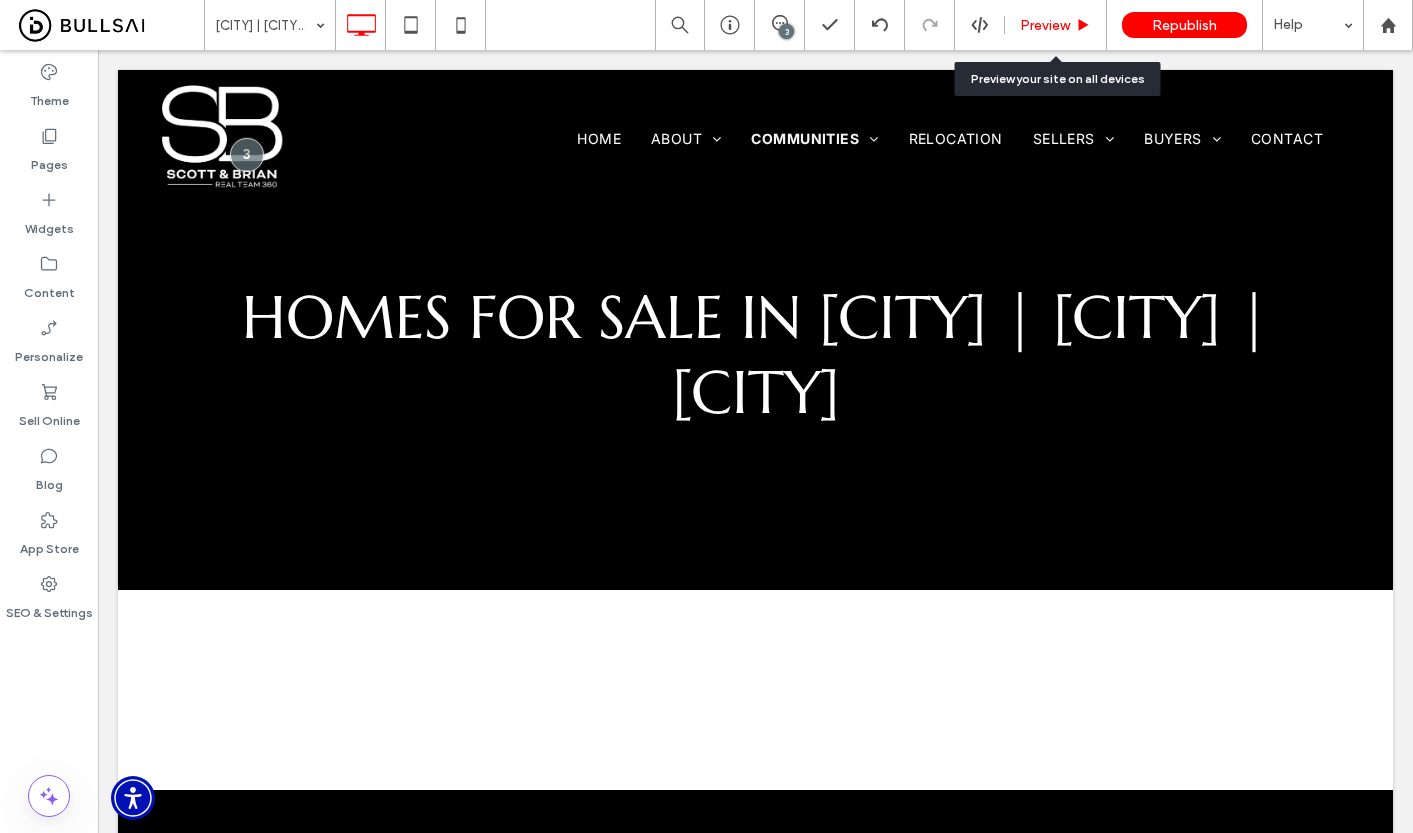 click on "Preview" at bounding box center [1045, 25] 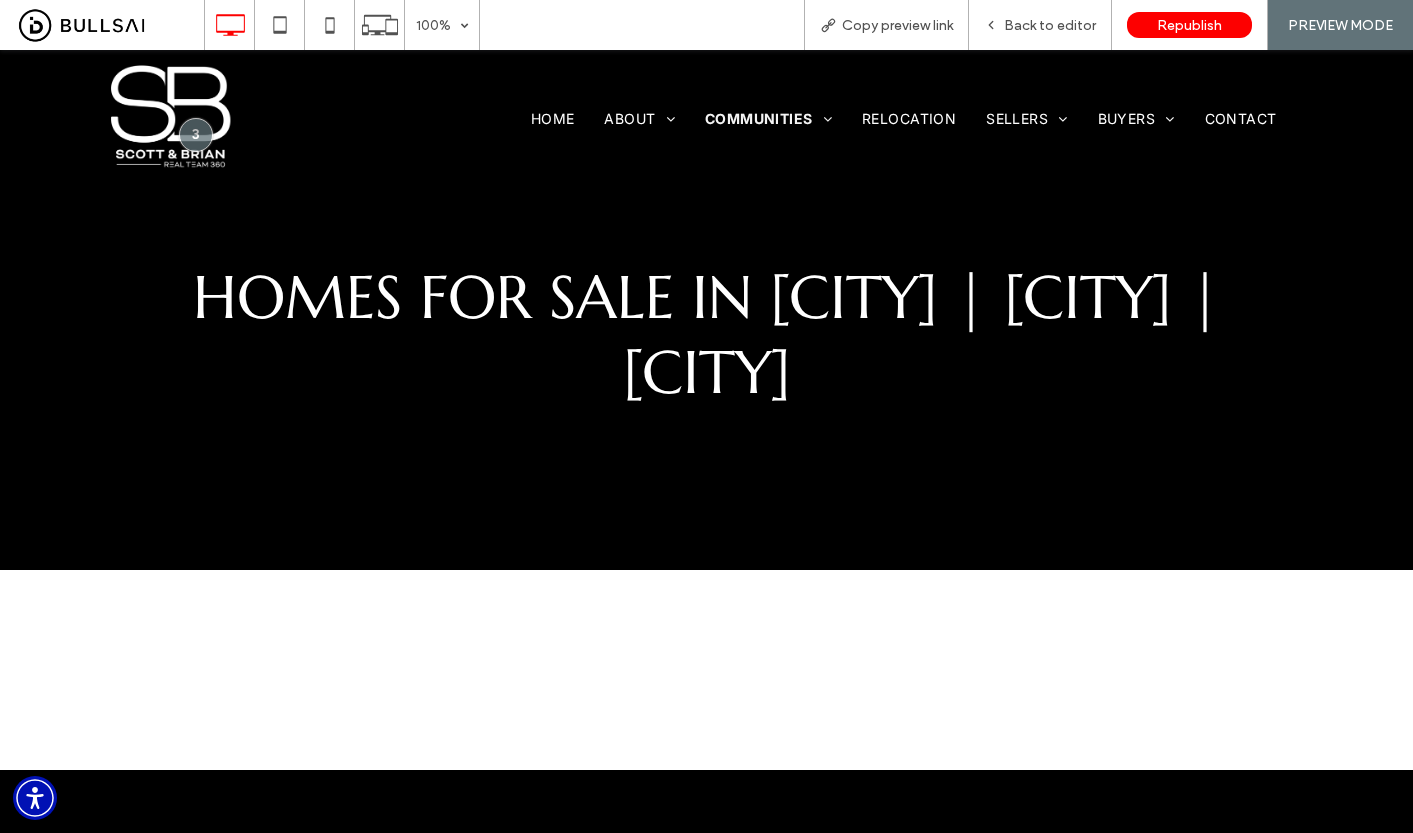 scroll, scrollTop: 190, scrollLeft: 0, axis: vertical 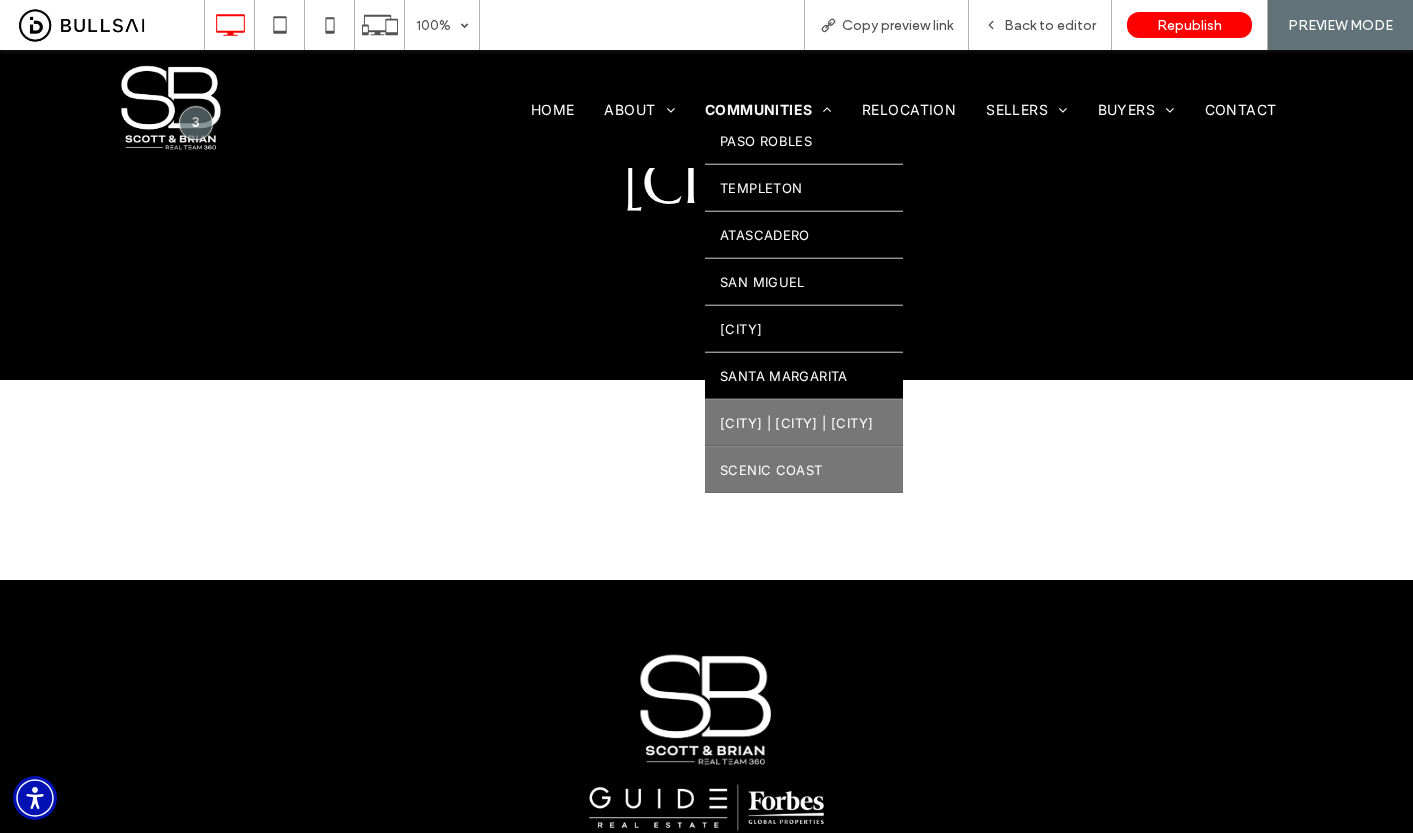 click on "Scenic Coast" at bounding box center [771, 469] 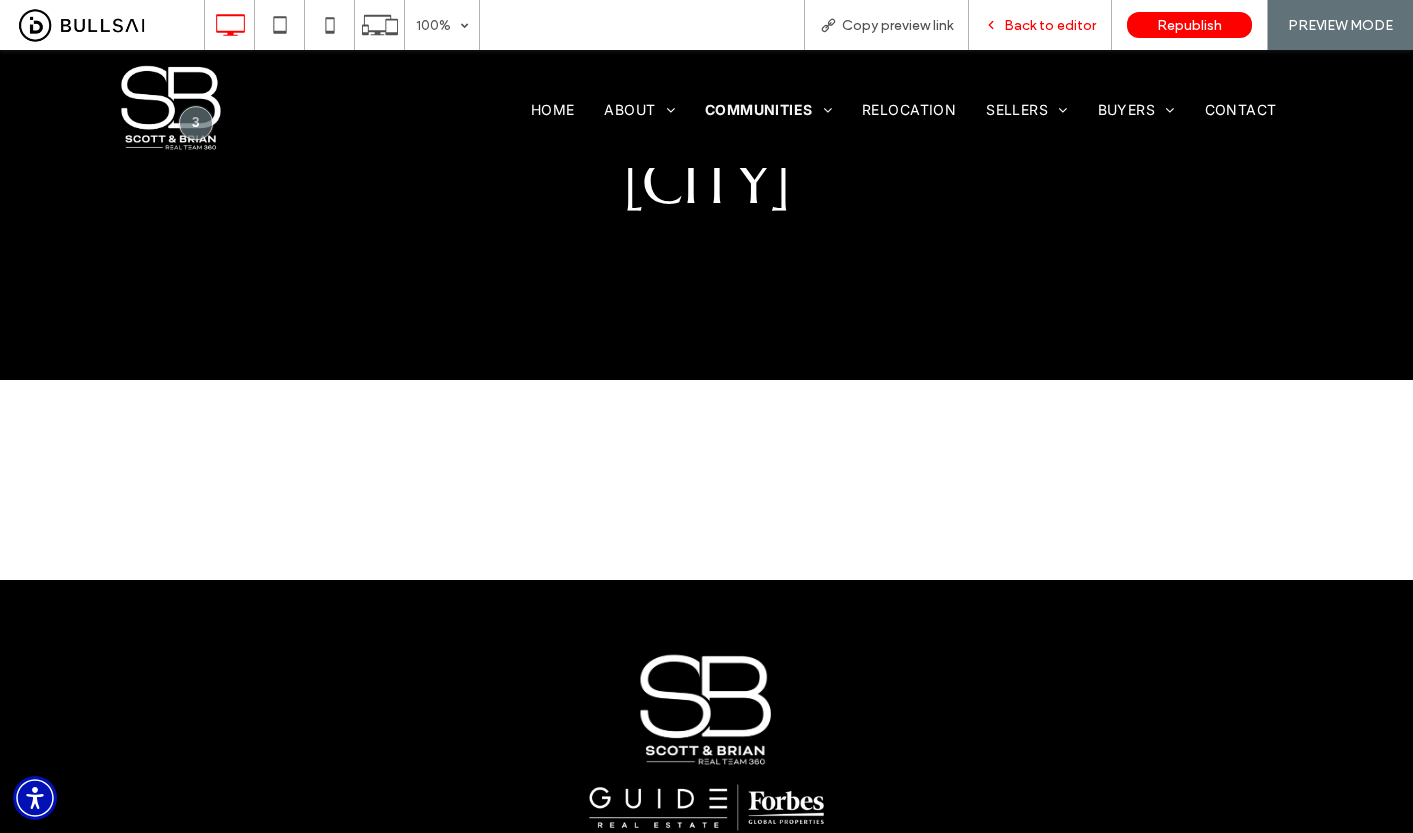 click on "Back to editor" at bounding box center [1050, 25] 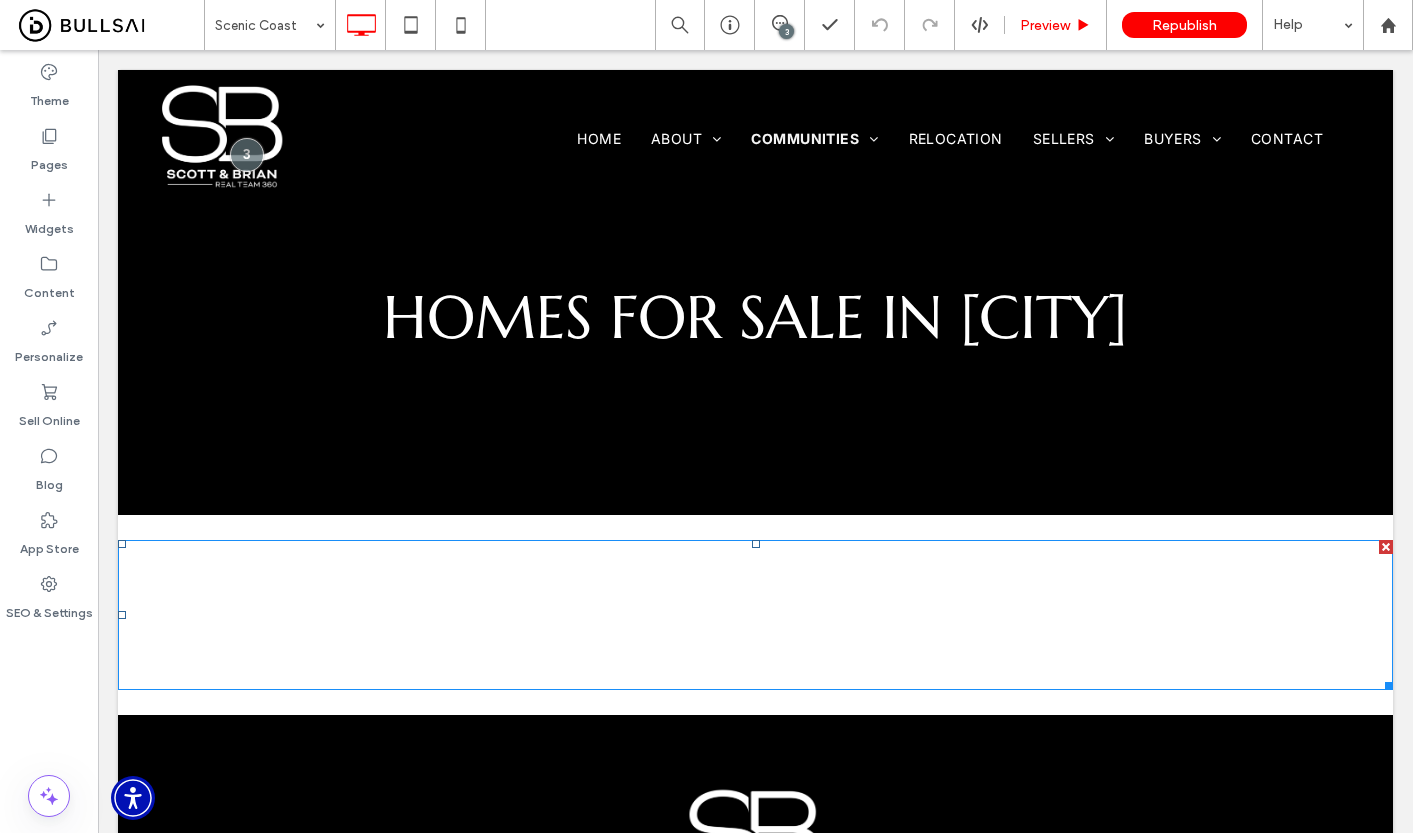 scroll, scrollTop: 0, scrollLeft: 0, axis: both 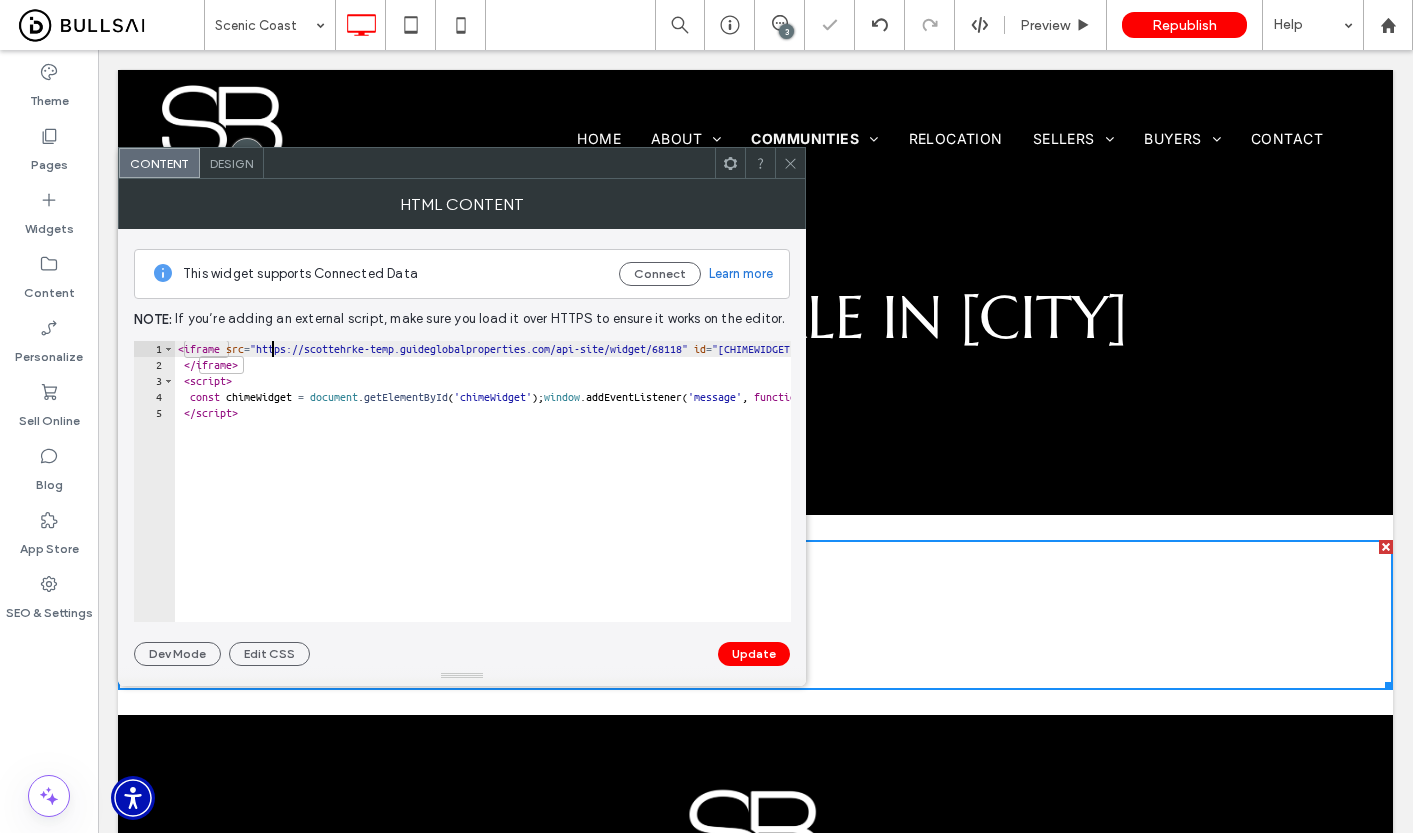click on "< iframe   src = "https://scottehrke-temp.guideglobalproperties.com/api-site/widget/68118"   id = "chimeWidget"   frameborder = "0"   style = "width:100%;height:100%" >   </ iframe >   < script >    const   chimeWidget   =   document . getElementById ( 'chimeWidget' ) ; window . addEventListener ( 'message' ,   function   ( e )   { try   { let   data   =   JSON . parse ( e . data ) ; if ( data . from   ===   'chimeSite'   &&   data . event   ===   'updateBodyRect' ) { chimeWidget . style . height   =   data . data . height   +   'px' }}   catch   ( error )   { console . log ( error )}})   </ script >" at bounding box center (1254, 497) 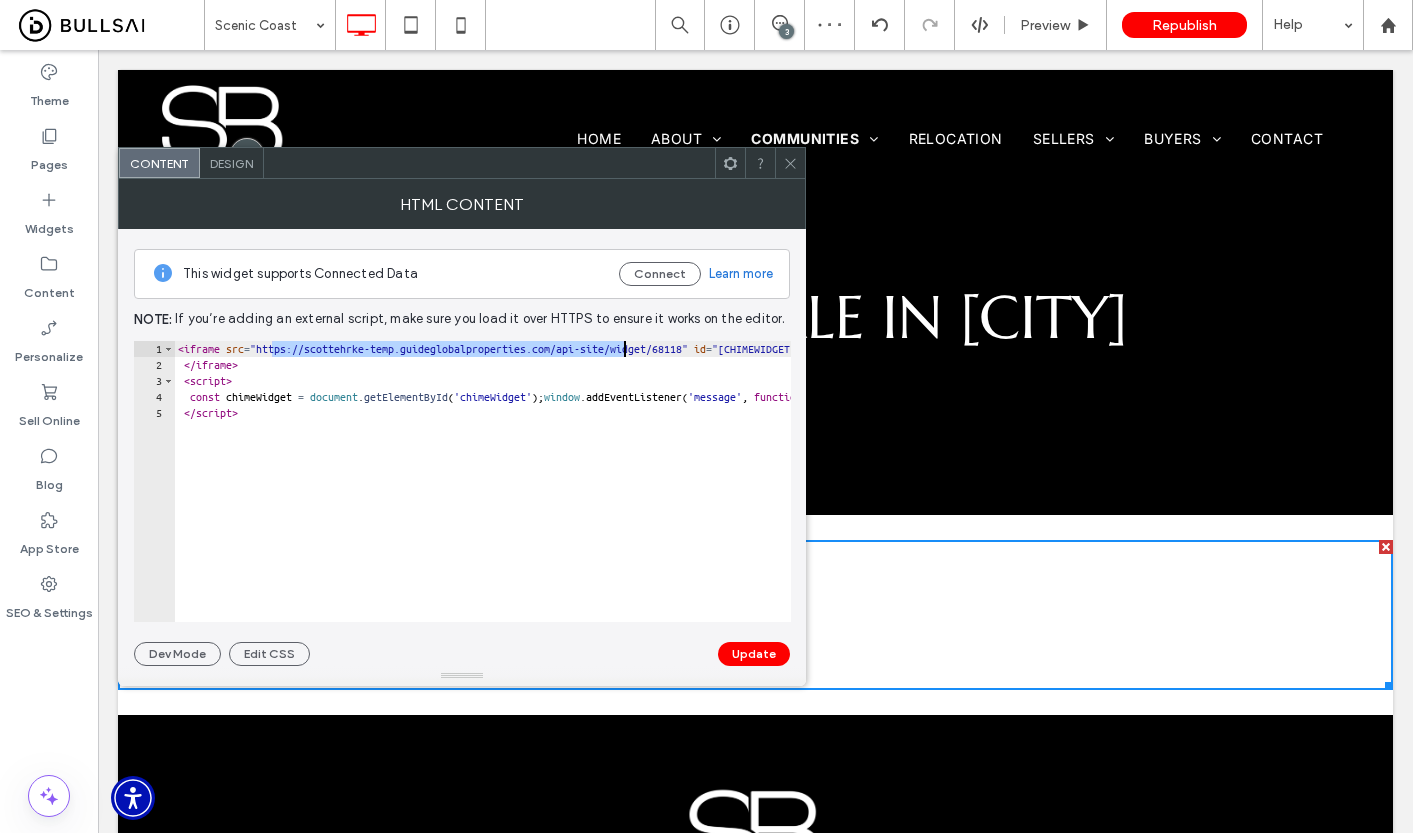 click on "< iframe   src = "https://scottehrke-temp.guideglobalproperties.com/api-site/widget/68118"   id = "chimeWidget"   frameborder = "0"   style = "width:100%;height:100%" >   </ iframe >   < script >    const   chimeWidget   =   document . getElementById ( 'chimeWidget' ) ; window . addEventListener ( 'message' ,   function   ( e )   { try   { let   data   =   JSON . parse ( e . data ) ; if ( data . from   ===   'chimeSite'   &&   data . event   ===   'updateBodyRect' ) { chimeWidget . style . height   =   data . data . height   +   'px' }}   catch   ( error )   { console . log ( error )}})   </ script >" at bounding box center [1254, 497] 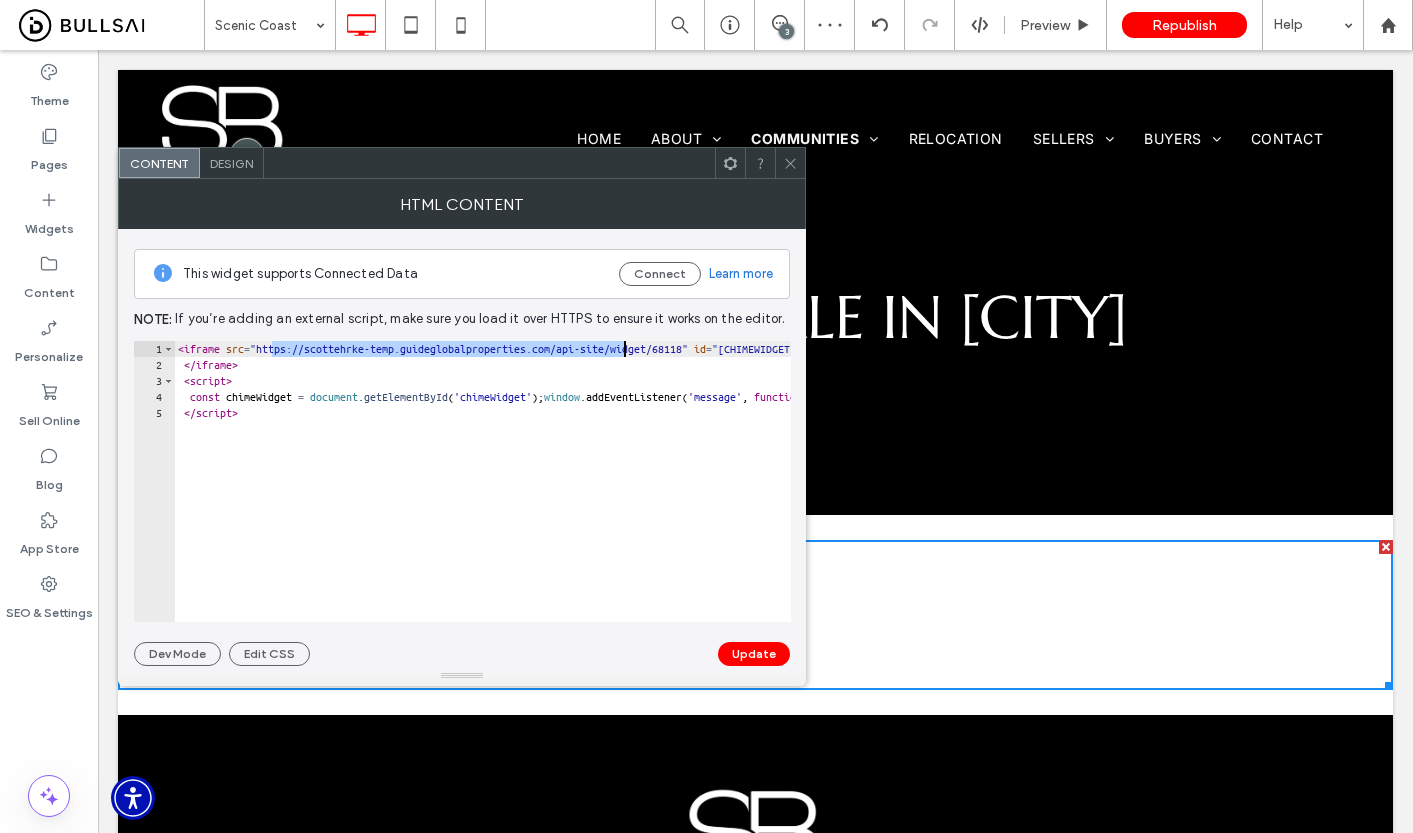 paste 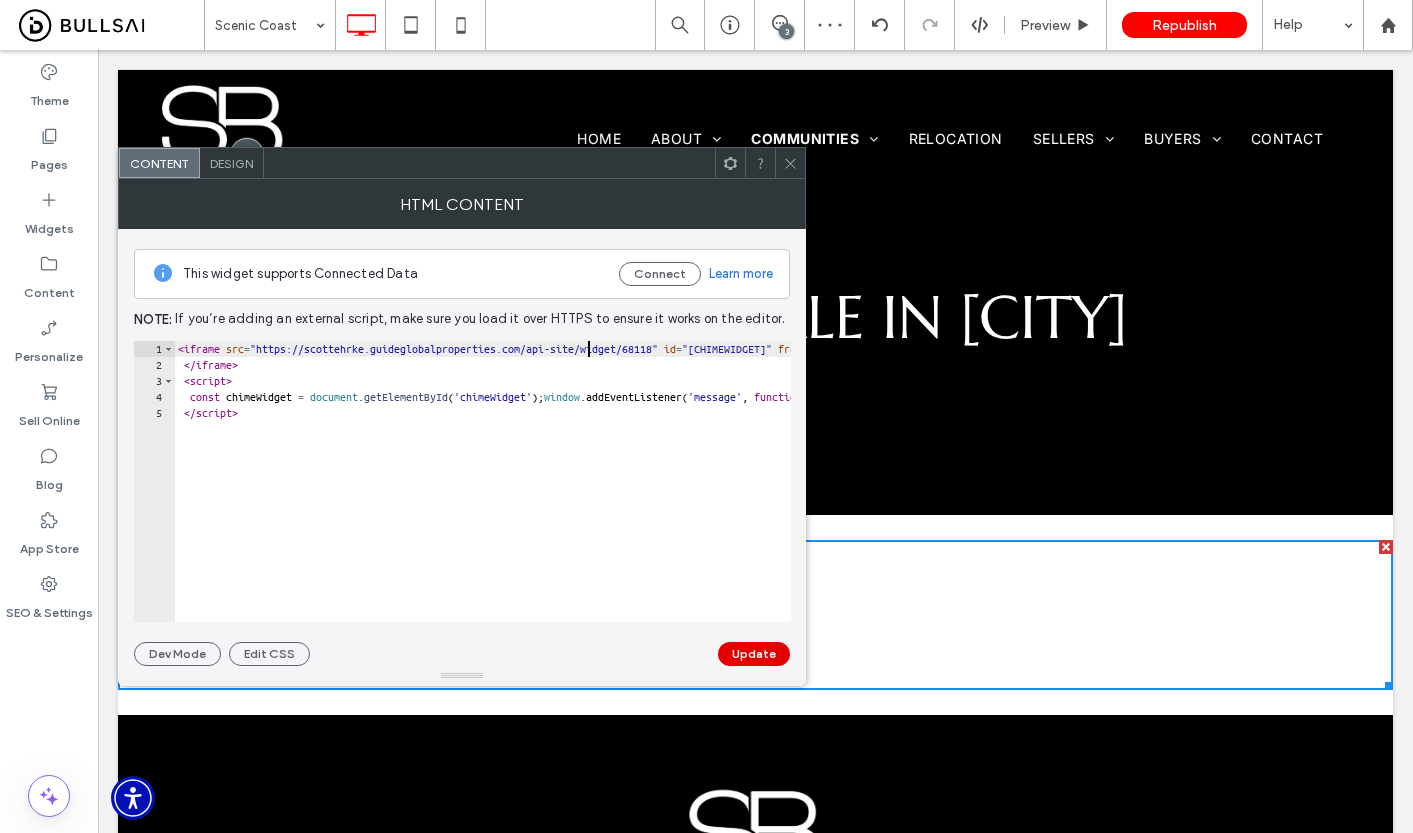 click on "Update" at bounding box center [754, 654] 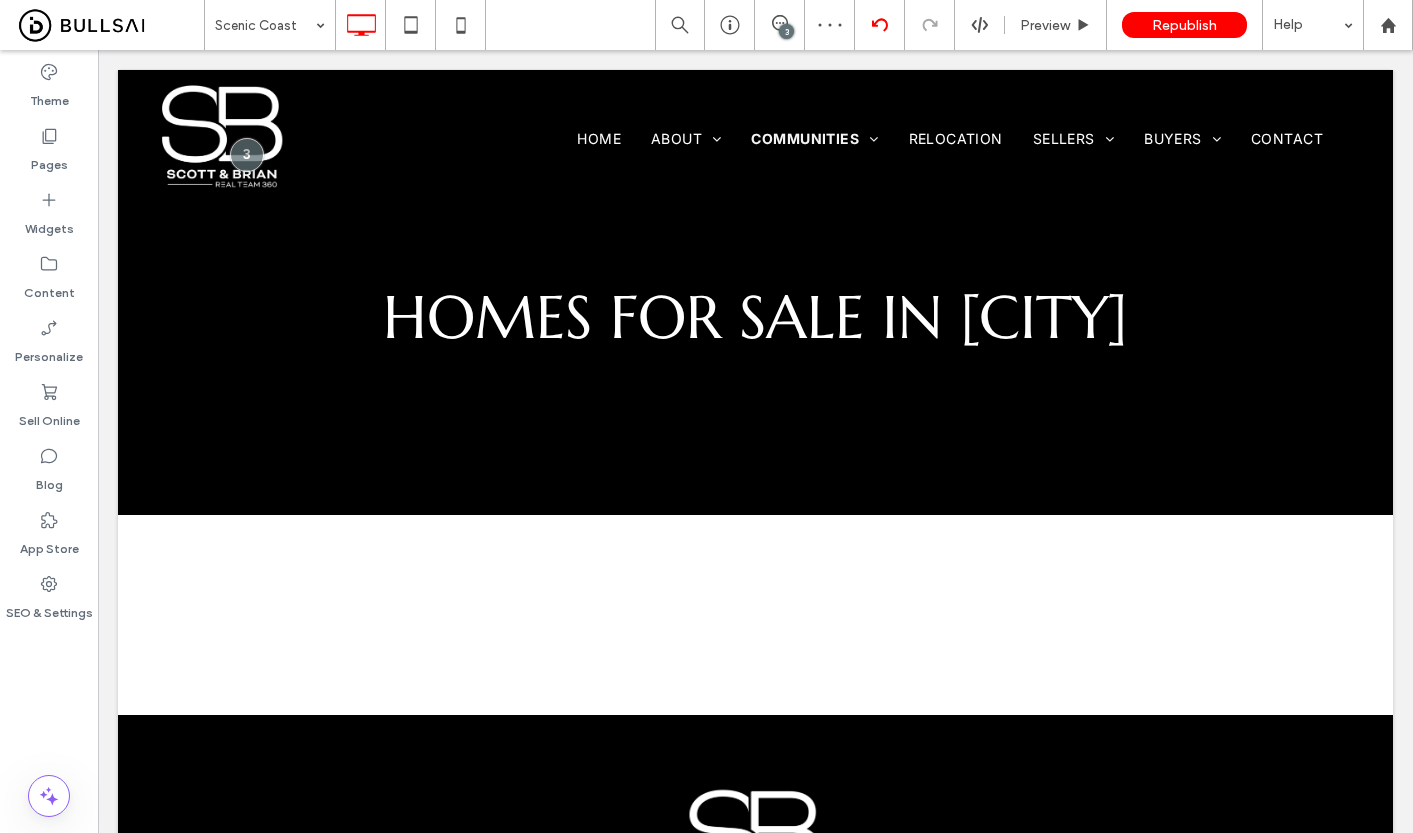scroll, scrollTop: 0, scrollLeft: 0, axis: both 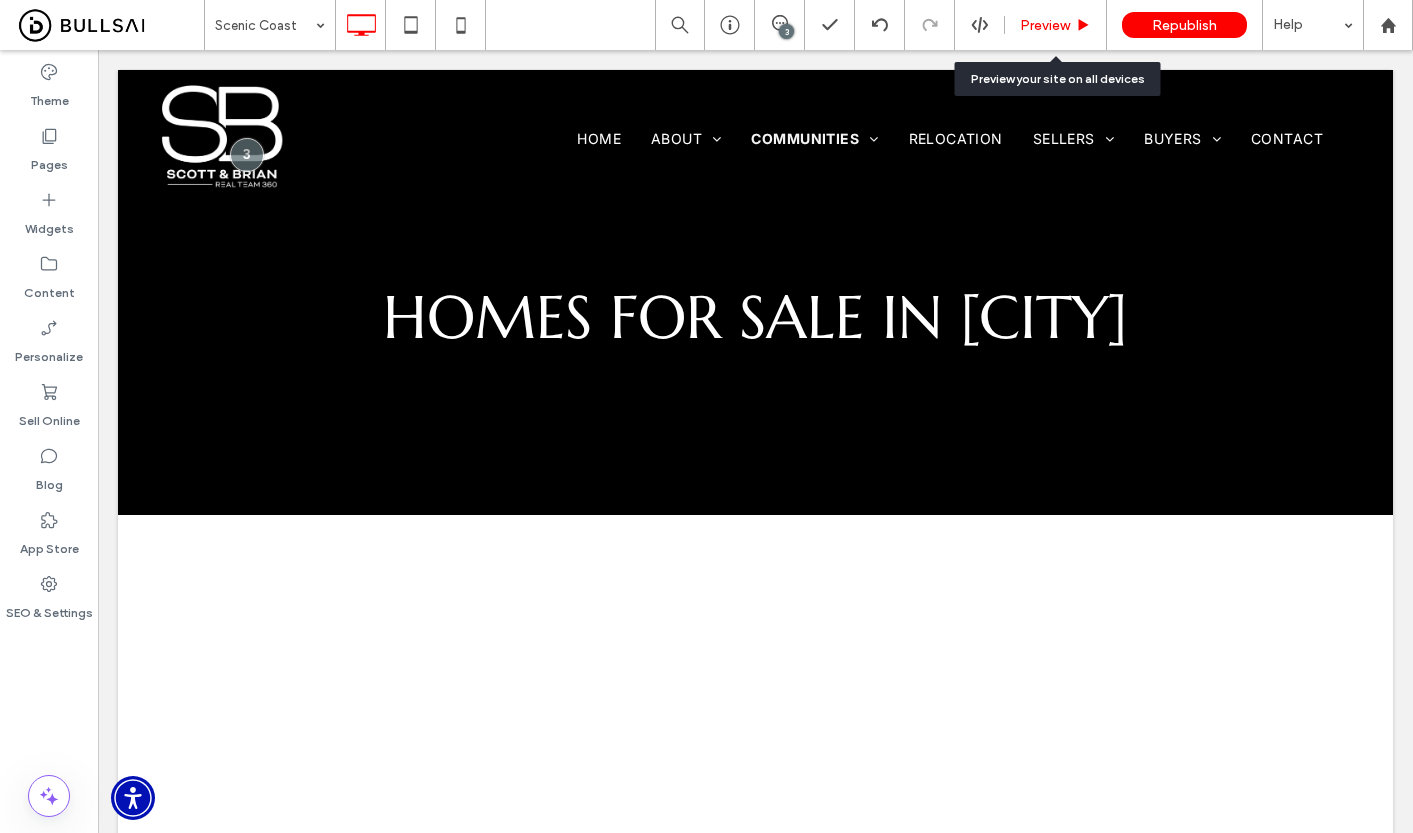 click on "Preview" at bounding box center (1056, 25) 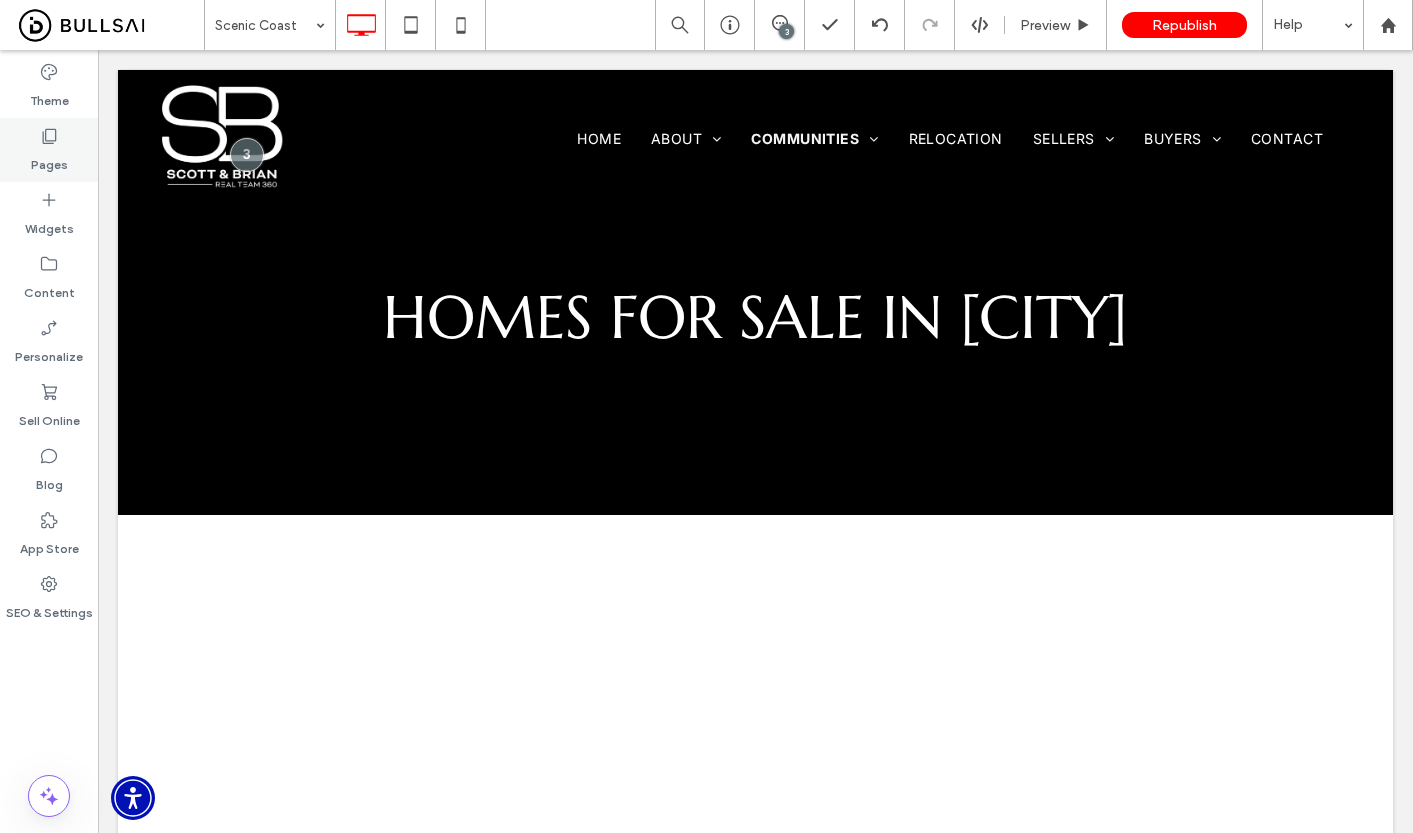 click on "Pages" at bounding box center (49, 150) 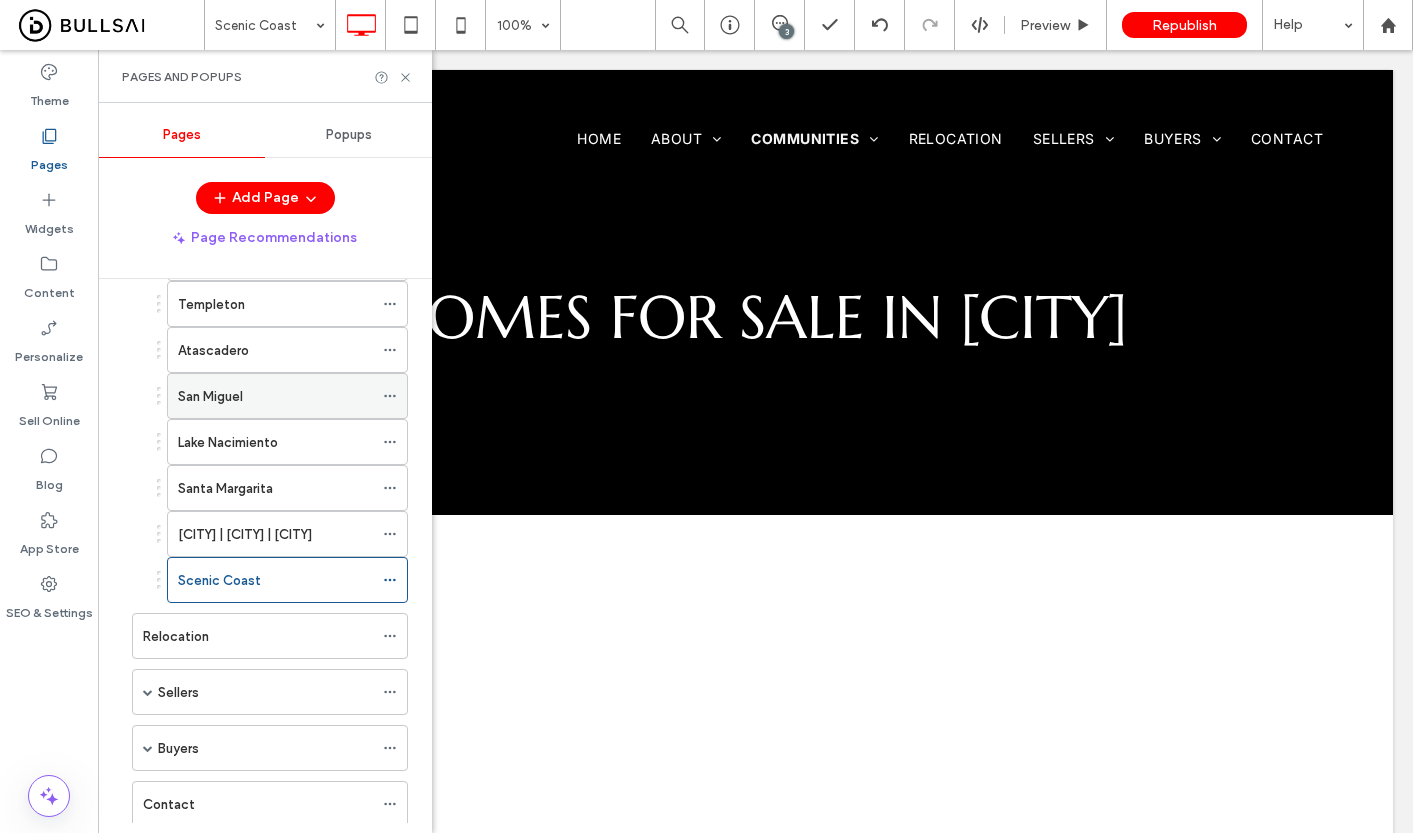 scroll, scrollTop: 290, scrollLeft: 0, axis: vertical 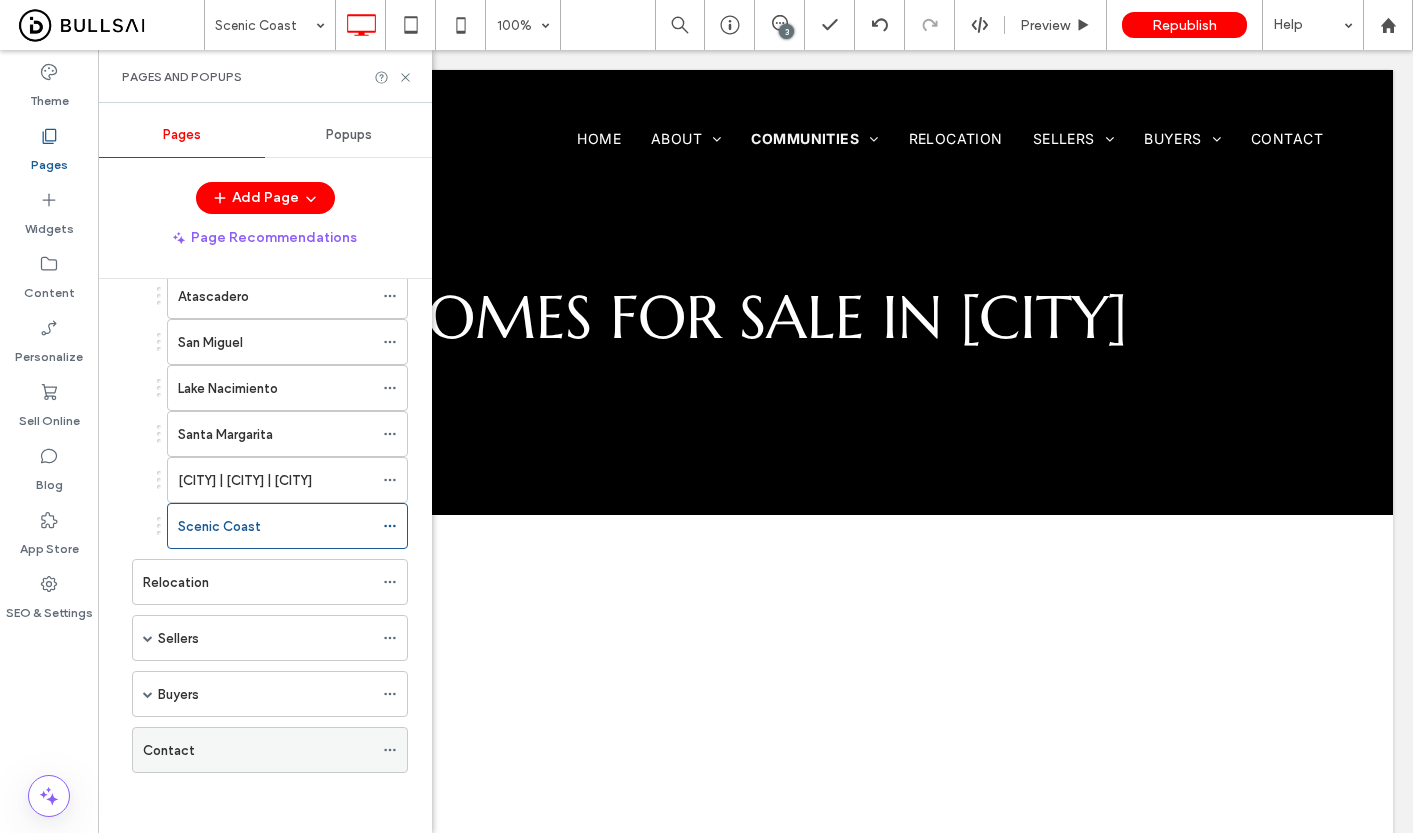 click on "Contact" at bounding box center (258, 750) 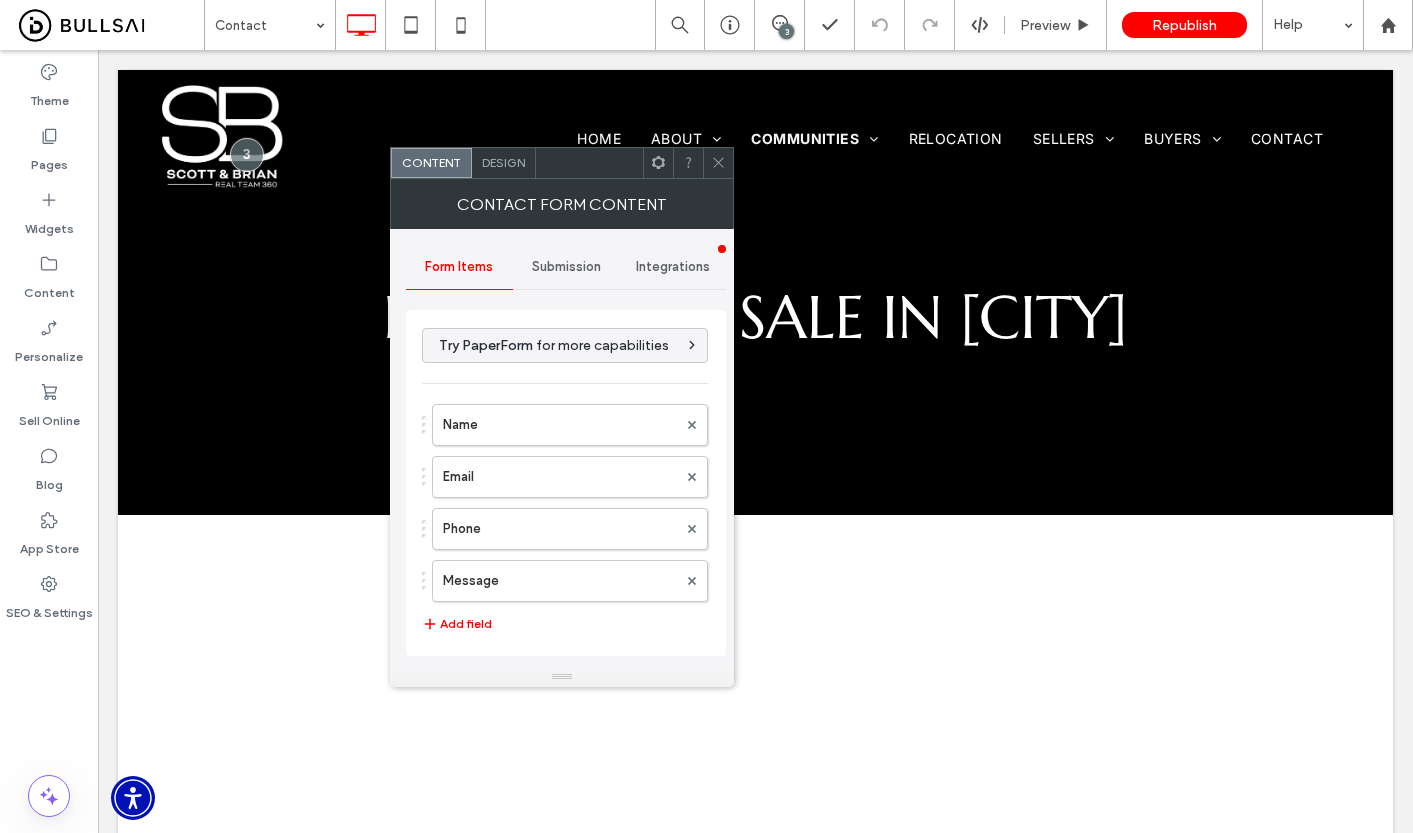 click on "Submission" at bounding box center (566, 267) 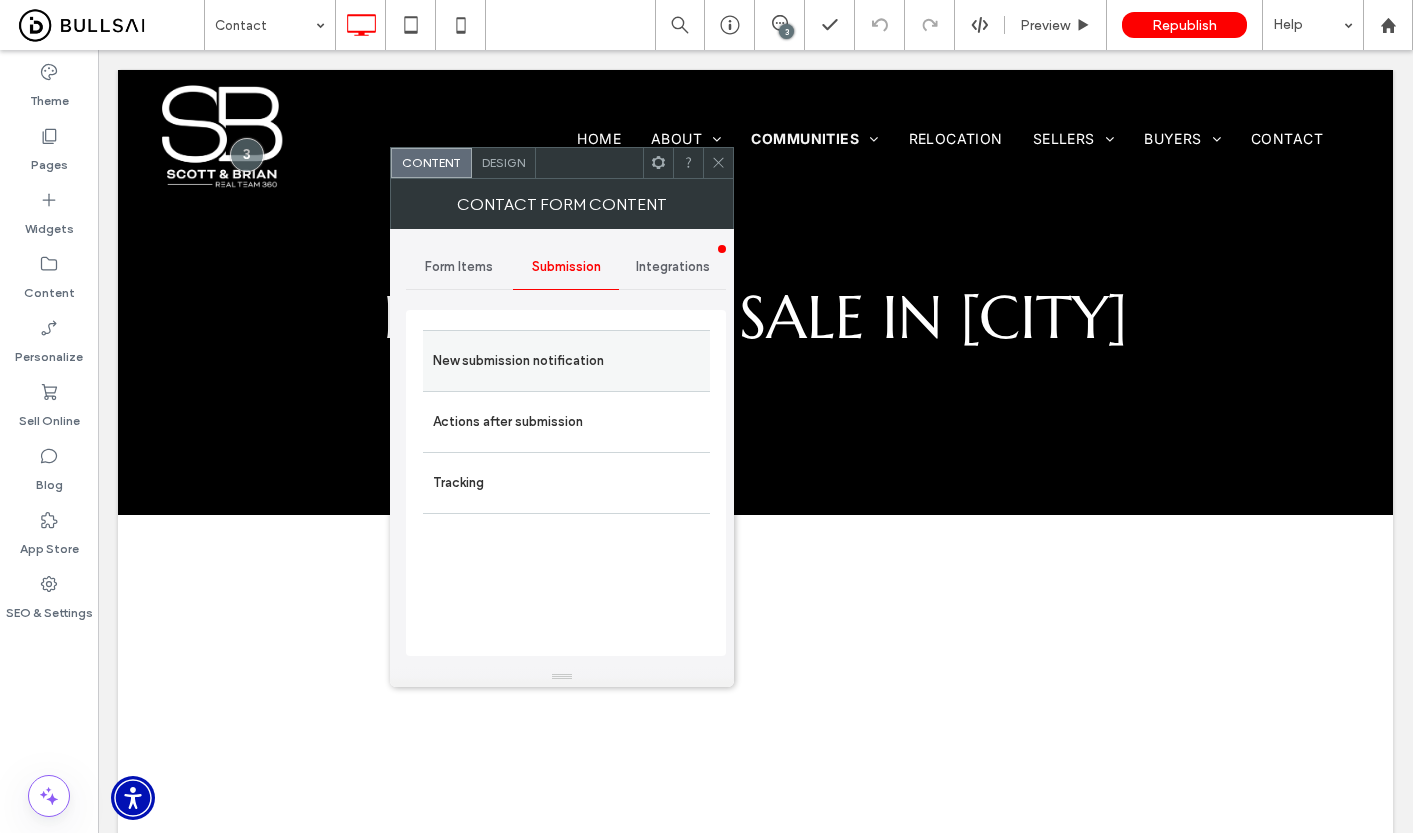 click on "New submission notification" at bounding box center (566, 360) 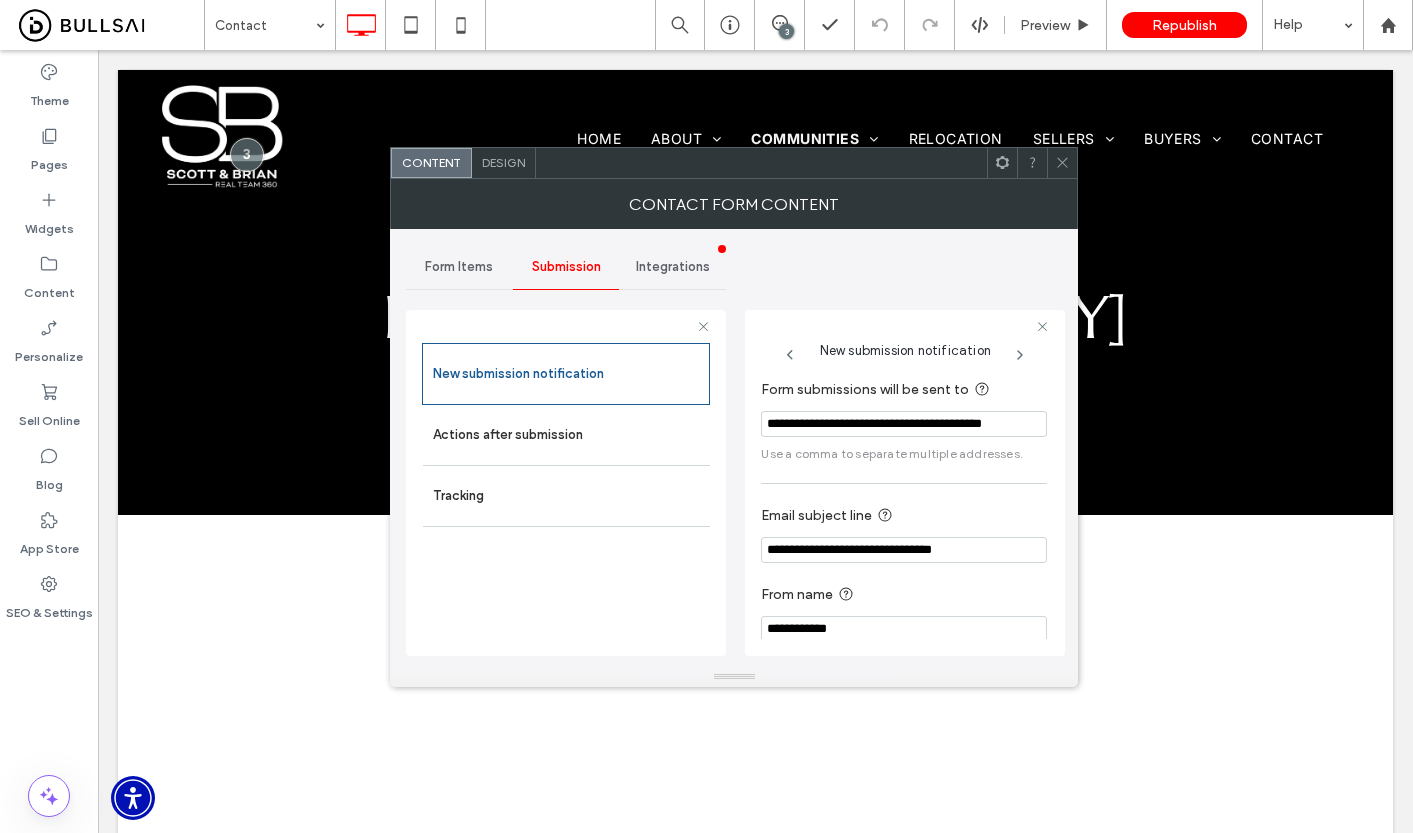 click 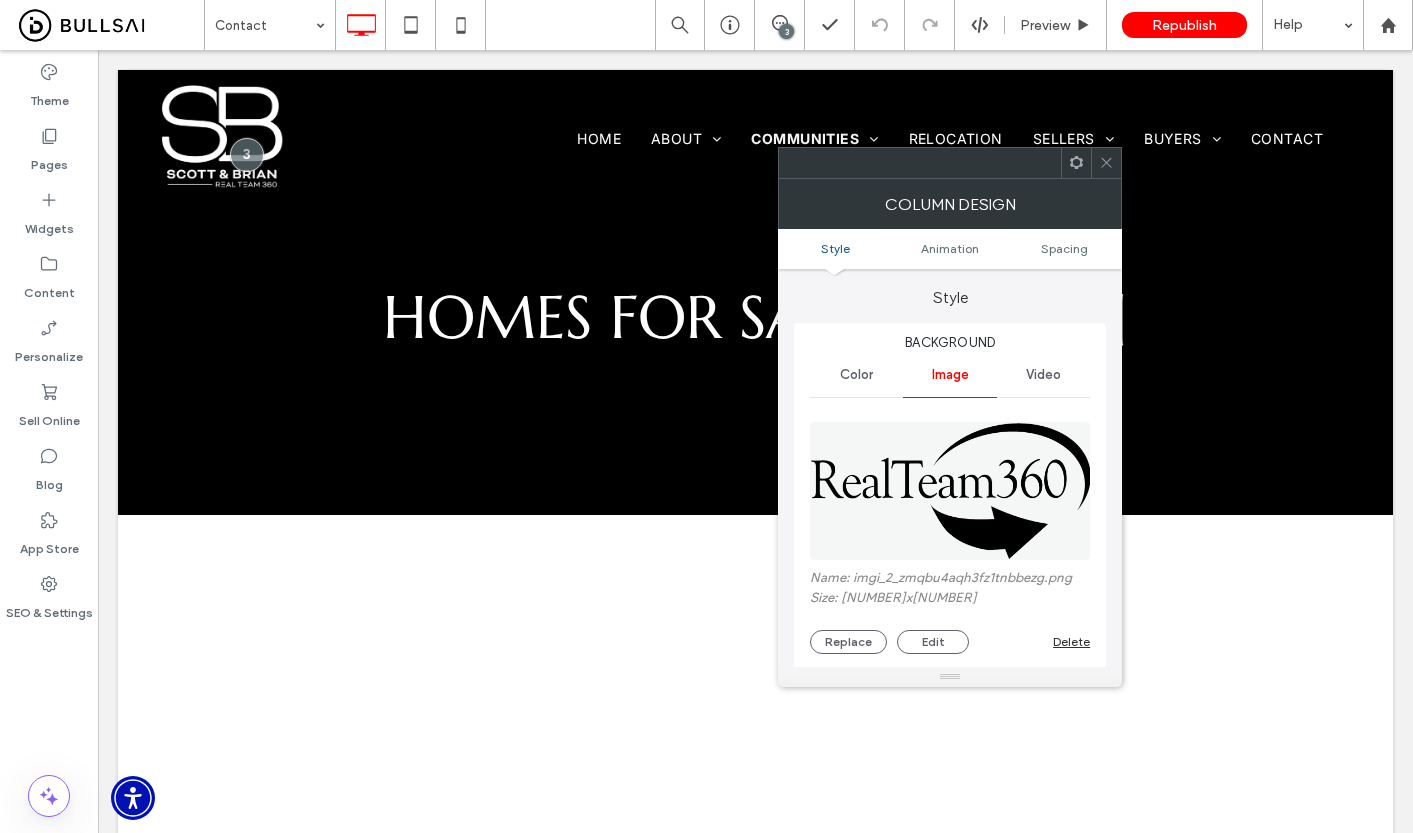 click at bounding box center [951, 491] 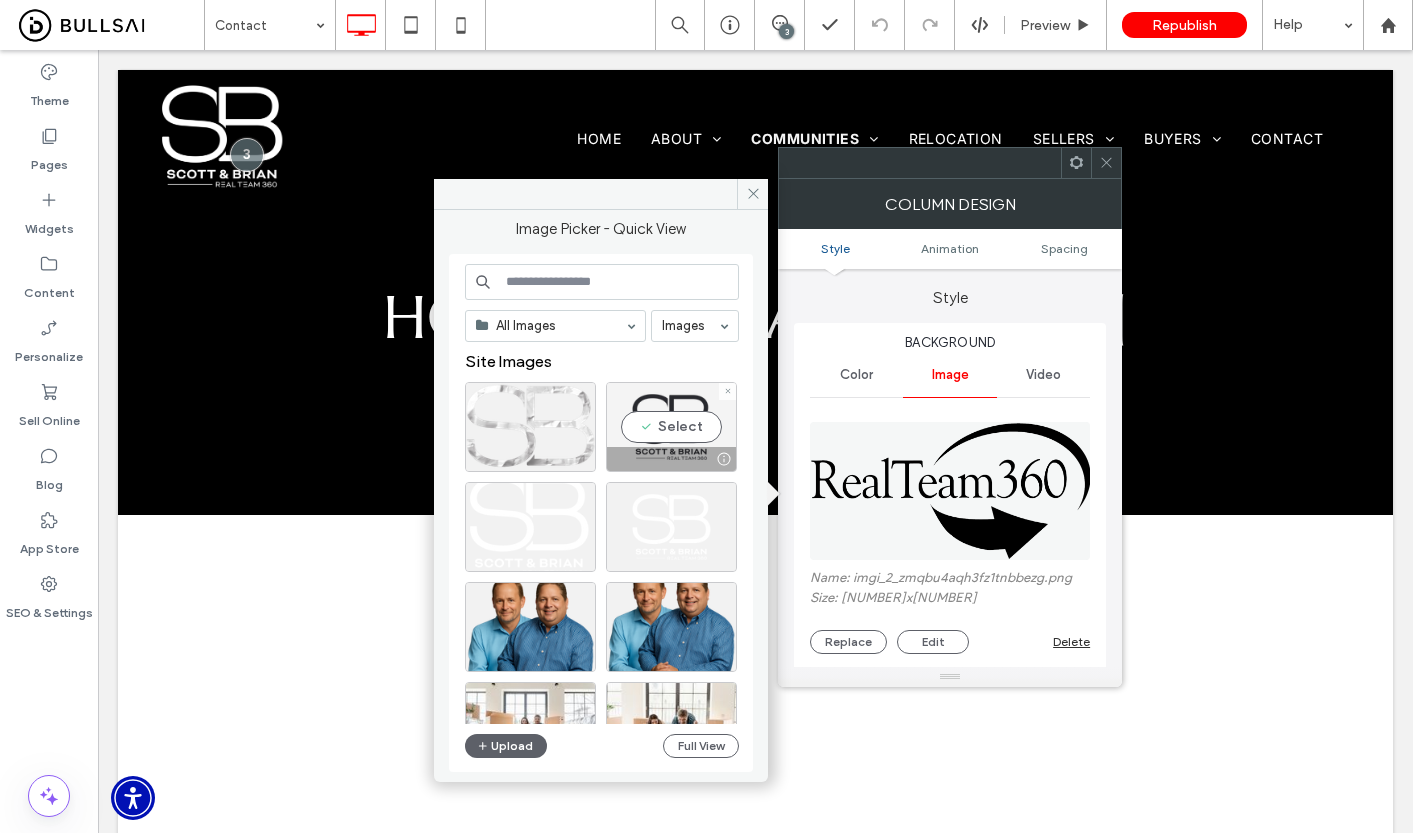 click on "Select" at bounding box center [671, 427] 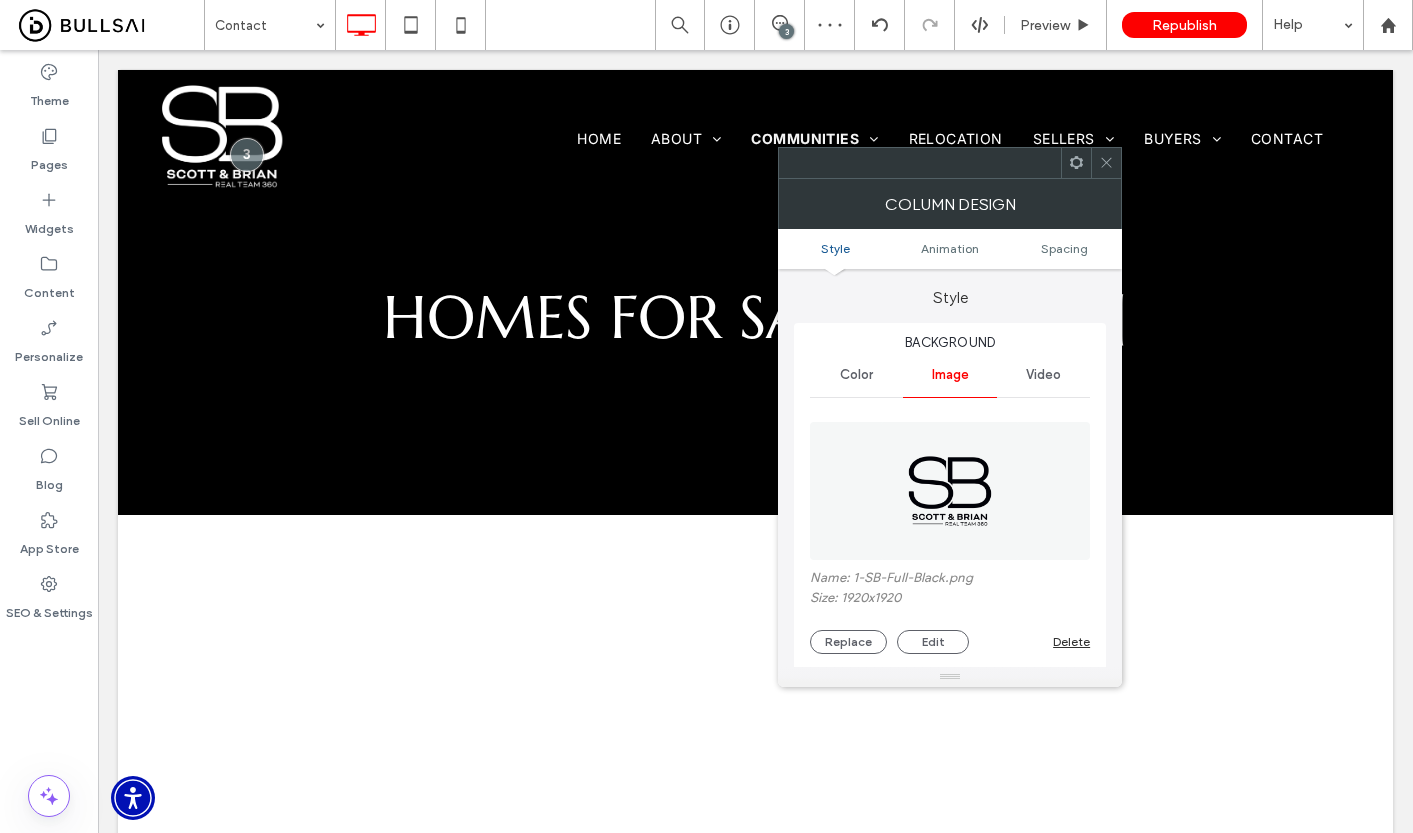 click 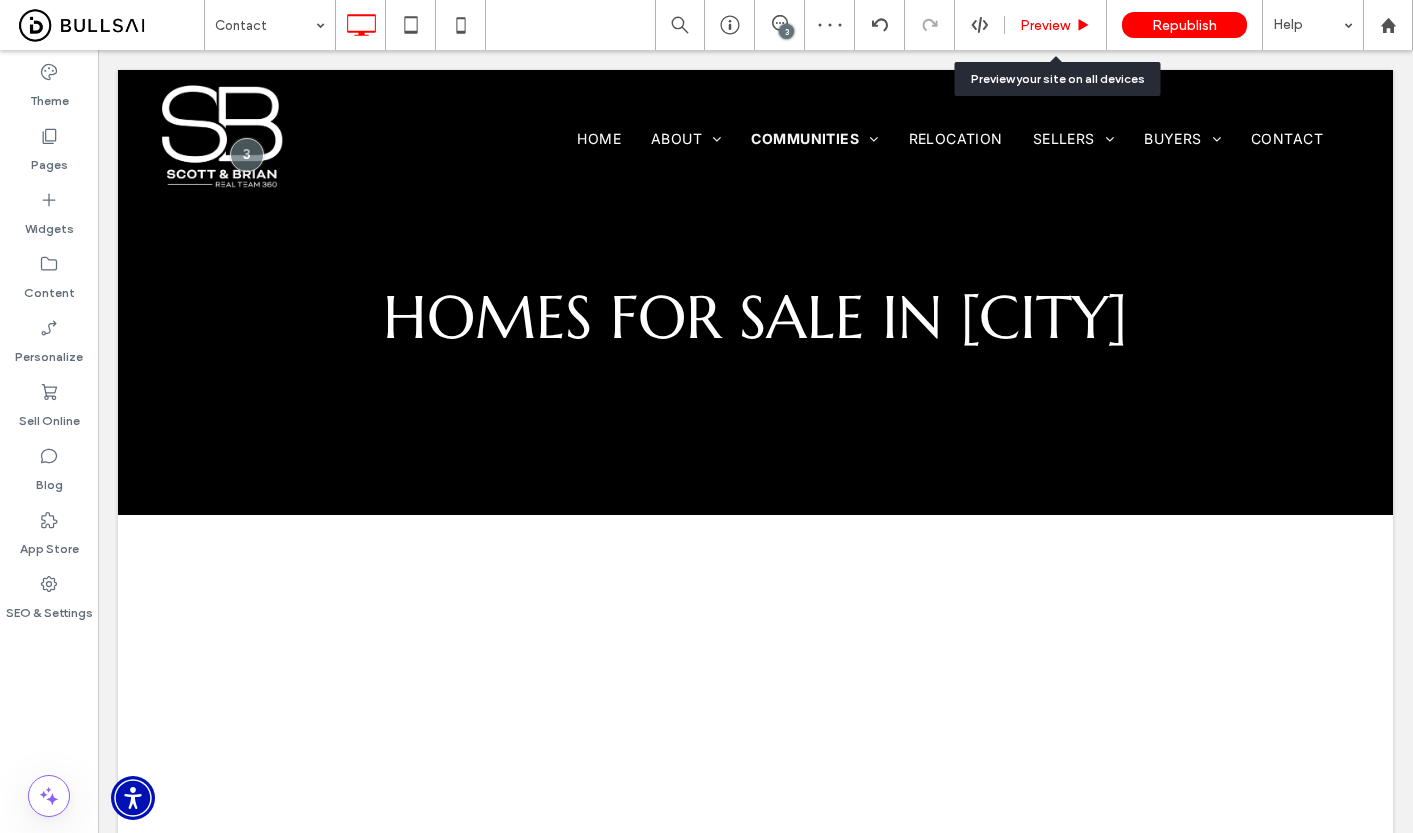 click on "Preview" at bounding box center (1055, 25) 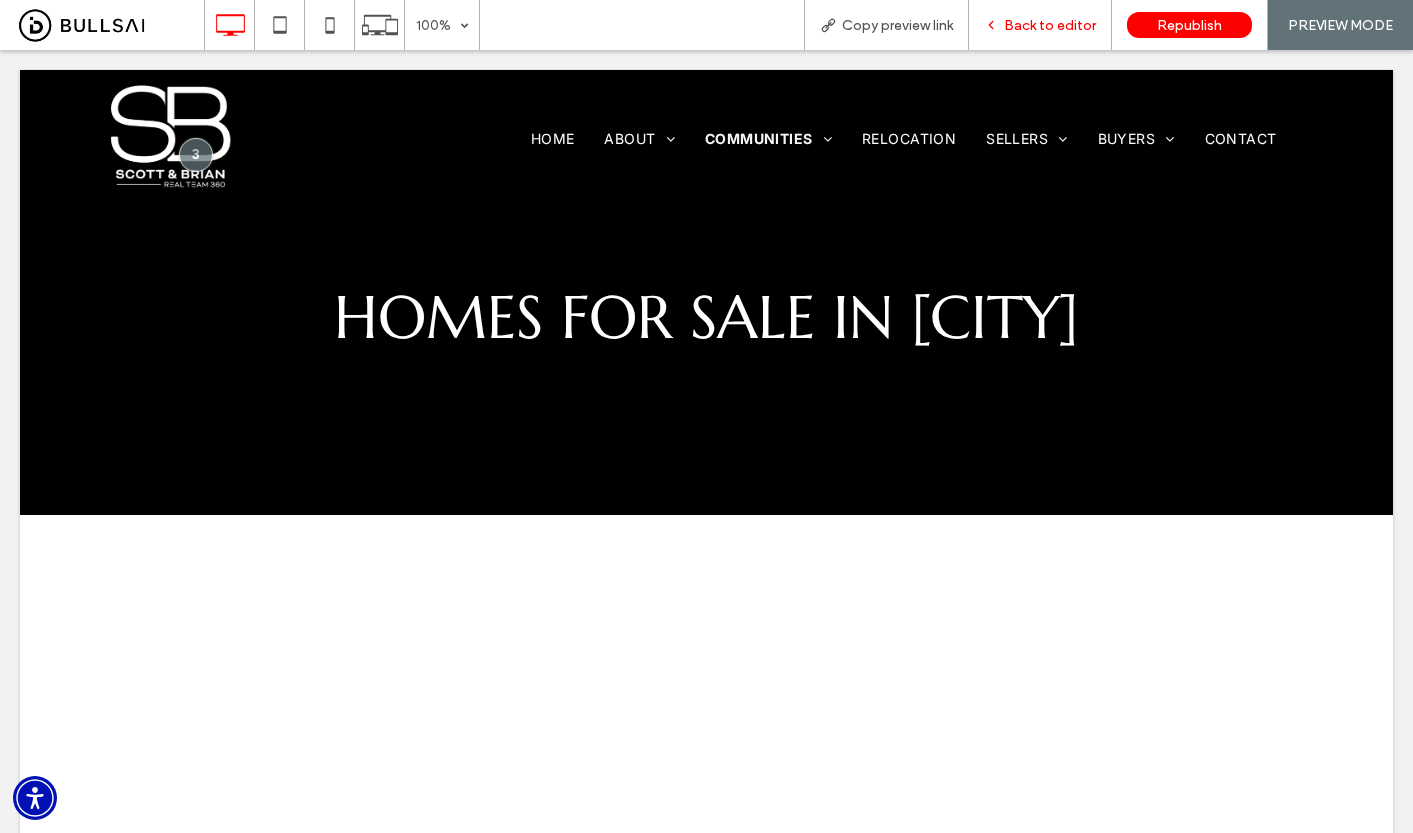 click on "Back to editor" at bounding box center [1050, 25] 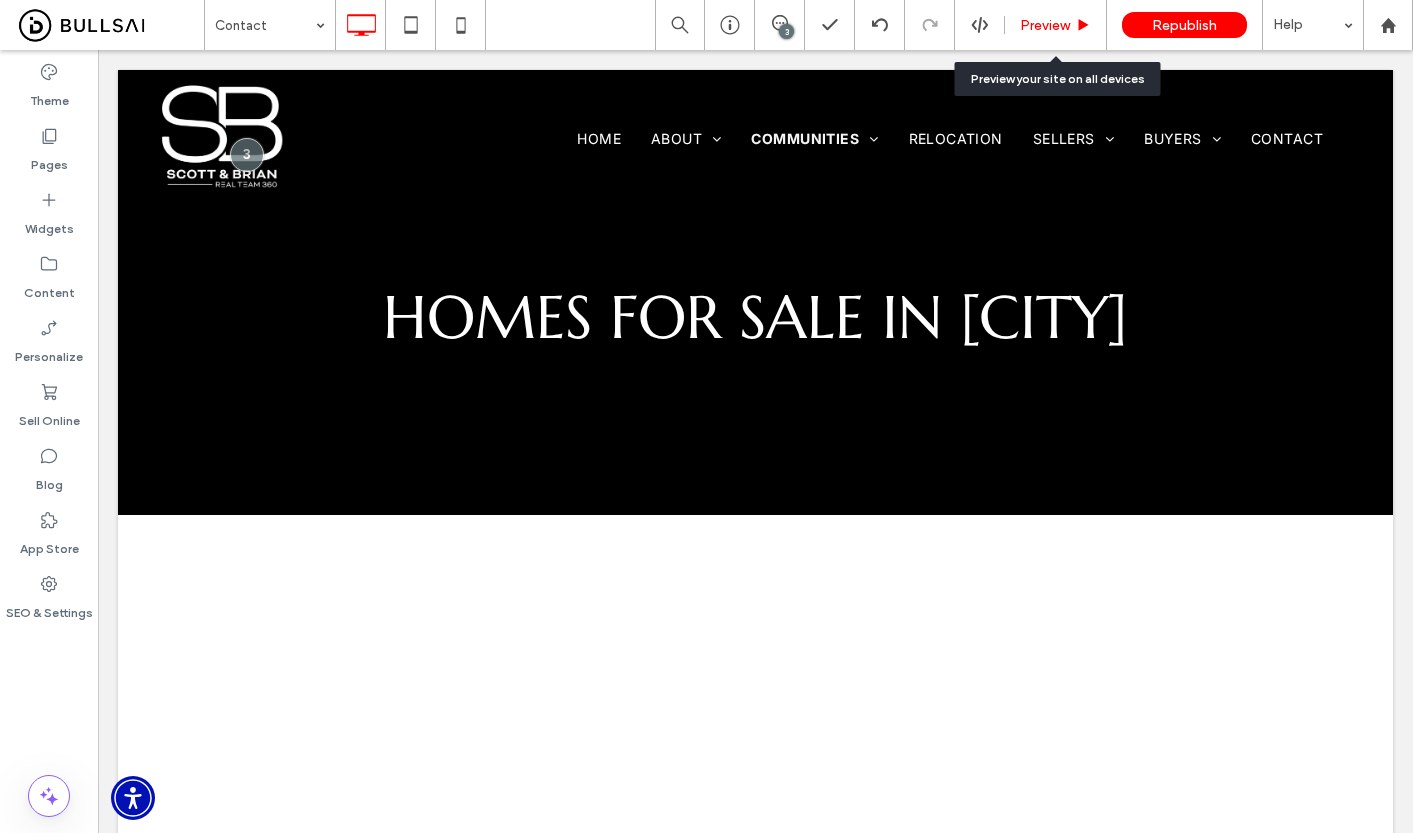 click on "Preview" at bounding box center (1045, 25) 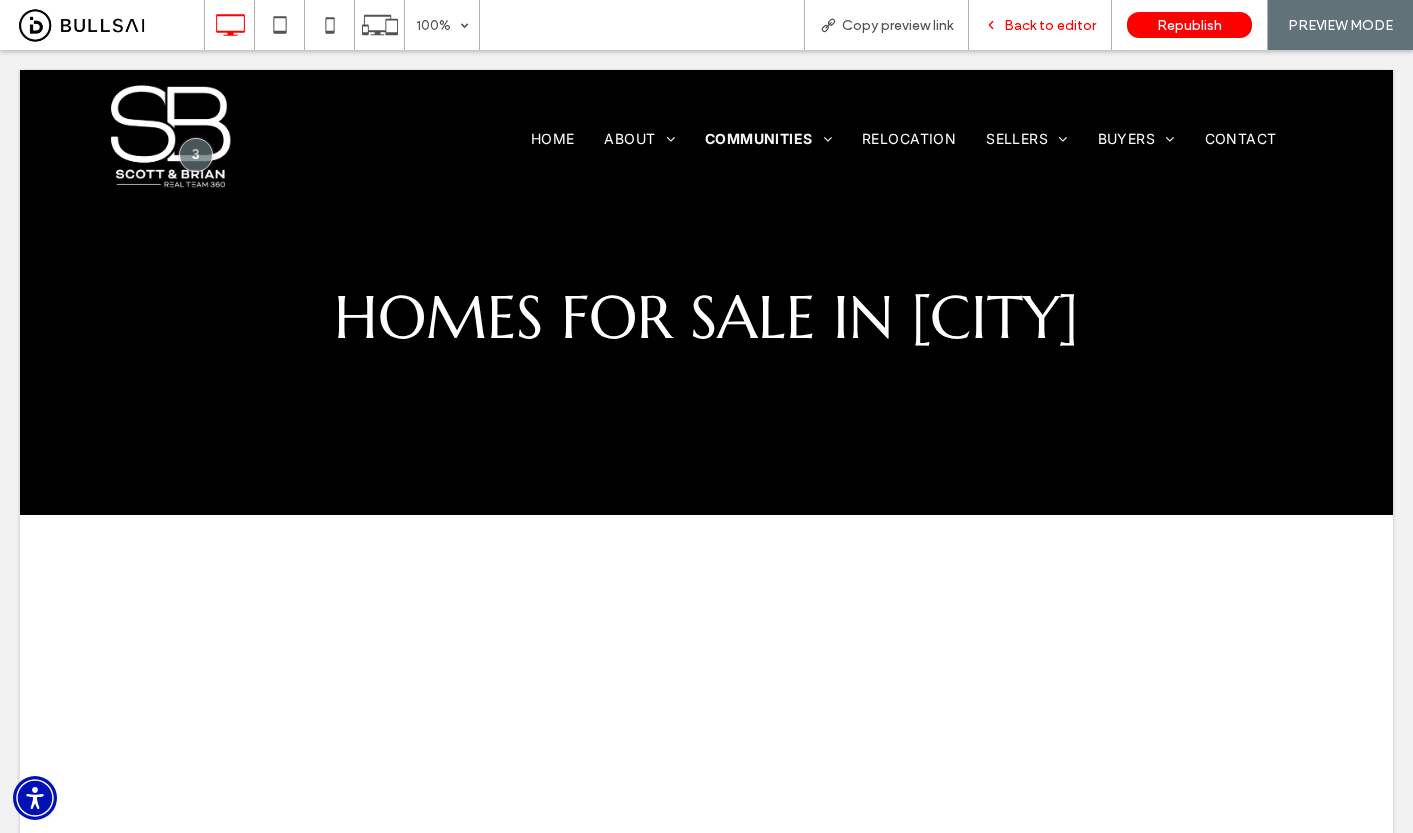 click on "Back to editor" at bounding box center (1040, 25) 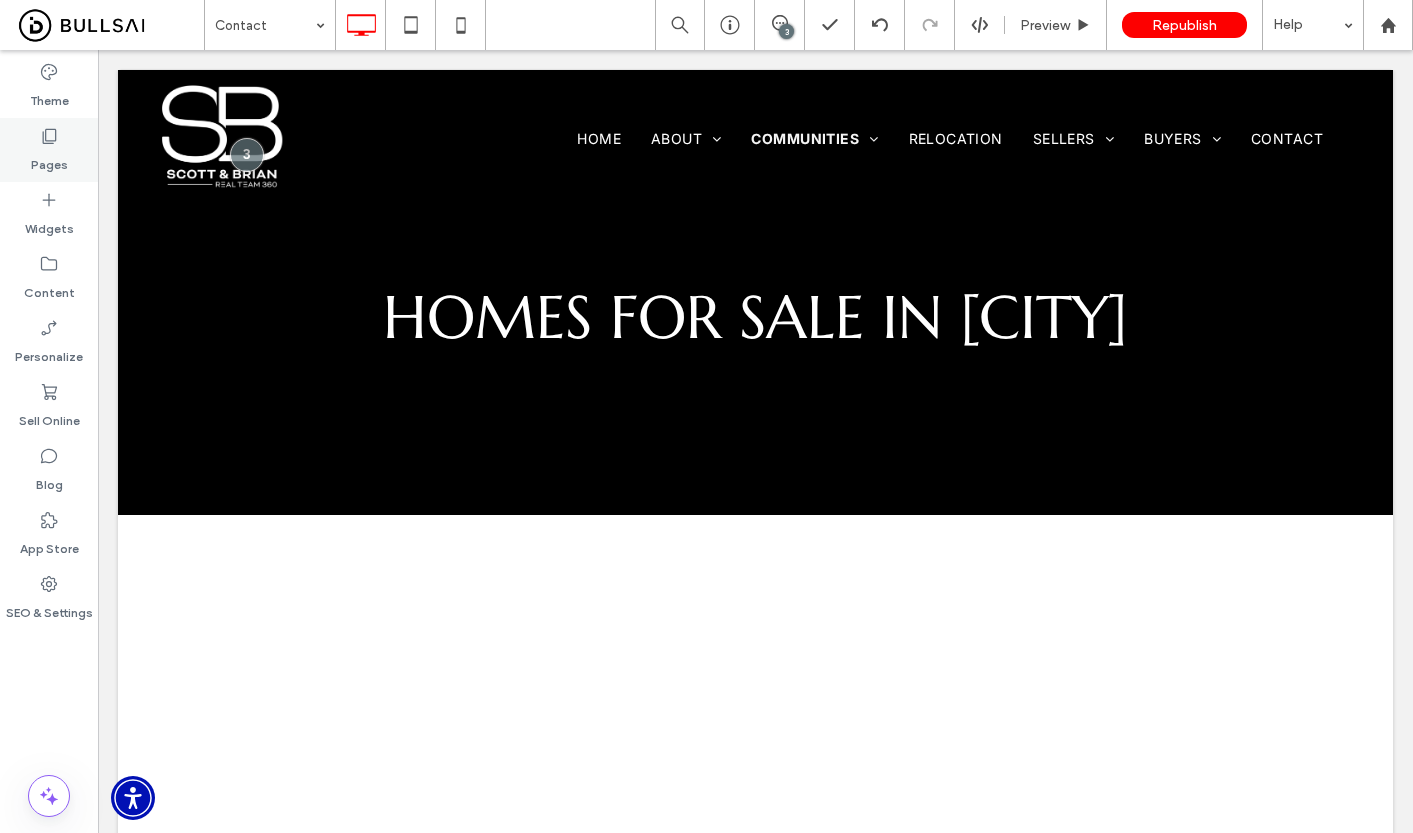 click on "Pages" at bounding box center (49, 160) 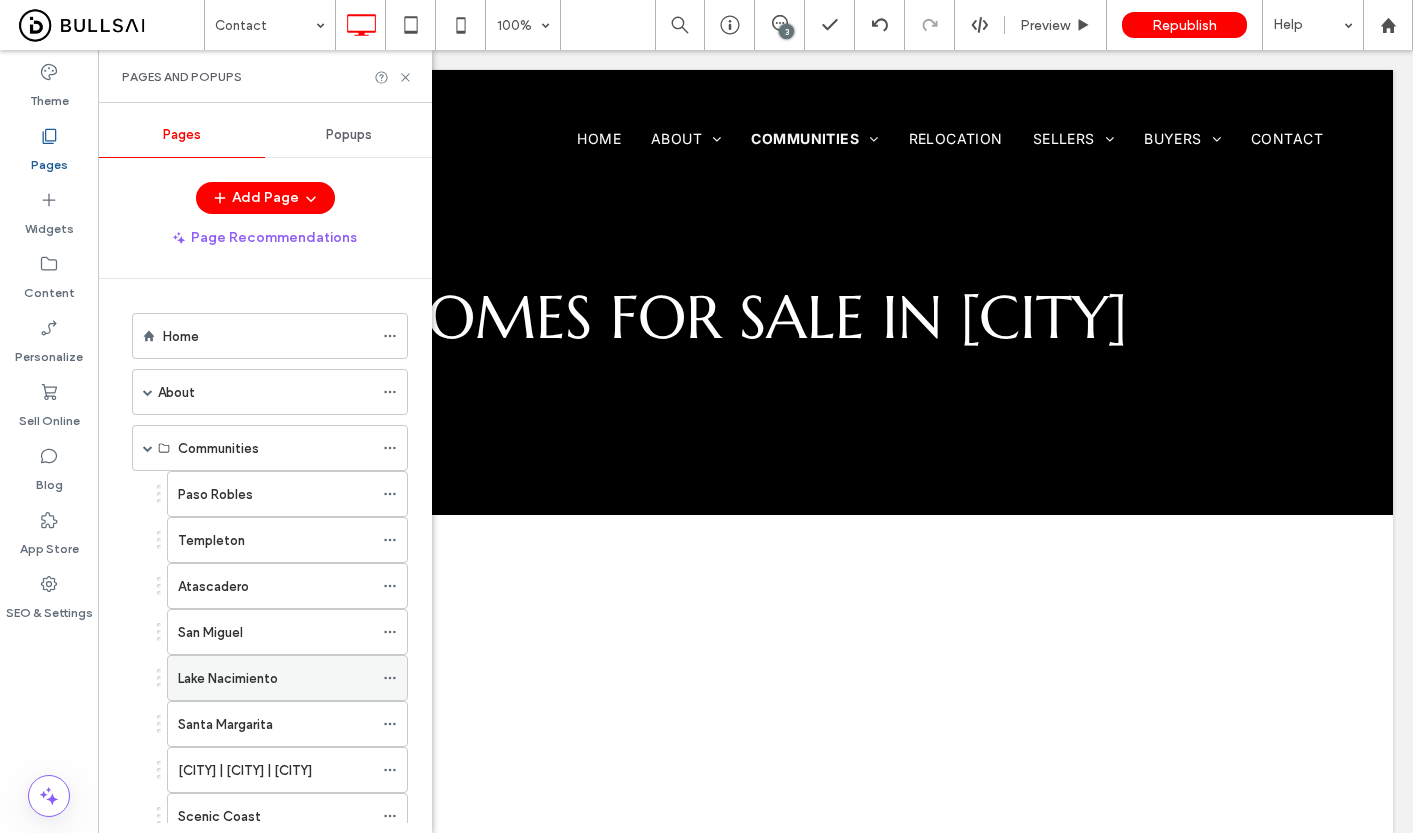 scroll, scrollTop: 290, scrollLeft: 0, axis: vertical 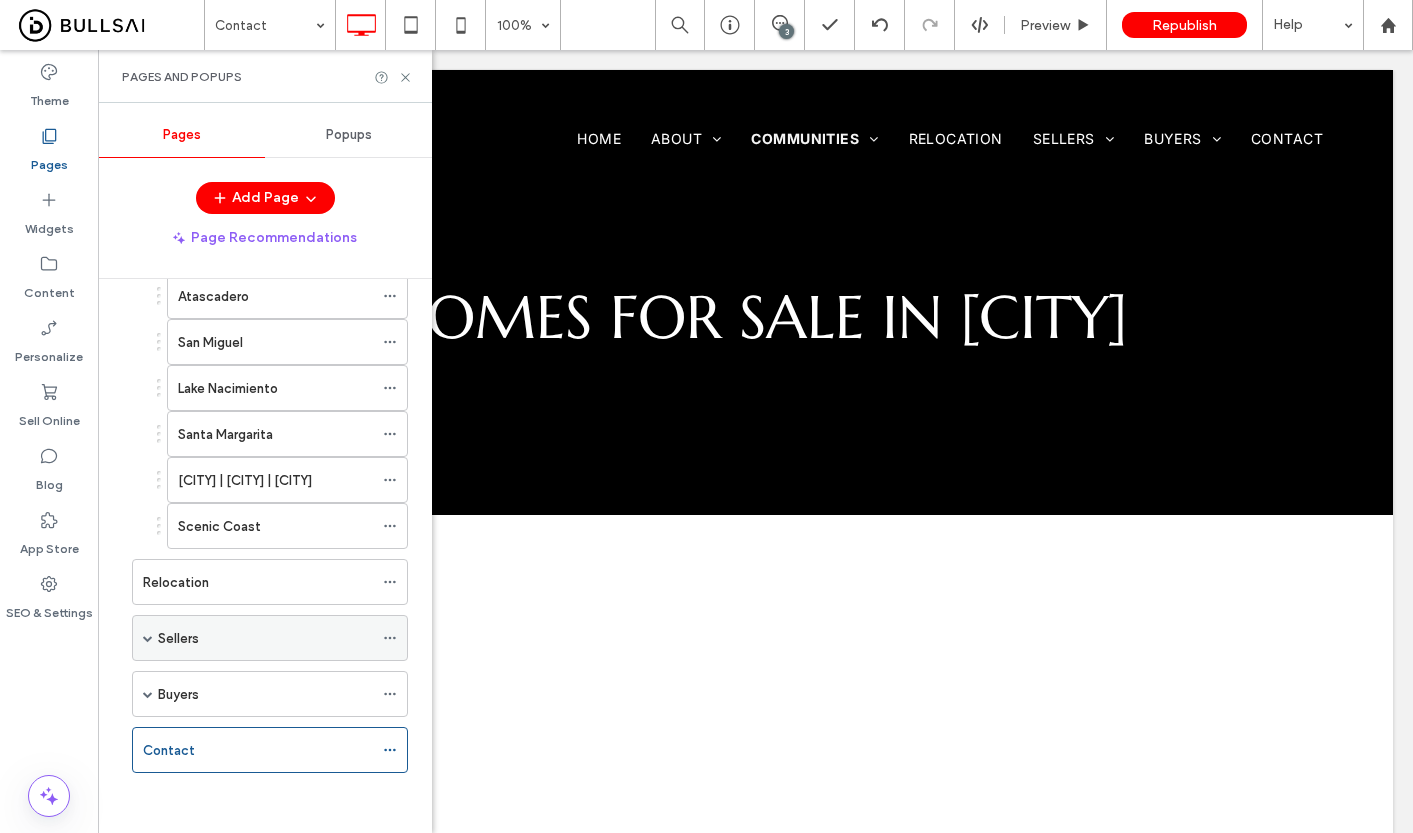 click at bounding box center [148, 638] 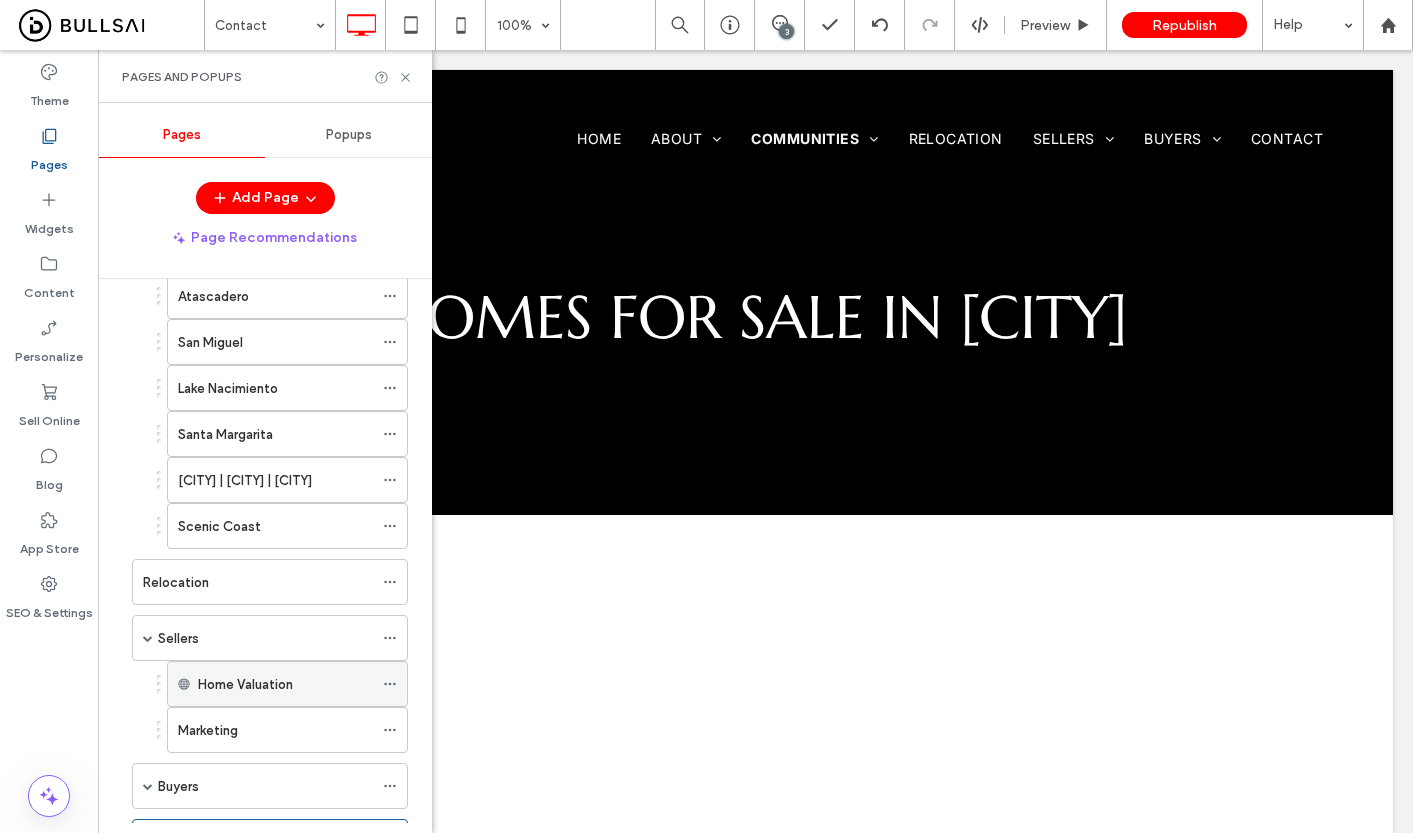 click 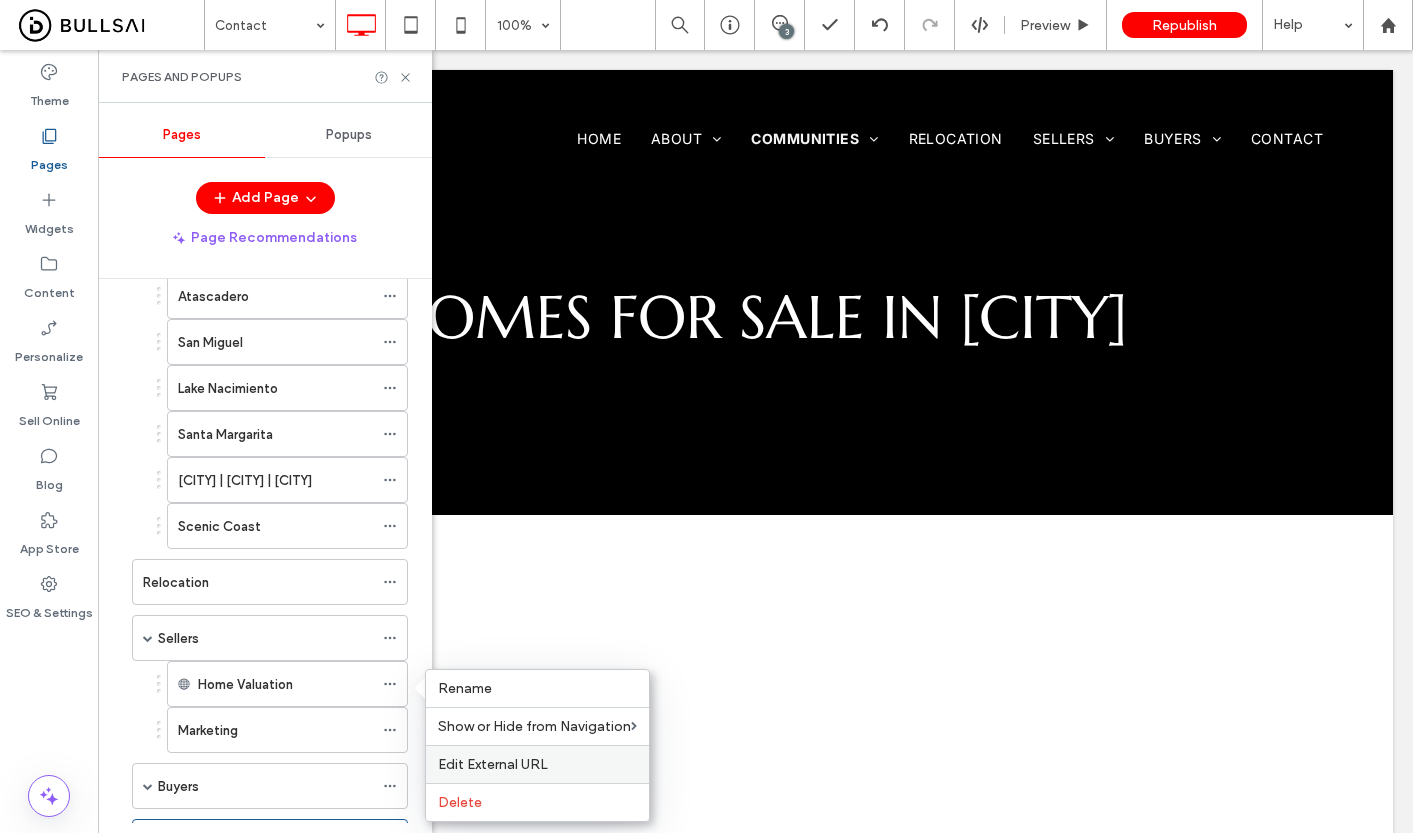 click on "Edit External URL" at bounding box center (537, 764) 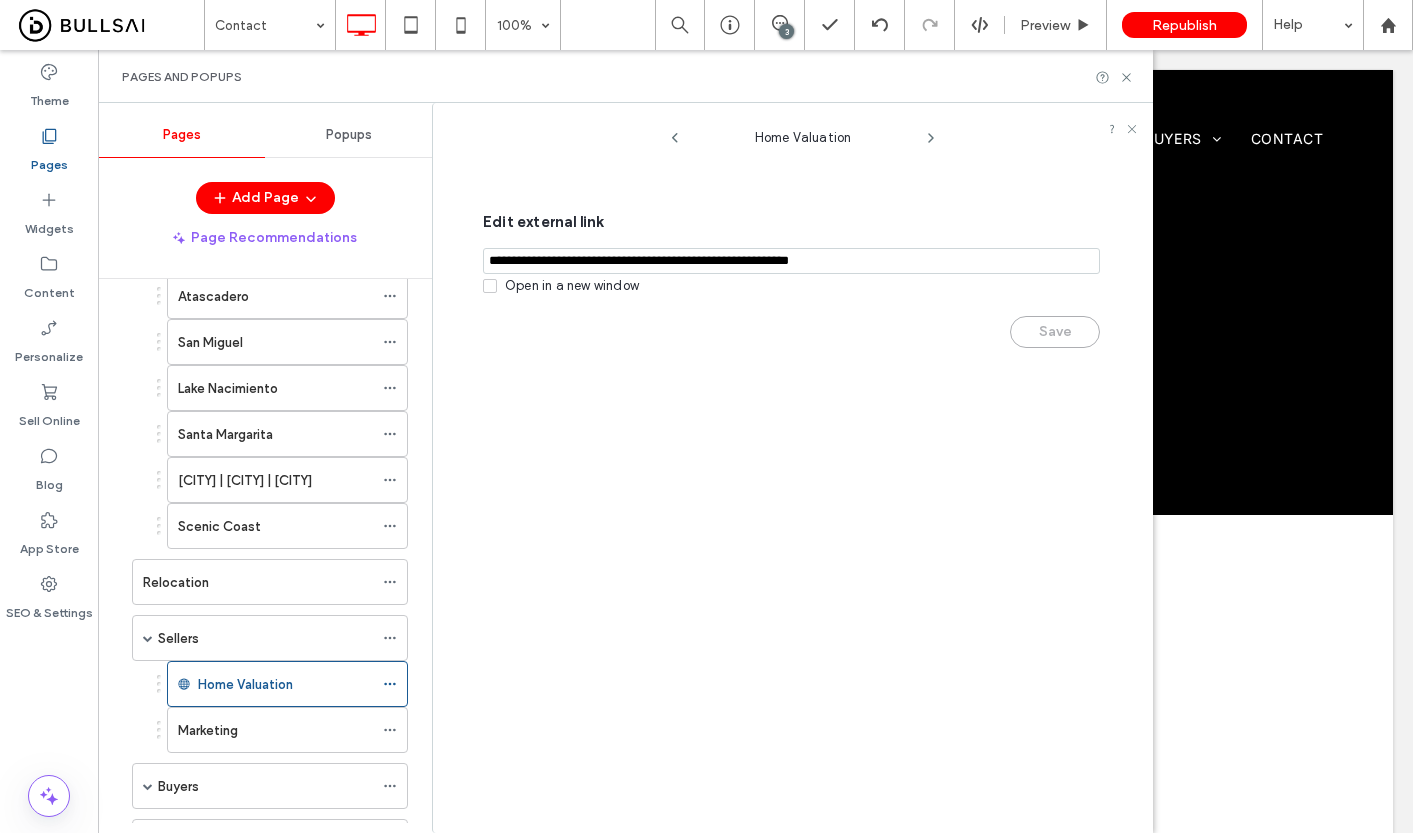 drag, startPoint x: 803, startPoint y: 263, endPoint x: 468, endPoint y: 265, distance: 335.00598 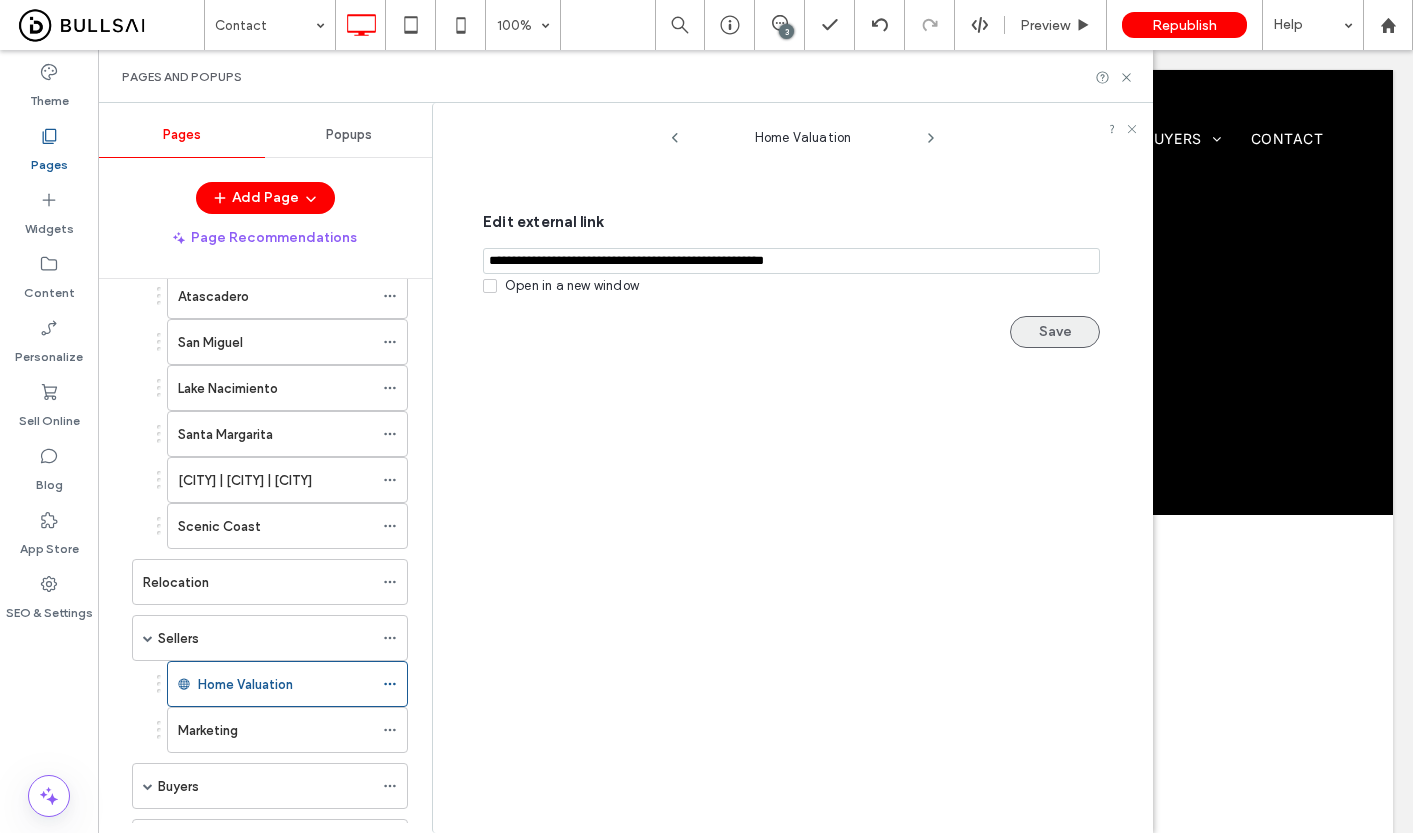type on "**********" 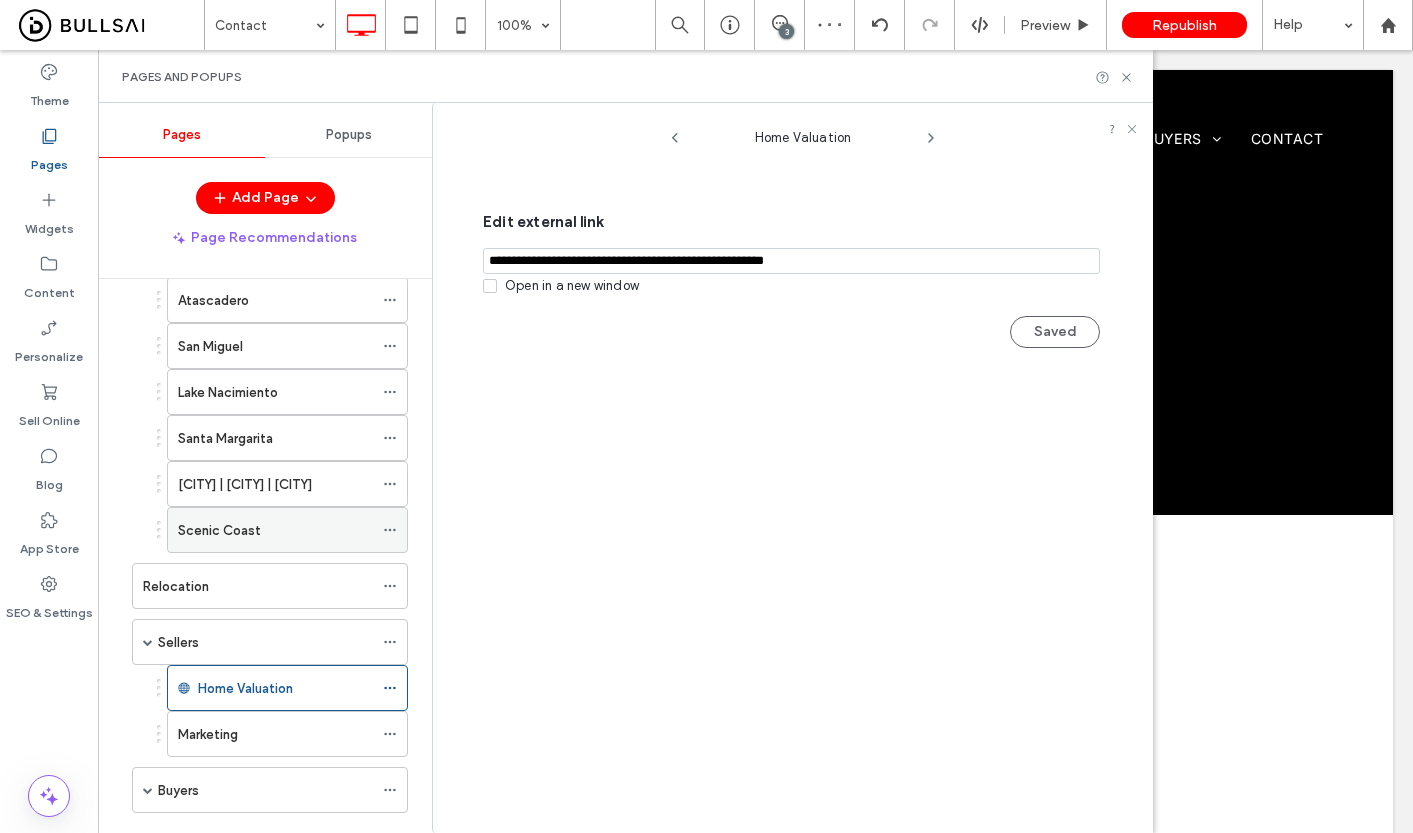 scroll, scrollTop: 382, scrollLeft: 0, axis: vertical 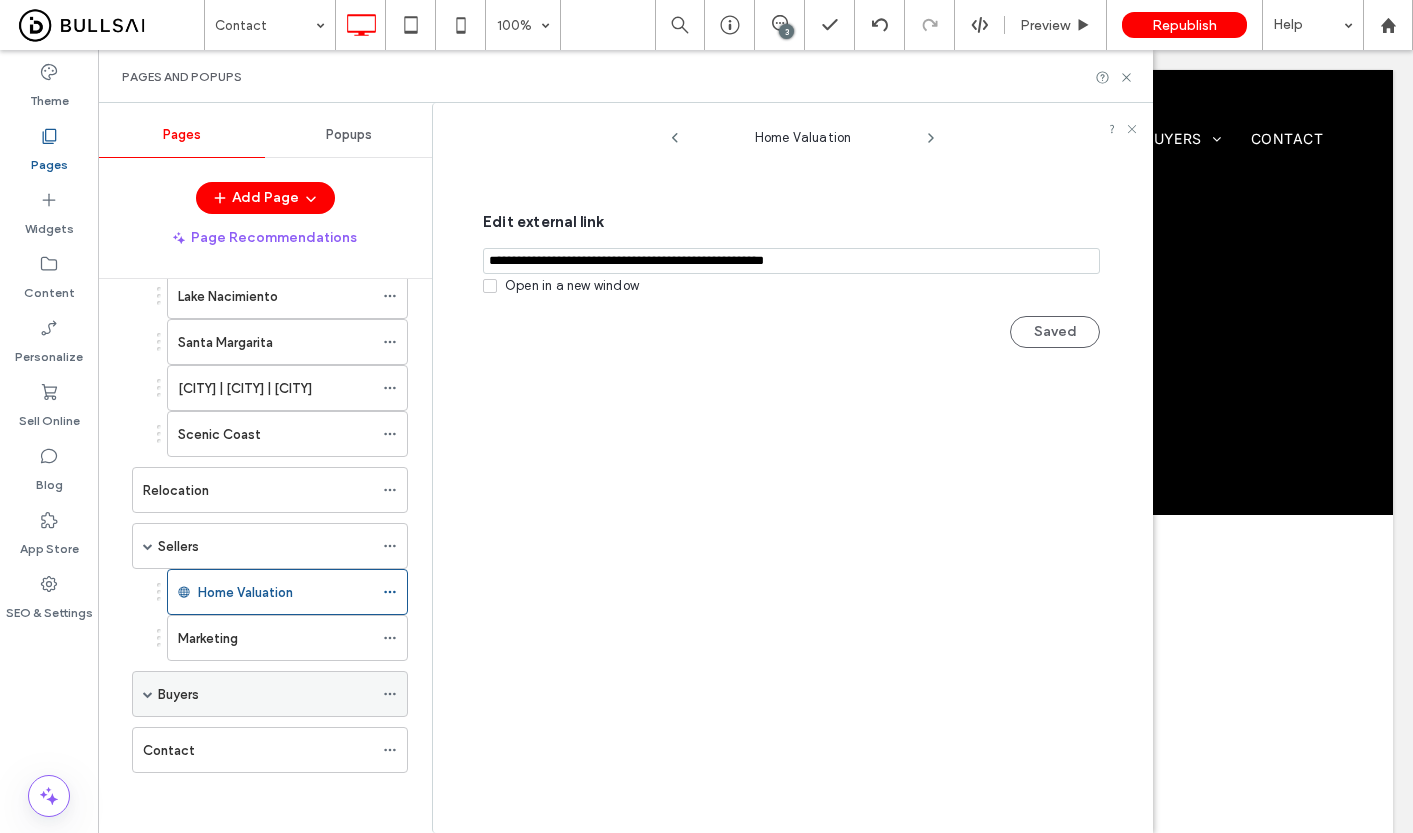 click at bounding box center (148, 694) 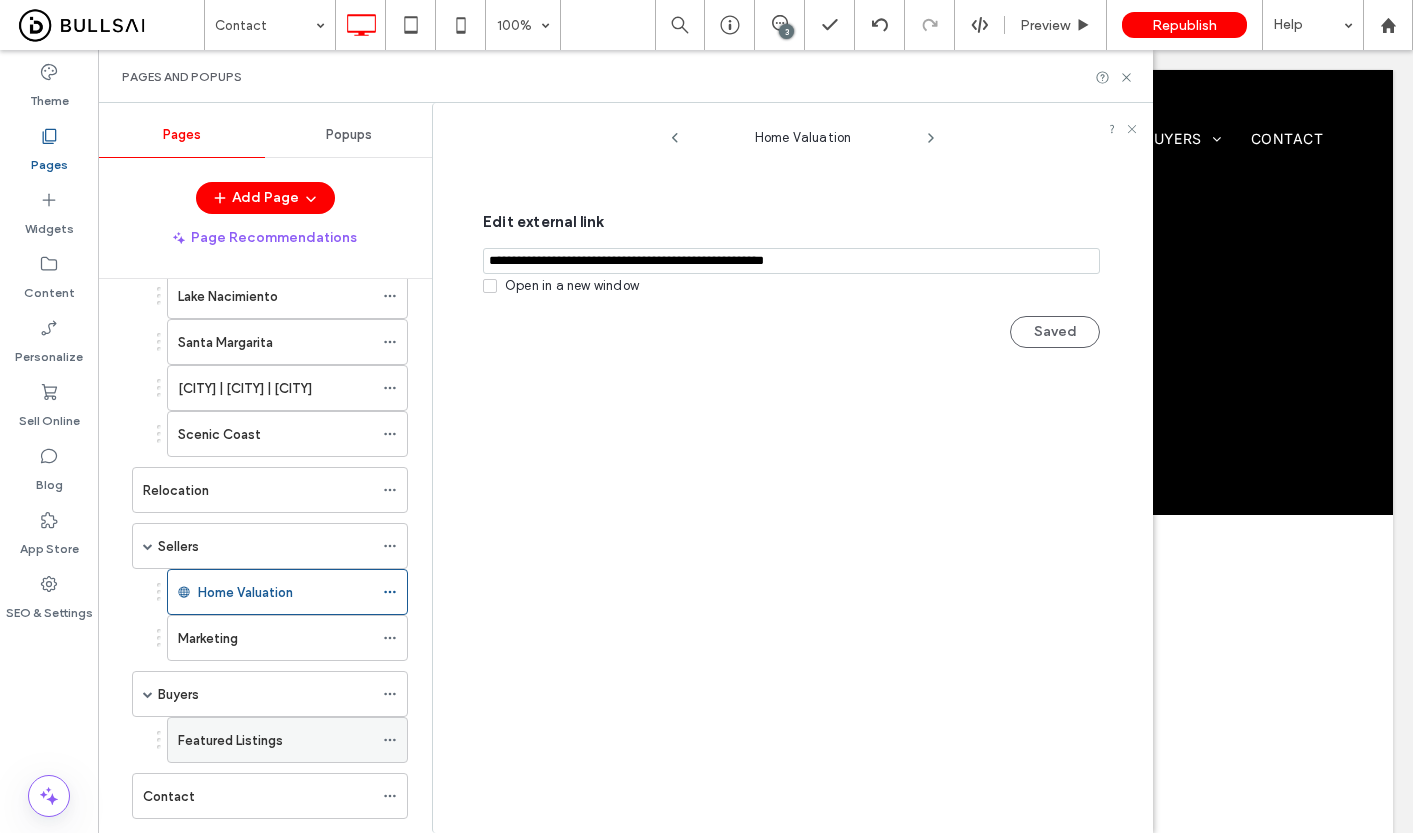 scroll, scrollTop: 420, scrollLeft: 0, axis: vertical 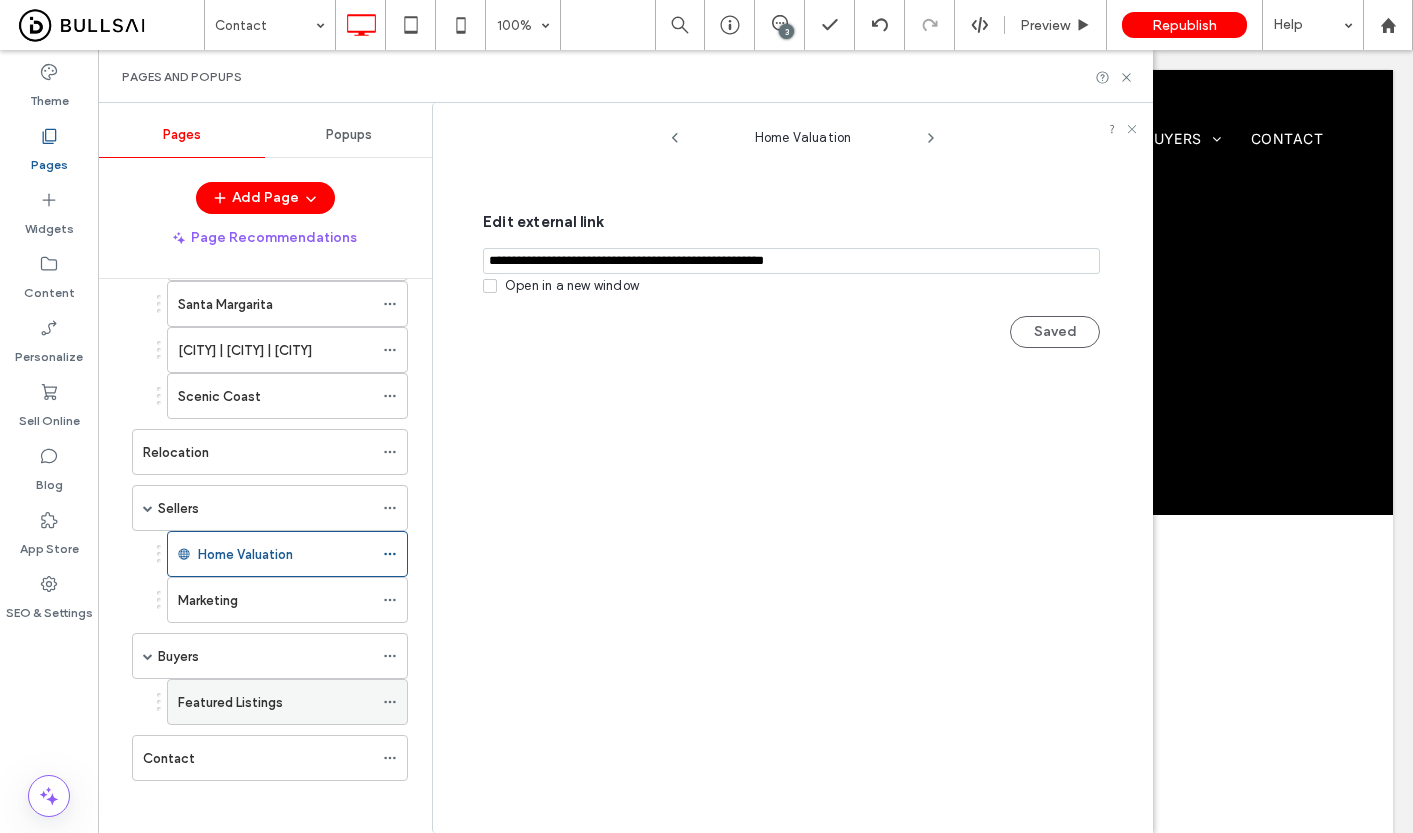 click on "Featured Listings" at bounding box center (230, 702) 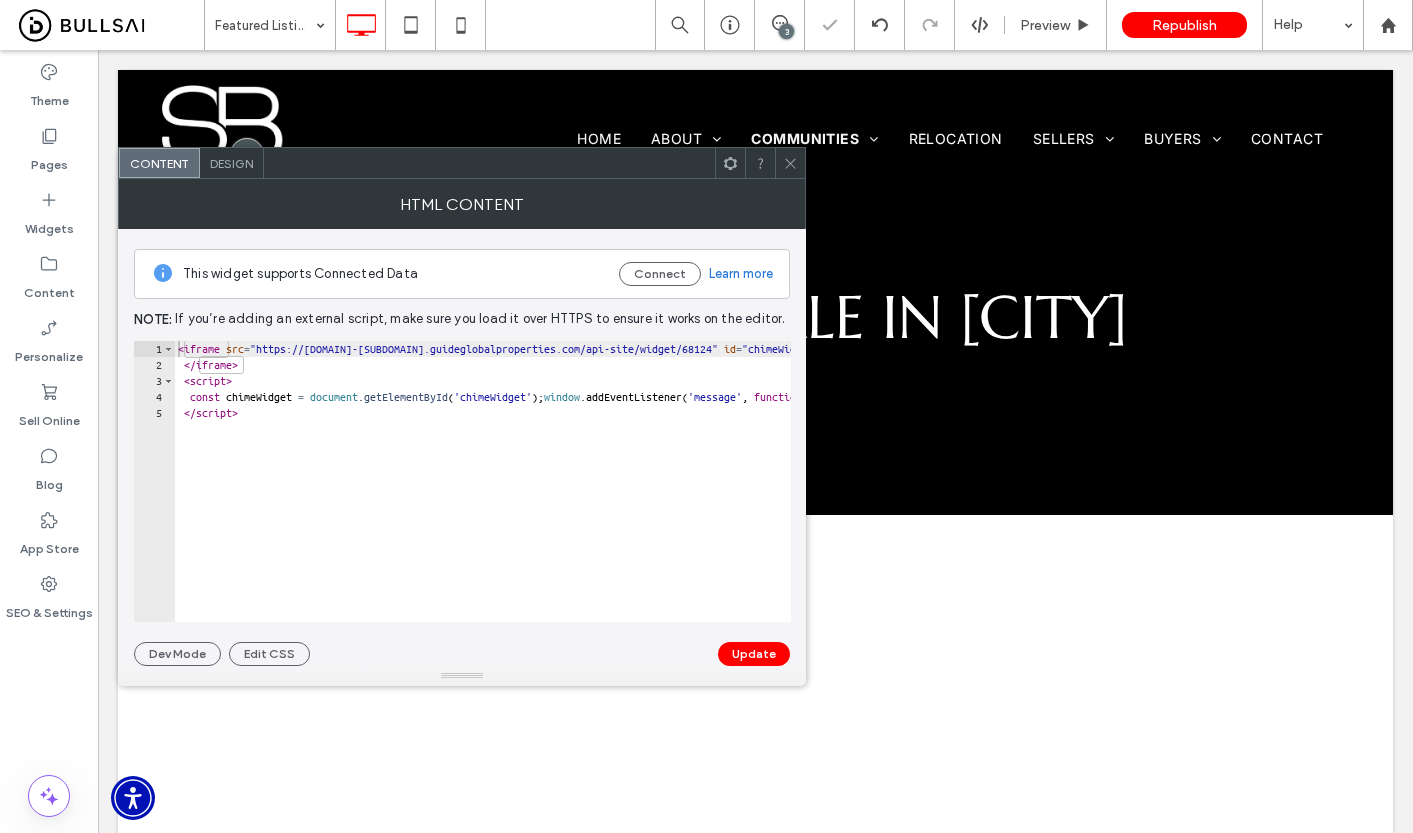 click on "< iframe   src = "https://scottehrke-temp.guideglobalproperties.com/api-site/widget/68124"   id = "chimeWidget"   frameborder = "0"   style = "width:100%;height:100%" >   </ iframe >   < script >    const   chimeWidget   =   document . getElementById ( 'chimeWidget' ) ; window . addEventListener ( 'message' ,   function   ( e )   { try   { let   data   =   JSON . parse ( e . data ) ; if ( data . from   ===   'chimeSite'   &&   data . event   ===   'updateBodyRect' ) { chimeWidget . style . height   =   data . data . height   +   'px' }}   catch   ( error )   { console . log ( error )}})   </ script >" at bounding box center (1254, 497) 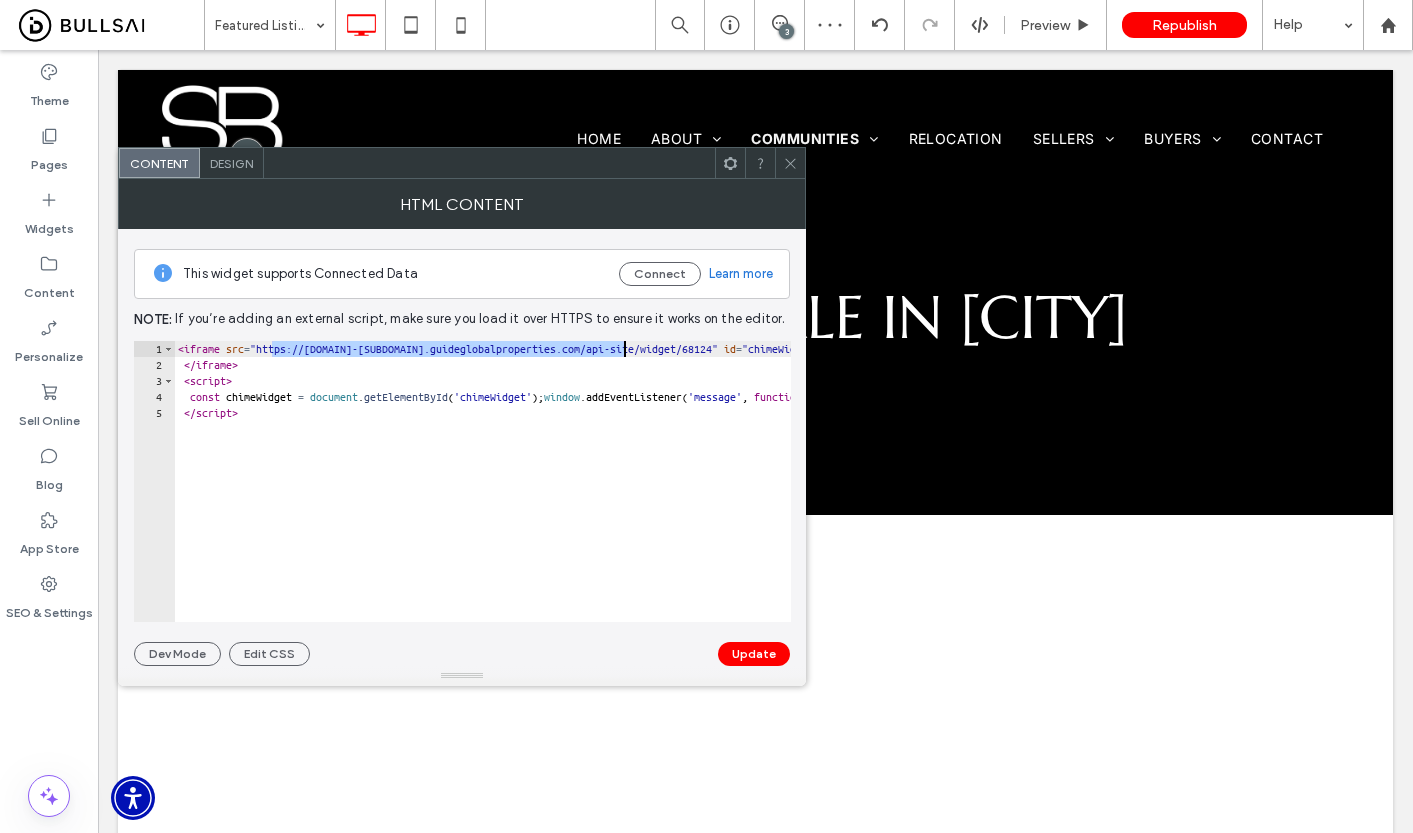 click on "< iframe   src = "https://scottehrke-temp.guideglobalproperties.com/api-site/widget/68124"   id = "chimeWidget"   frameborder = "0"   style = "width:100%;height:100%" >   </ iframe >   < script >    const   chimeWidget   =   document . getElementById ( 'chimeWidget' ) ; window . addEventListener ( 'message' ,   function   ( e )   { try   { let   data   =   JSON . parse ( e . data ) ; if ( data . from   ===   'chimeSite'   &&   data . event   ===   'updateBodyRect' ) { chimeWidget . style . height   =   data . data . height   +   'px' }}   catch   ( error )   { console . log ( error )}})   </ script >" at bounding box center (1254, 497) 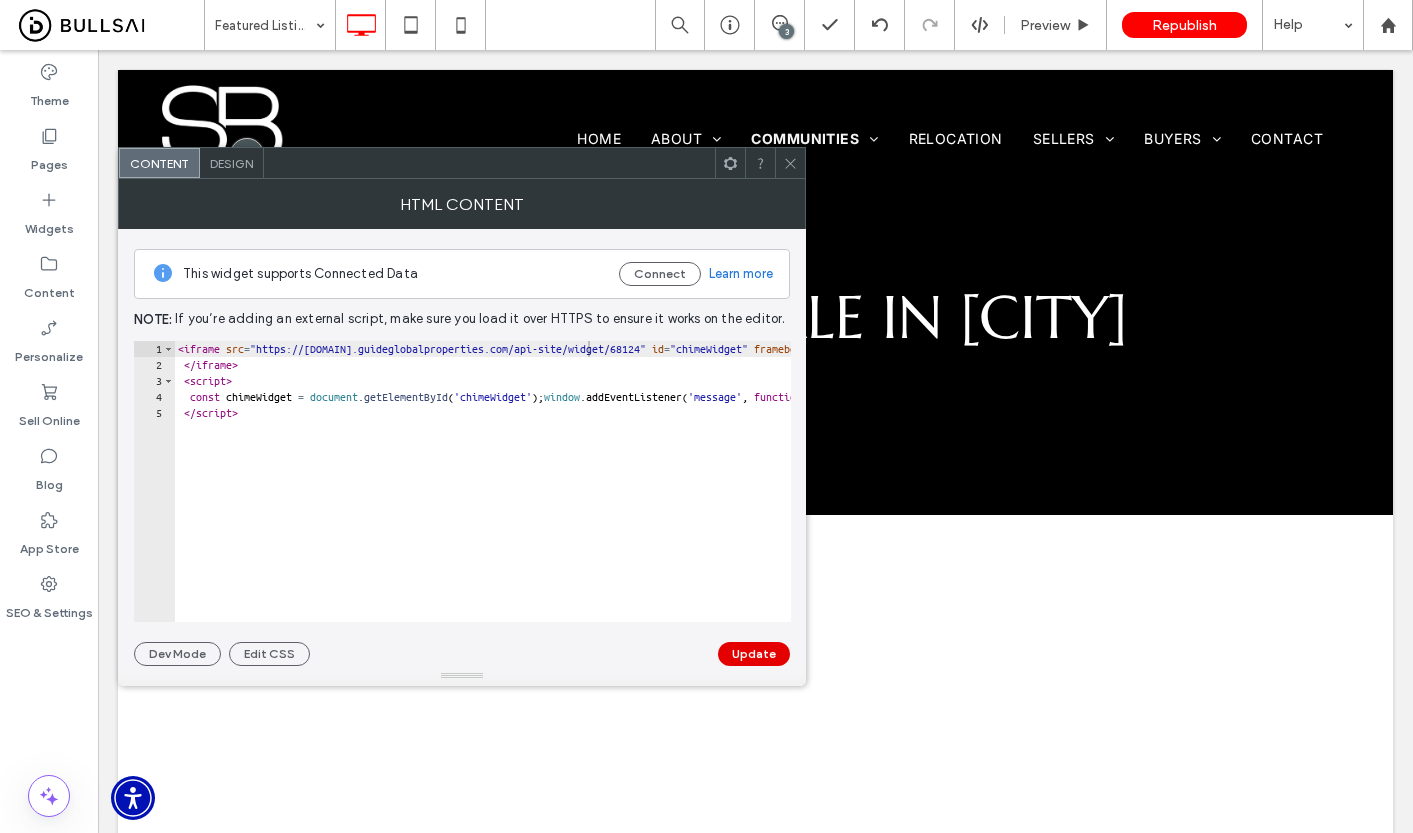 click on "Update" at bounding box center [754, 654] 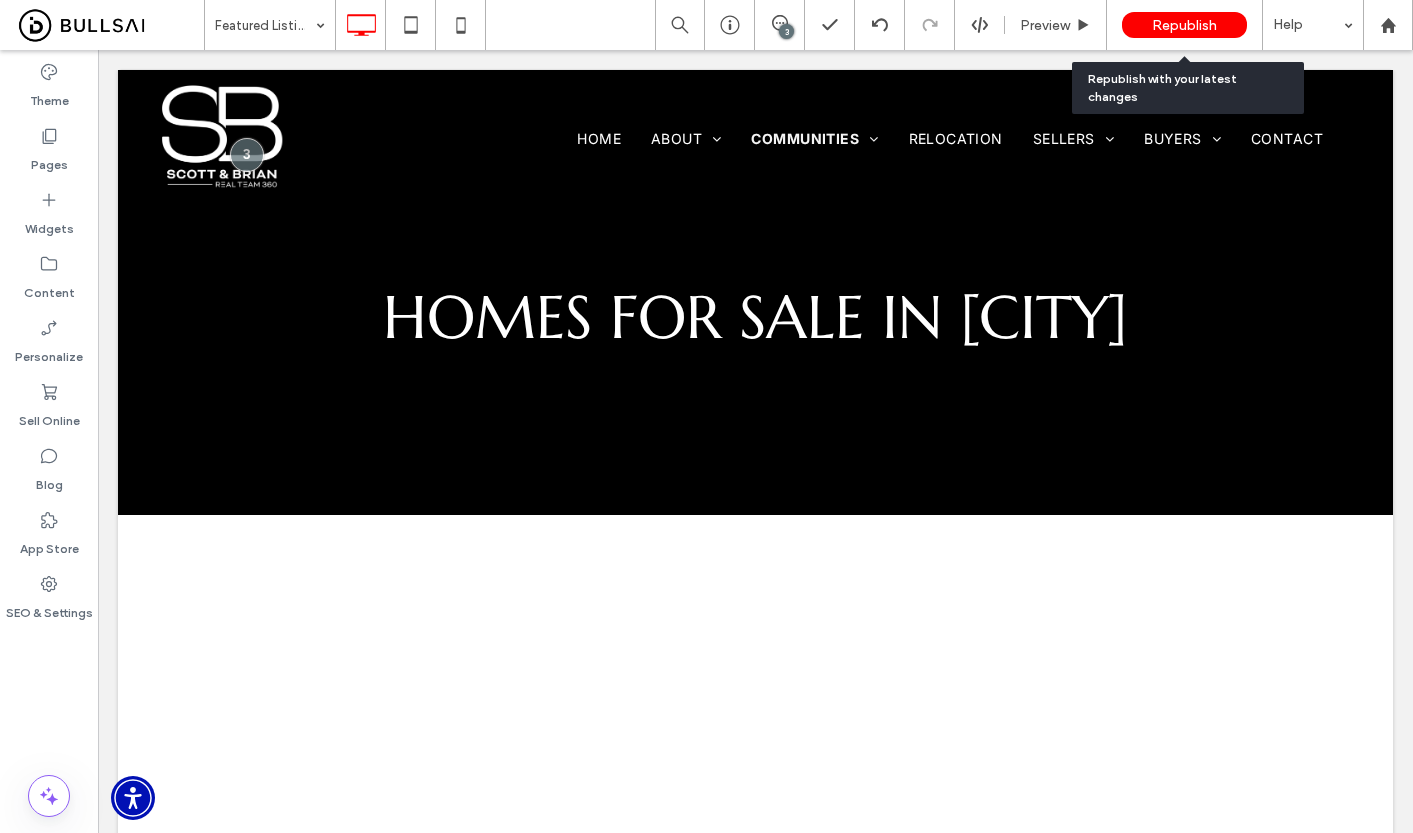 click on "Republish" at bounding box center [1184, 25] 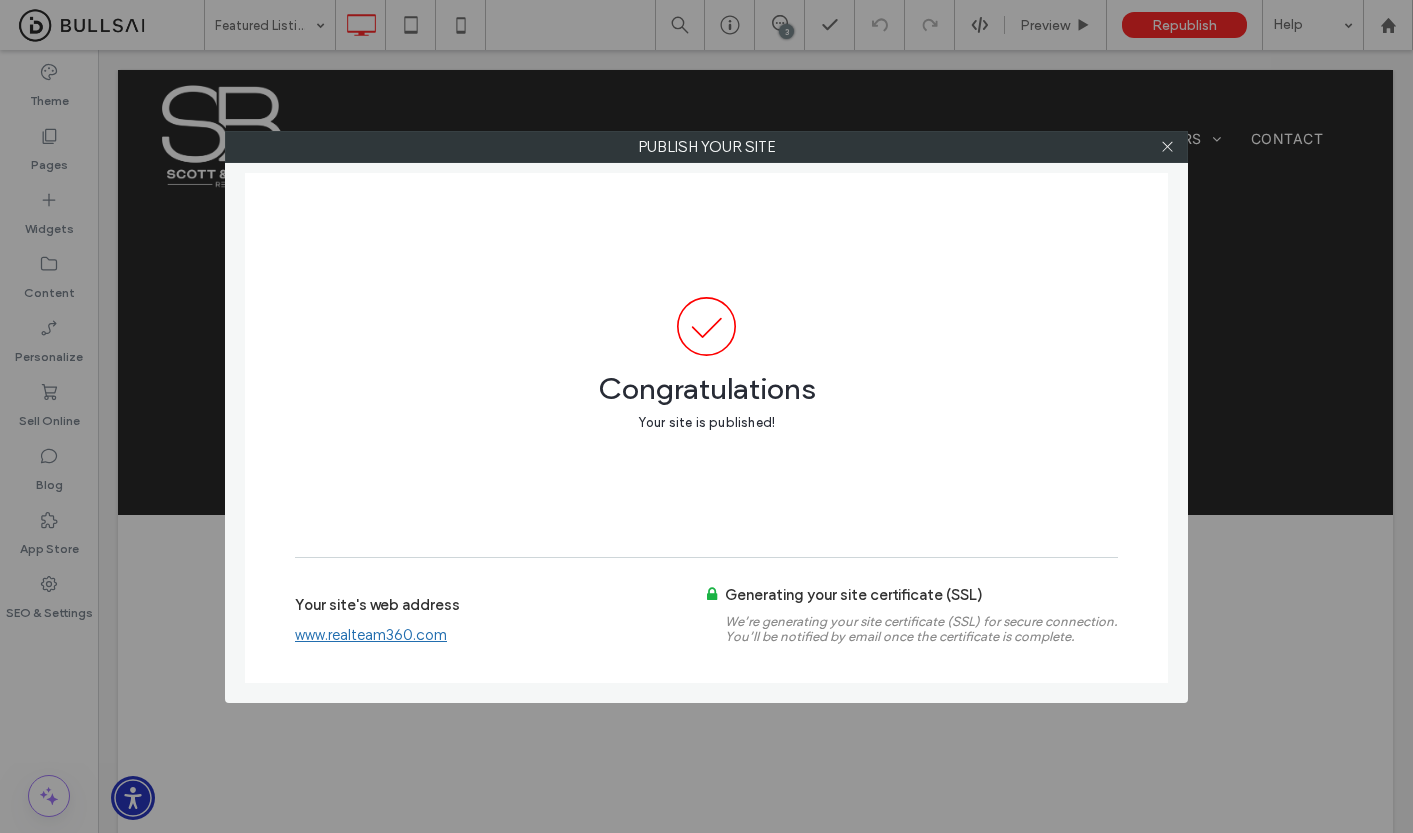 drag, startPoint x: 1161, startPoint y: 153, endPoint x: 540, endPoint y: 300, distance: 638.16144 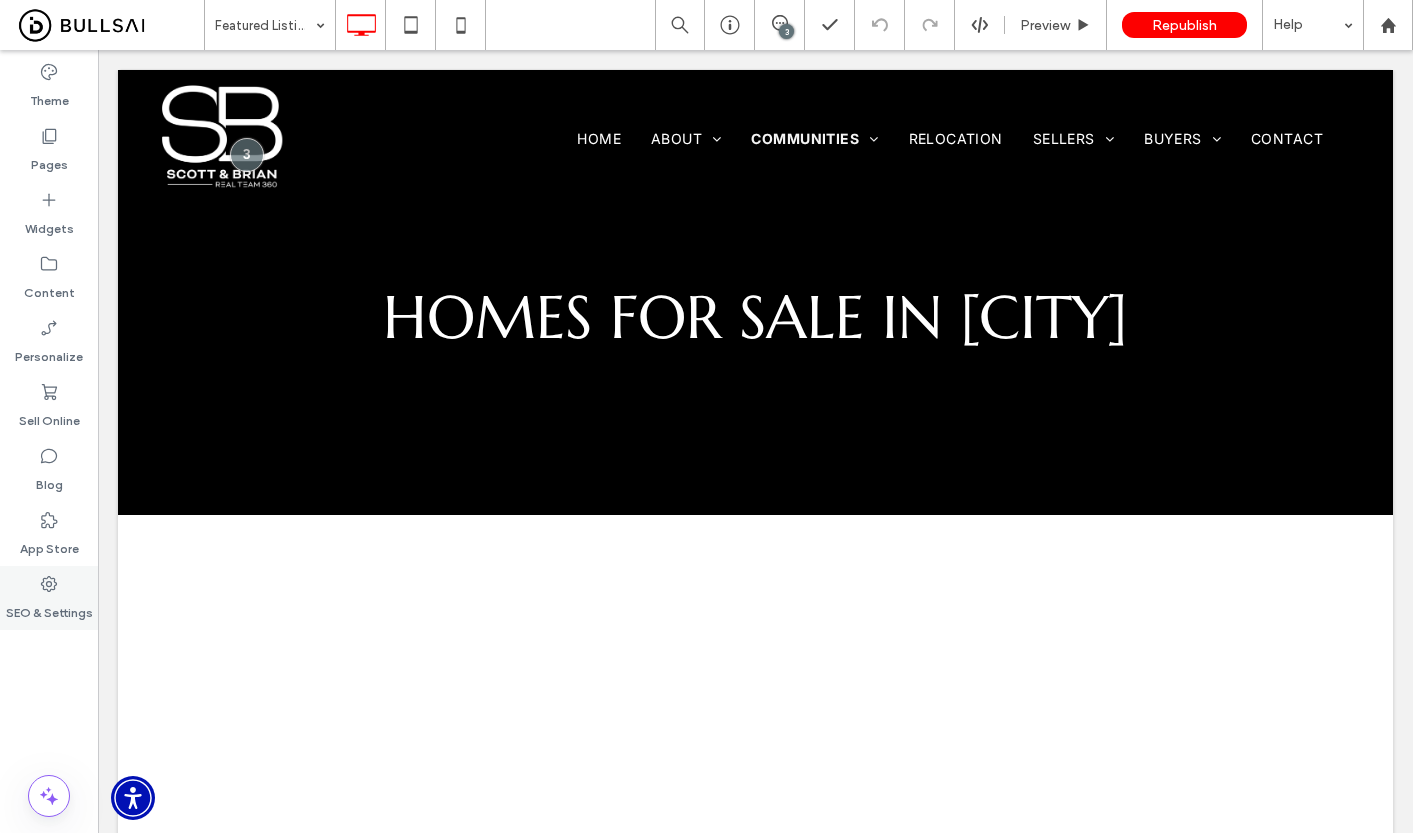 click on "SEO & Settings" at bounding box center (49, 608) 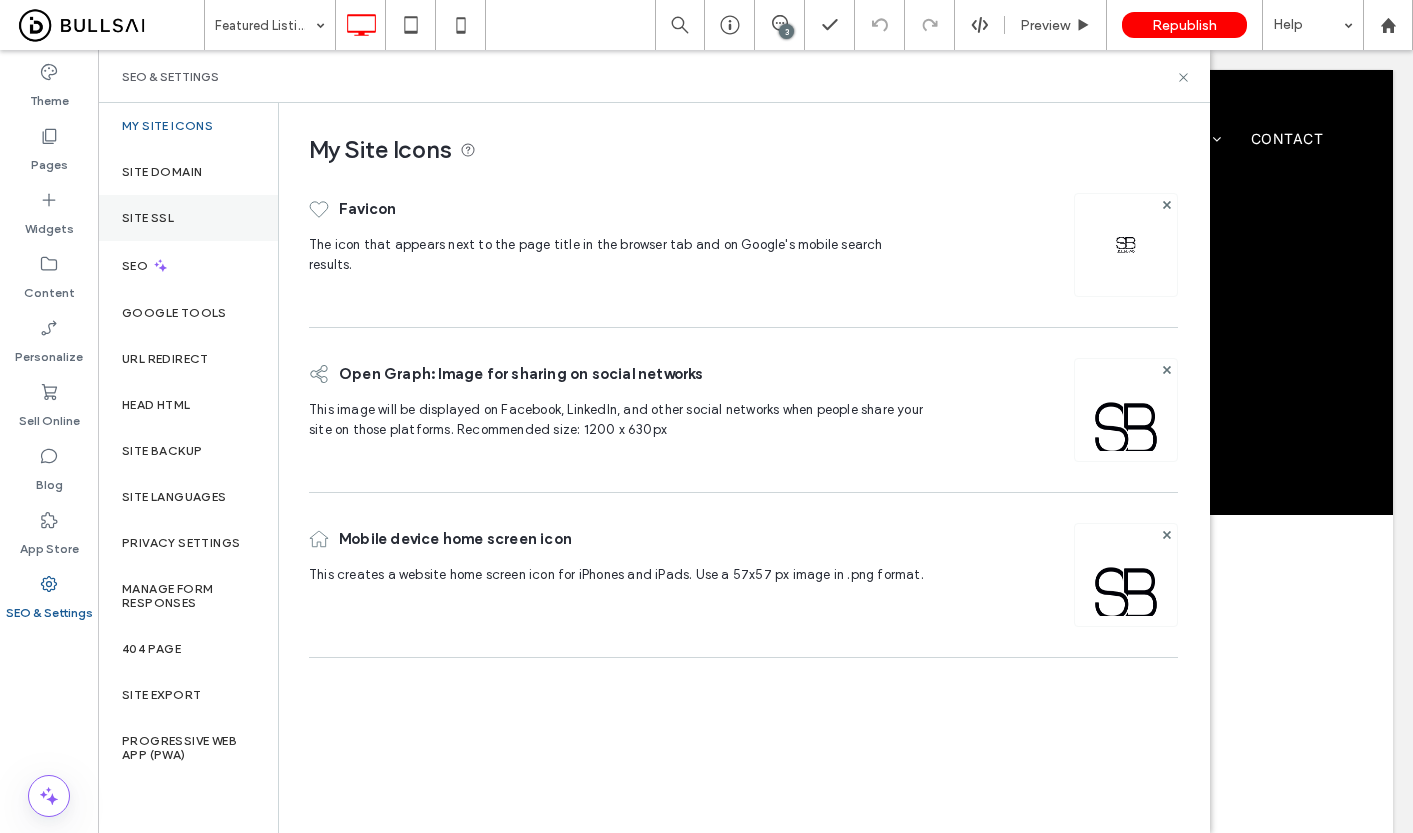 click on "Site SSL" at bounding box center [148, 218] 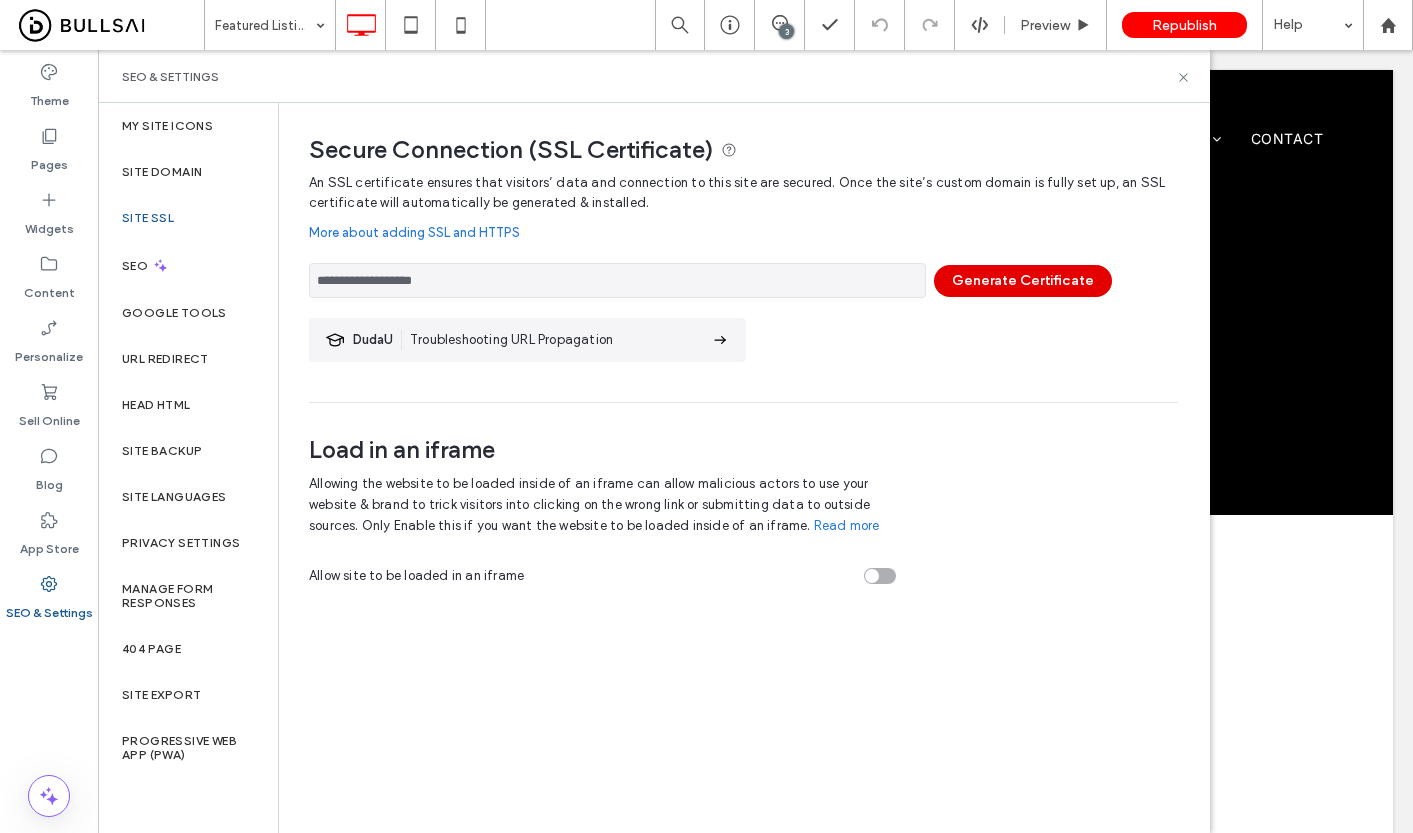 click on "Generate Certificate" at bounding box center [1023, 281] 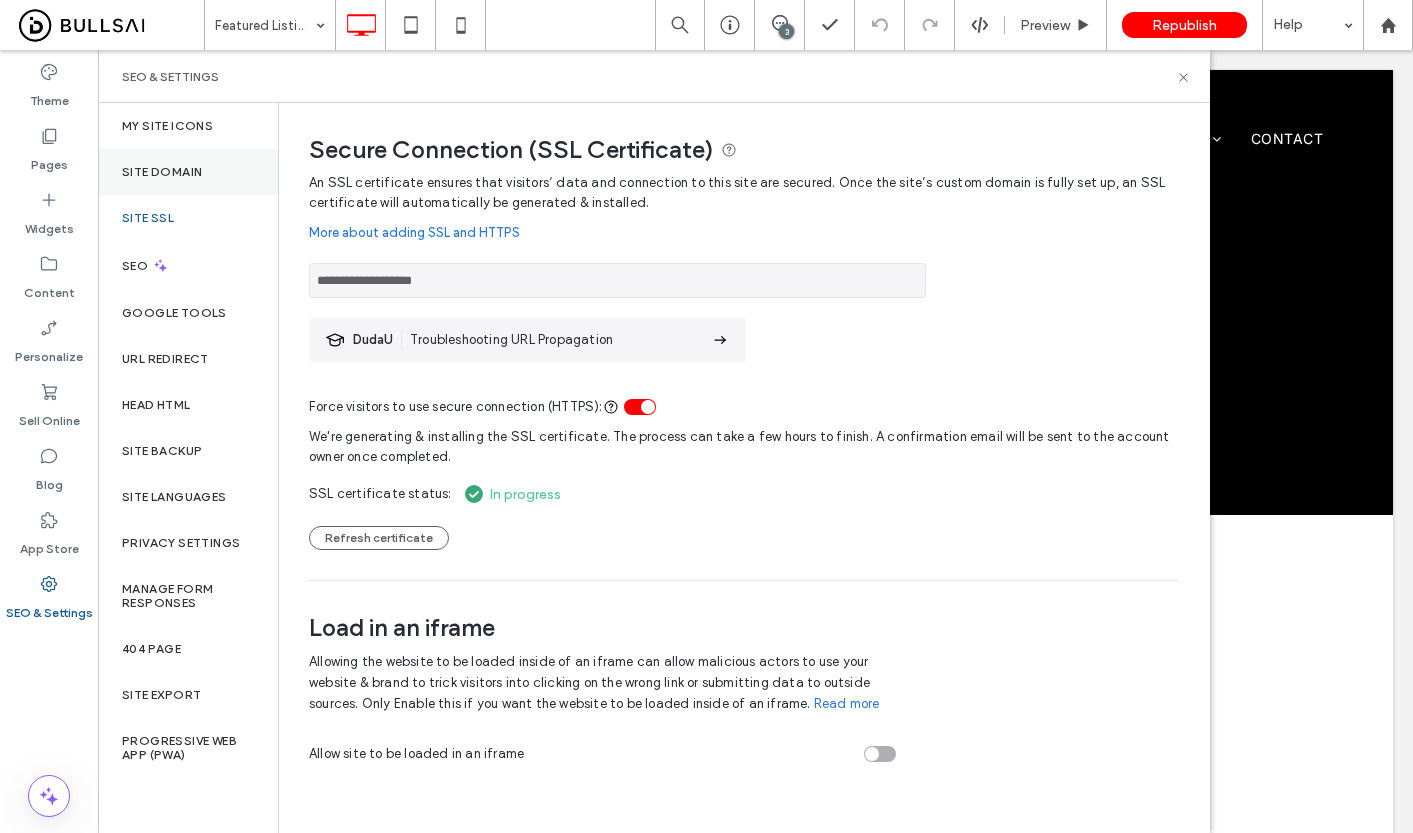 click on "Site Domain" at bounding box center [188, 172] 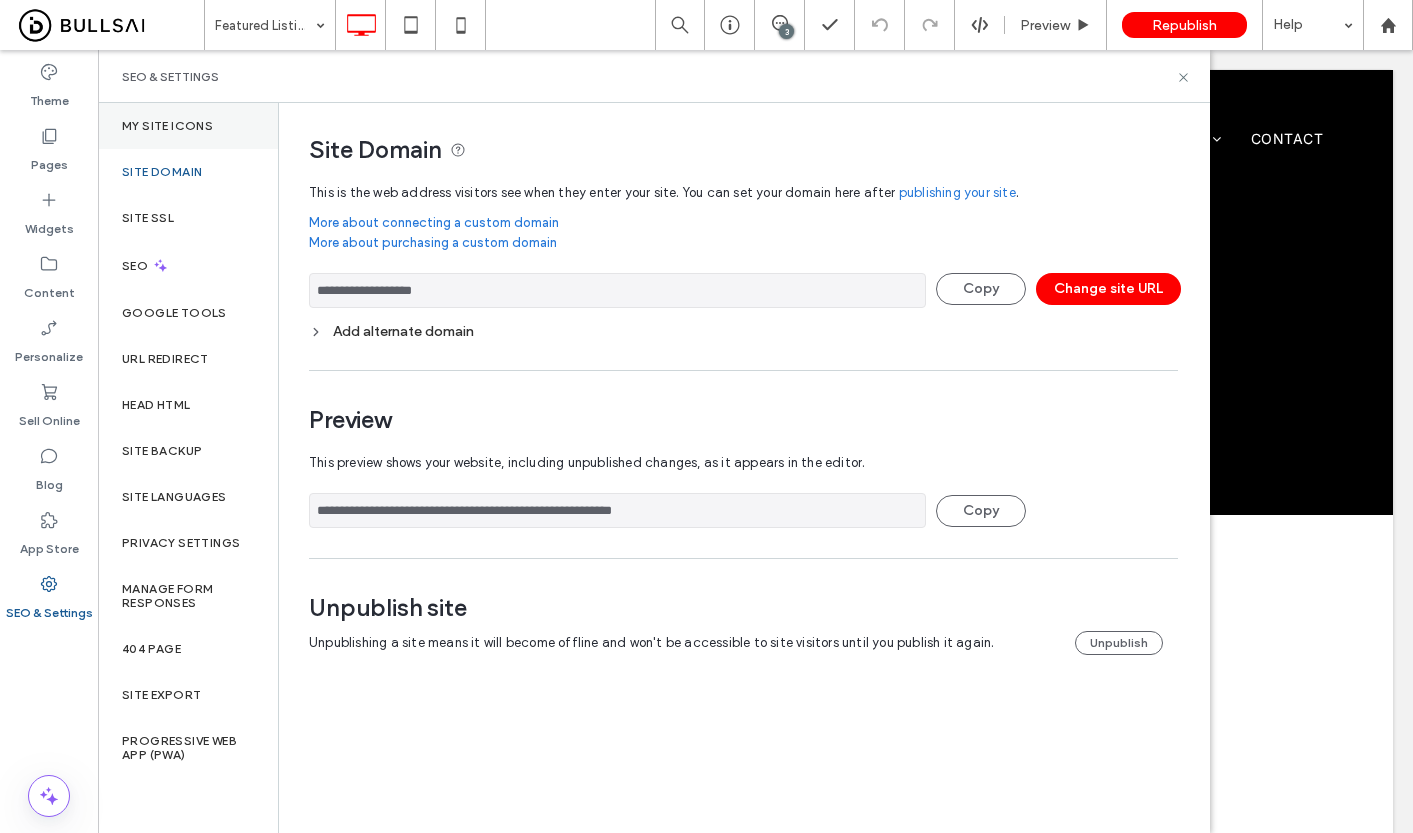 click on "My Site Icons" at bounding box center [188, 126] 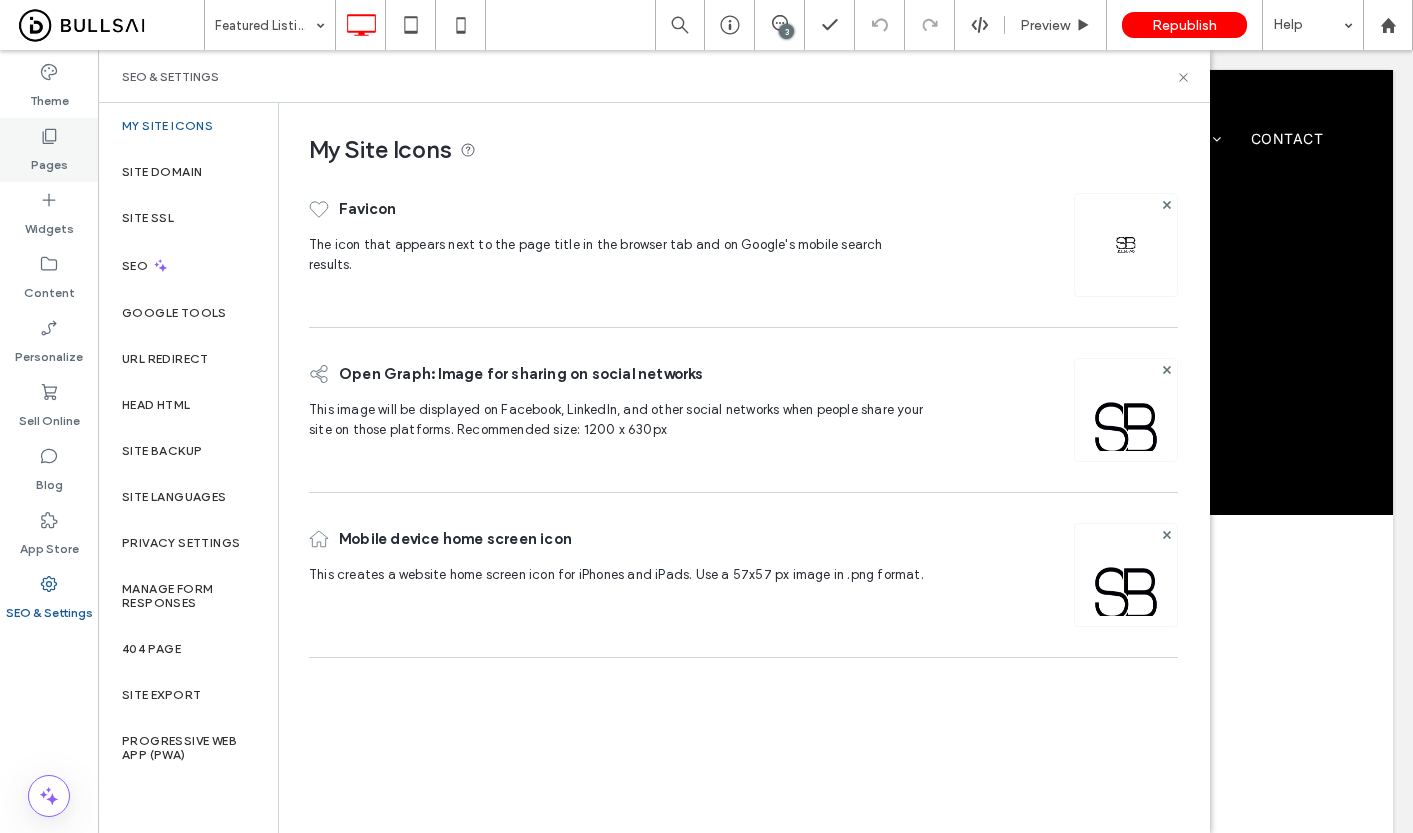 click on "Pages" at bounding box center [49, 160] 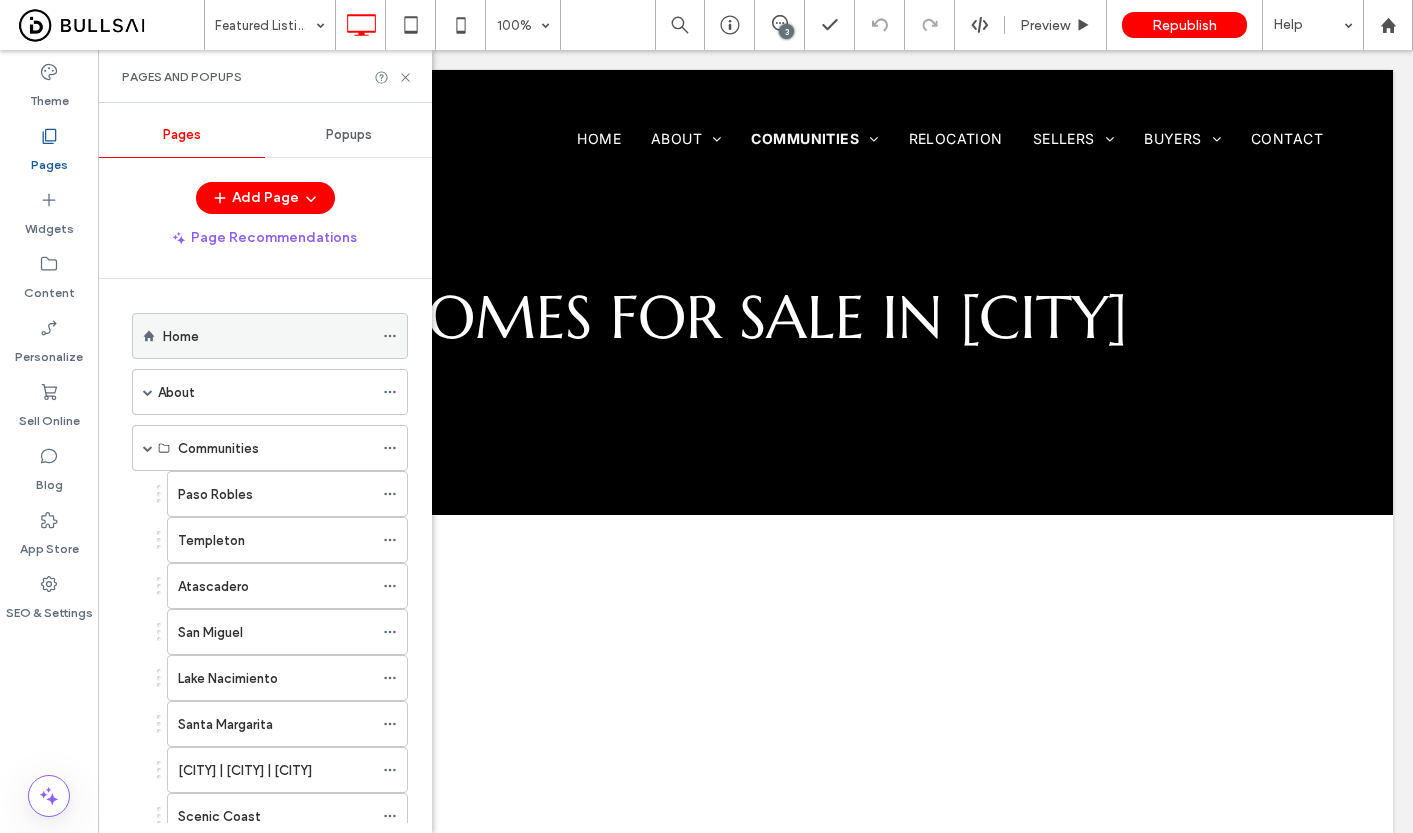 click 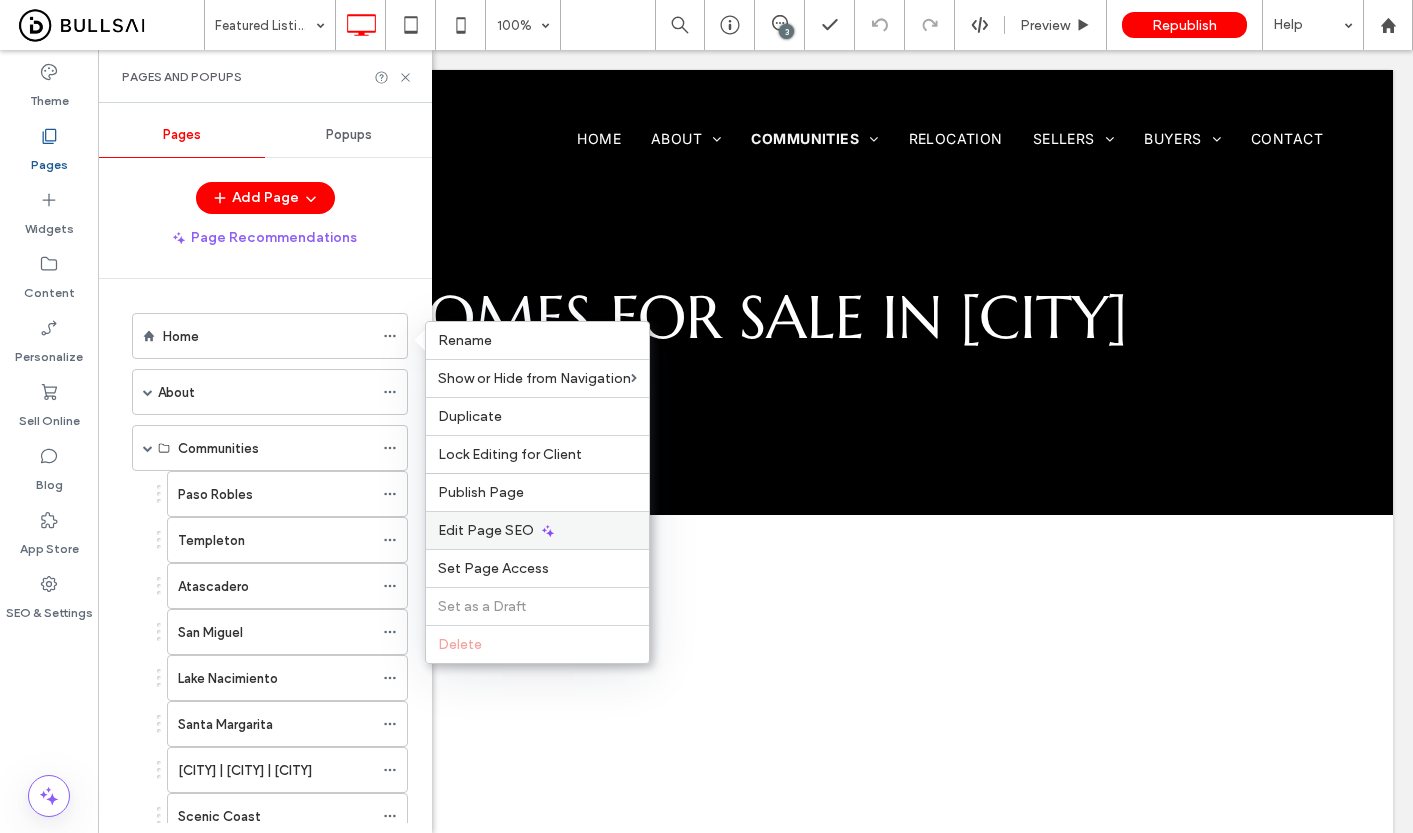 click on "Edit Page SEO" at bounding box center [486, 530] 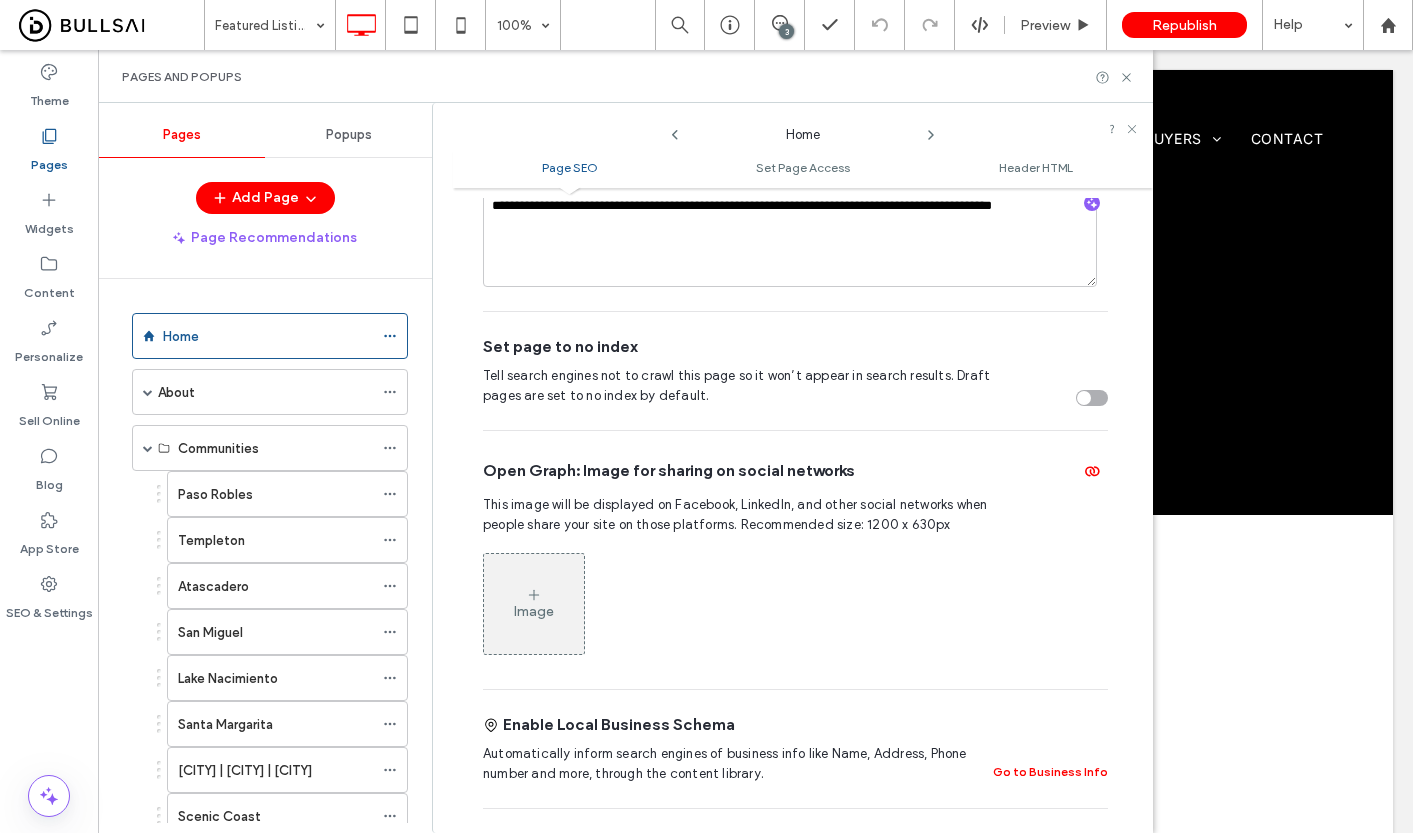 scroll, scrollTop: 539, scrollLeft: 0, axis: vertical 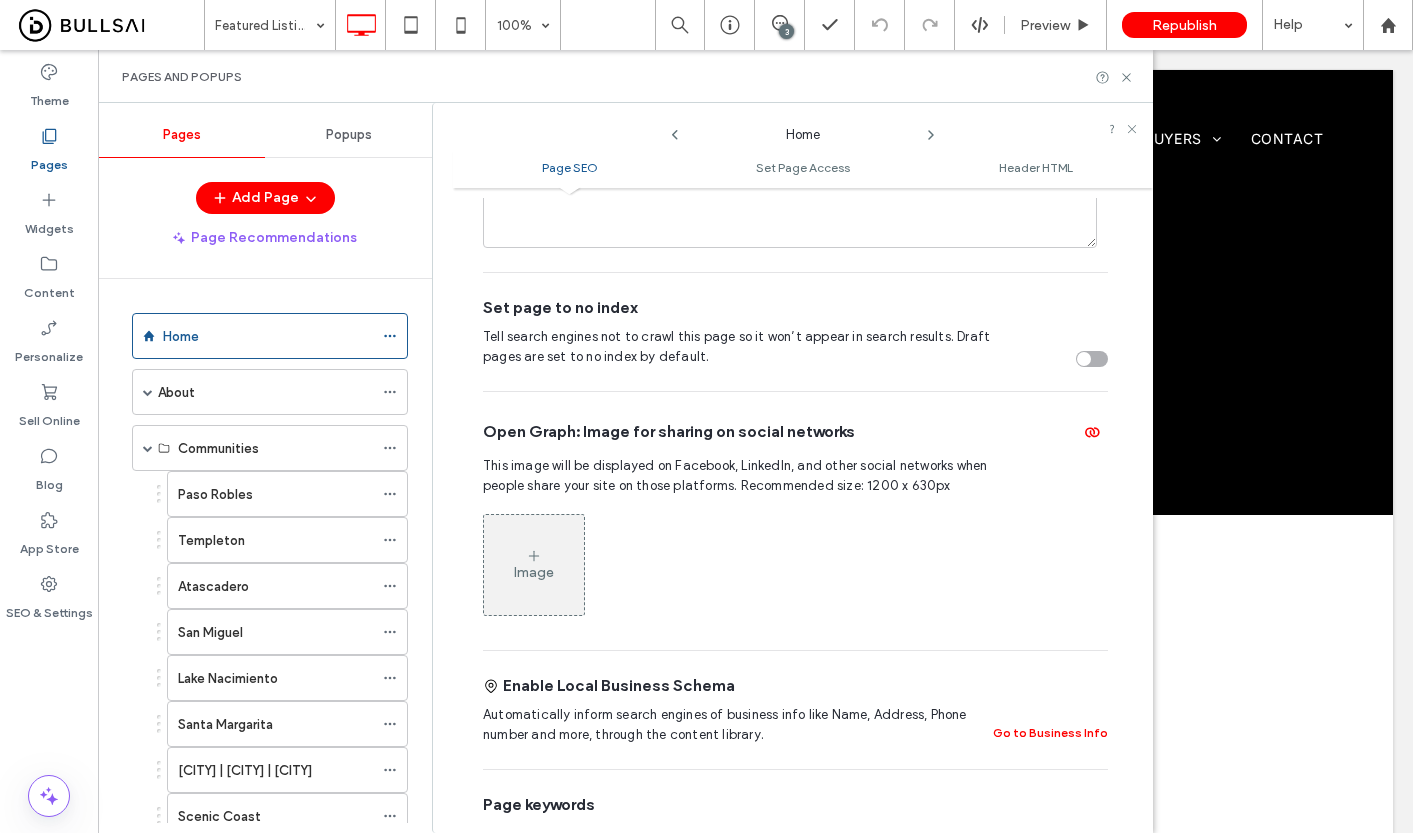click on "Image" at bounding box center [534, 565] 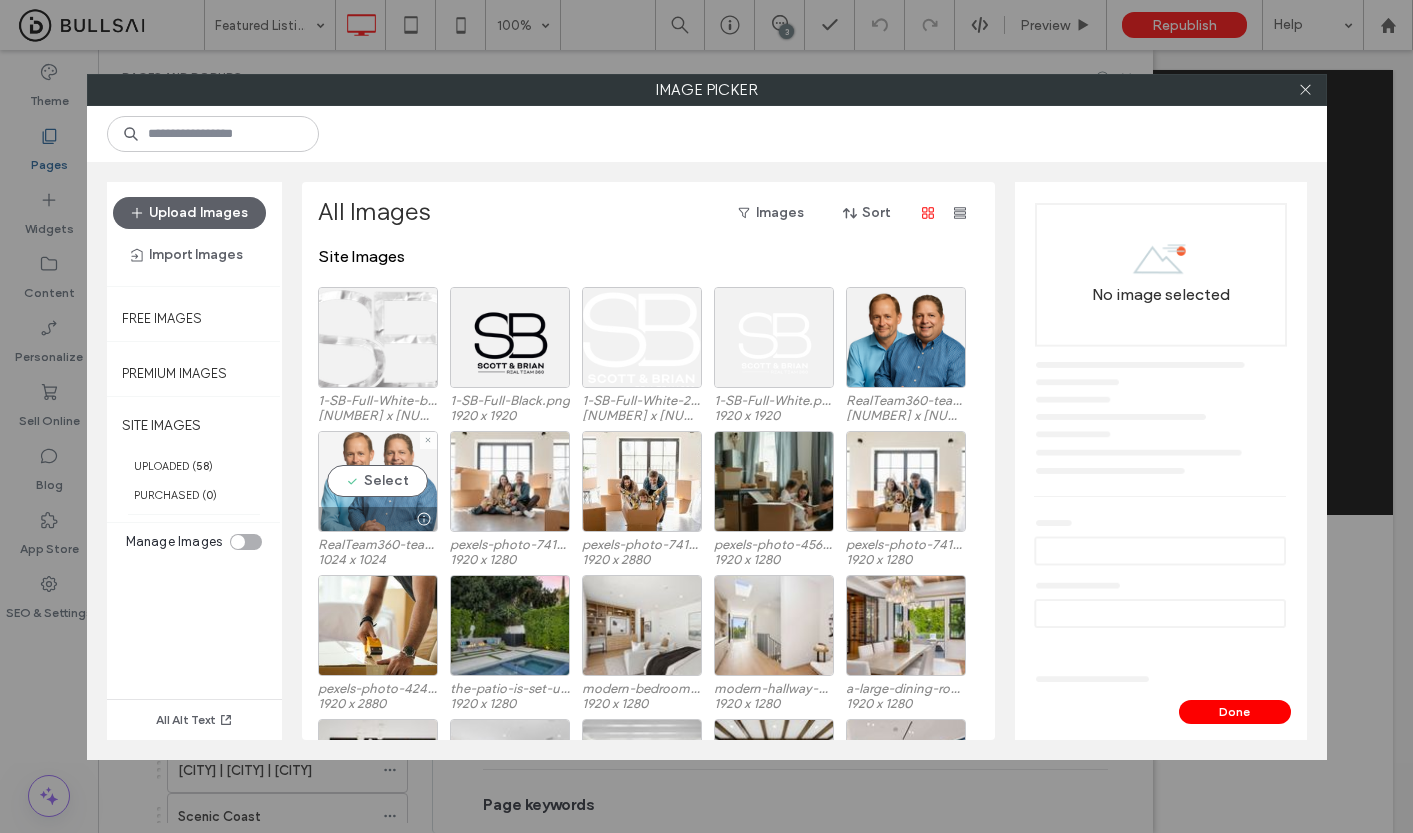 click on "Select" at bounding box center (378, 481) 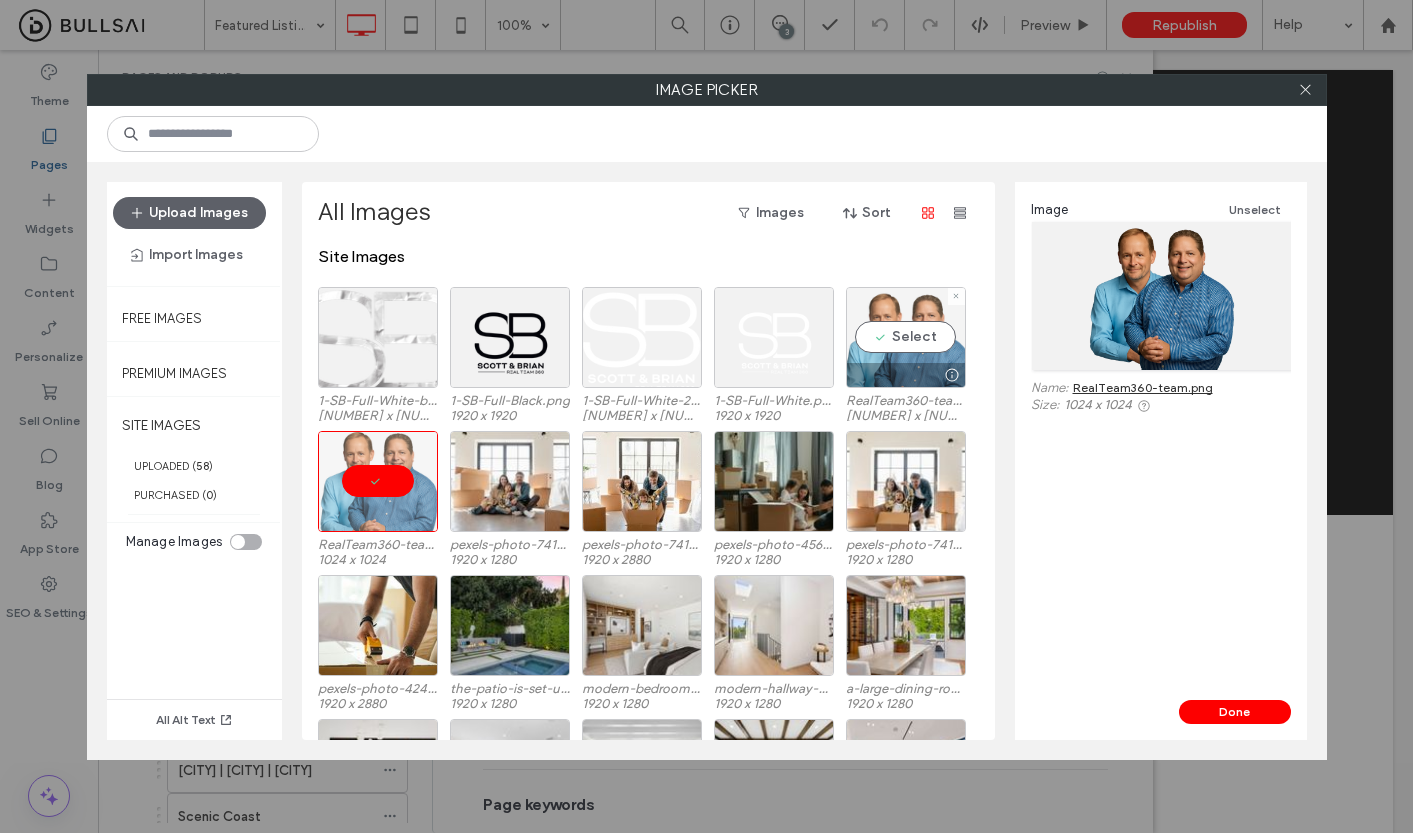 drag, startPoint x: 924, startPoint y: 345, endPoint x: 935, endPoint y: 363, distance: 21.095022 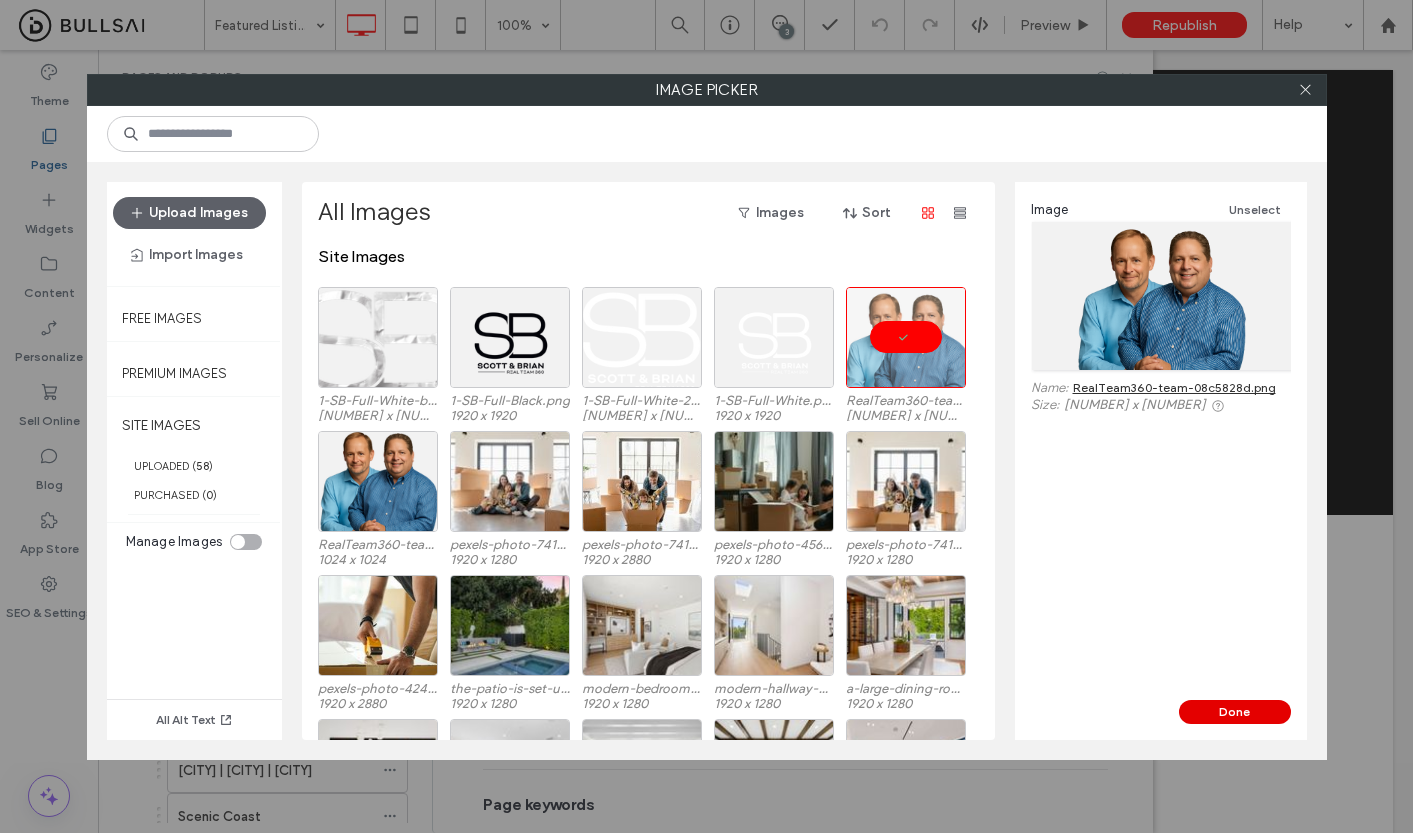 click on "Done" at bounding box center [1235, 712] 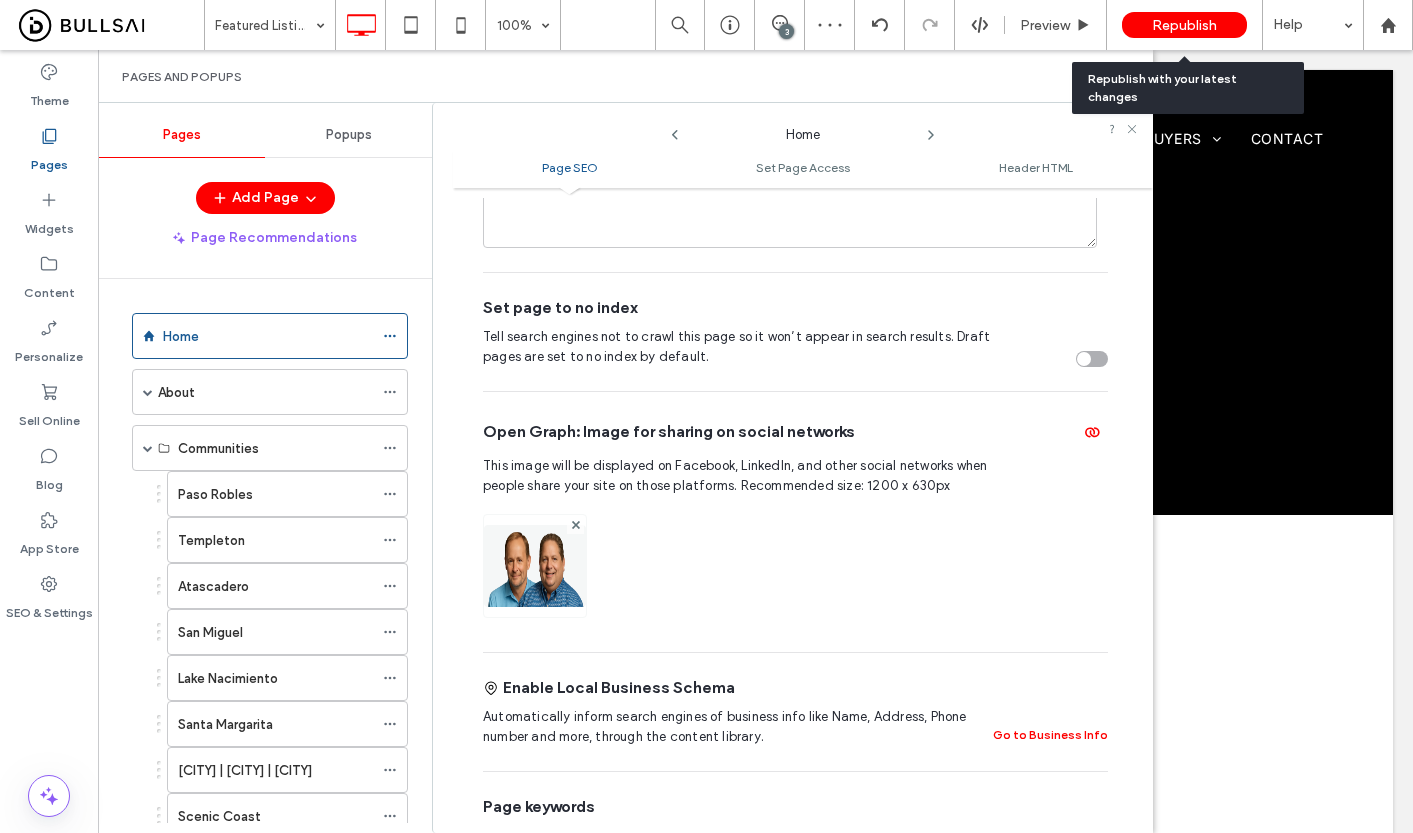 click on "Republish" at bounding box center [1184, 25] 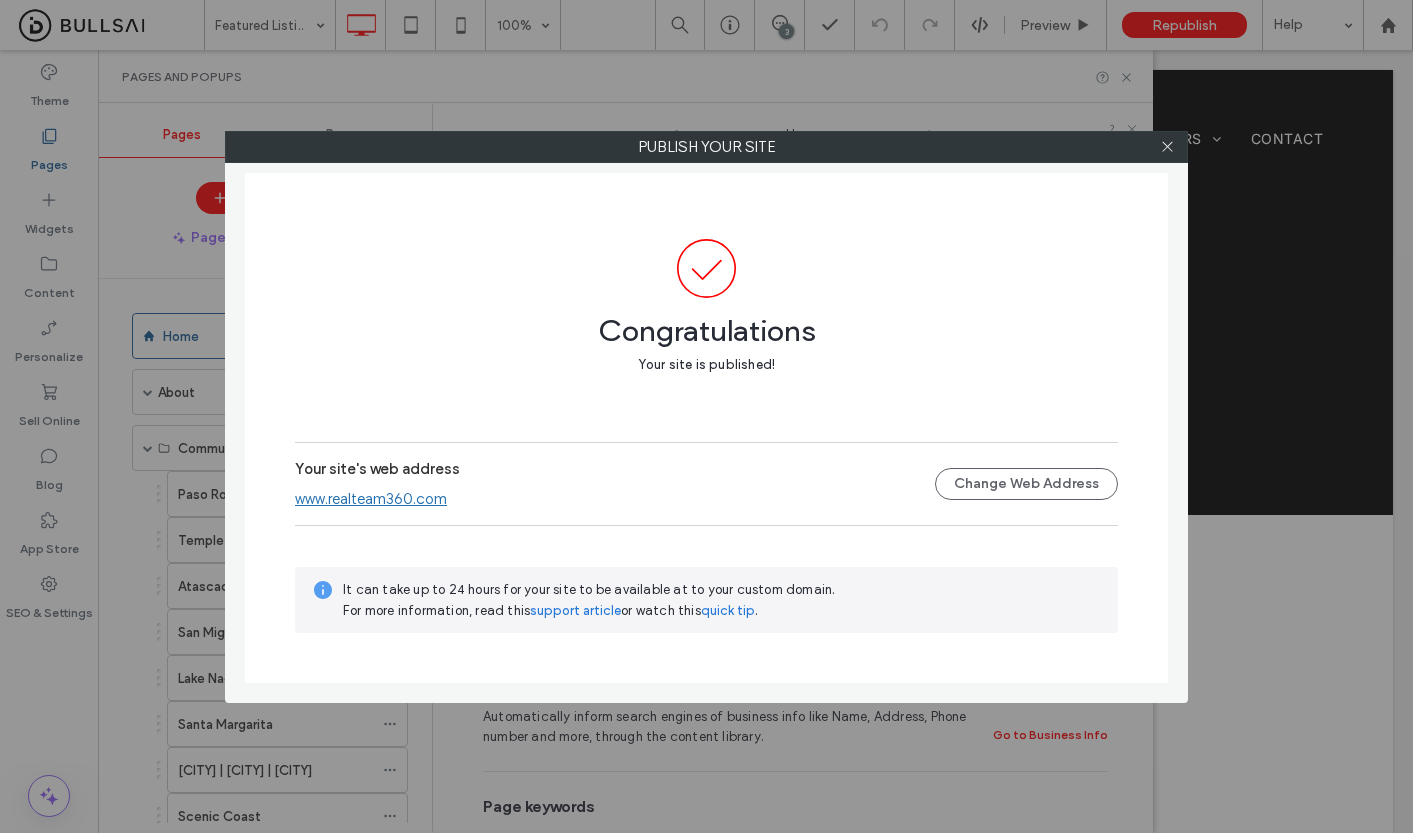 click on "www.realteam360.com" at bounding box center [371, 499] 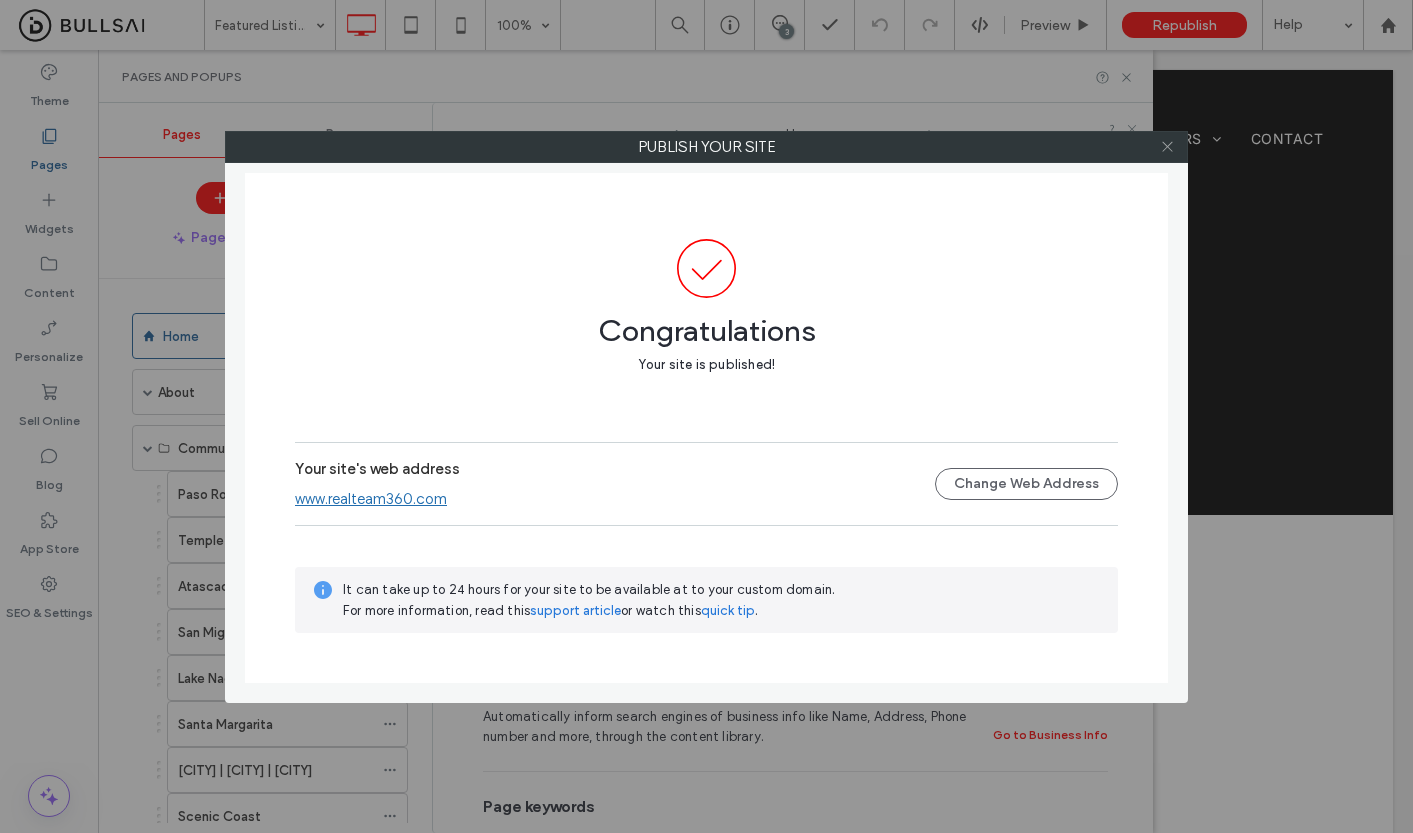 click 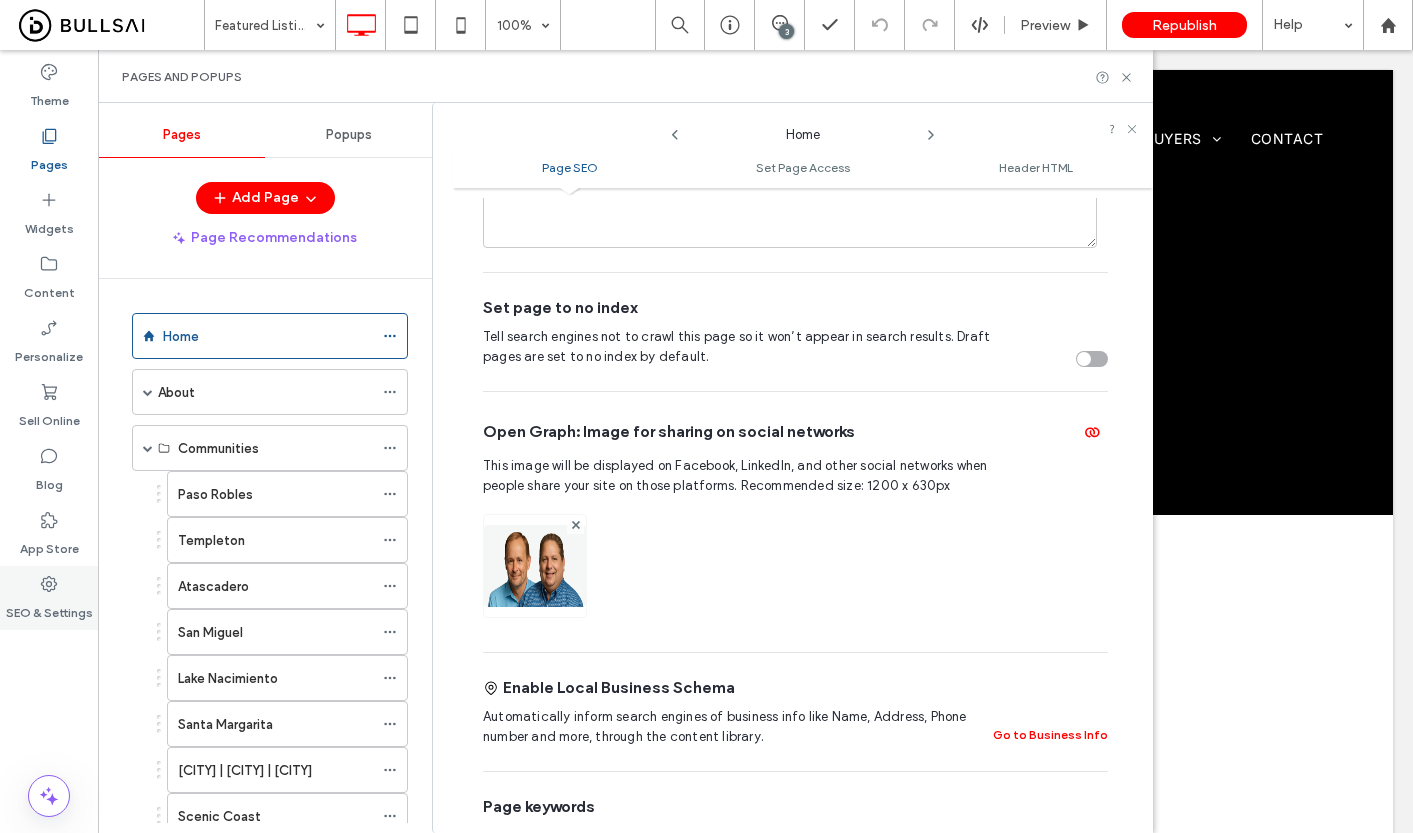click on "SEO & Settings" at bounding box center (49, 608) 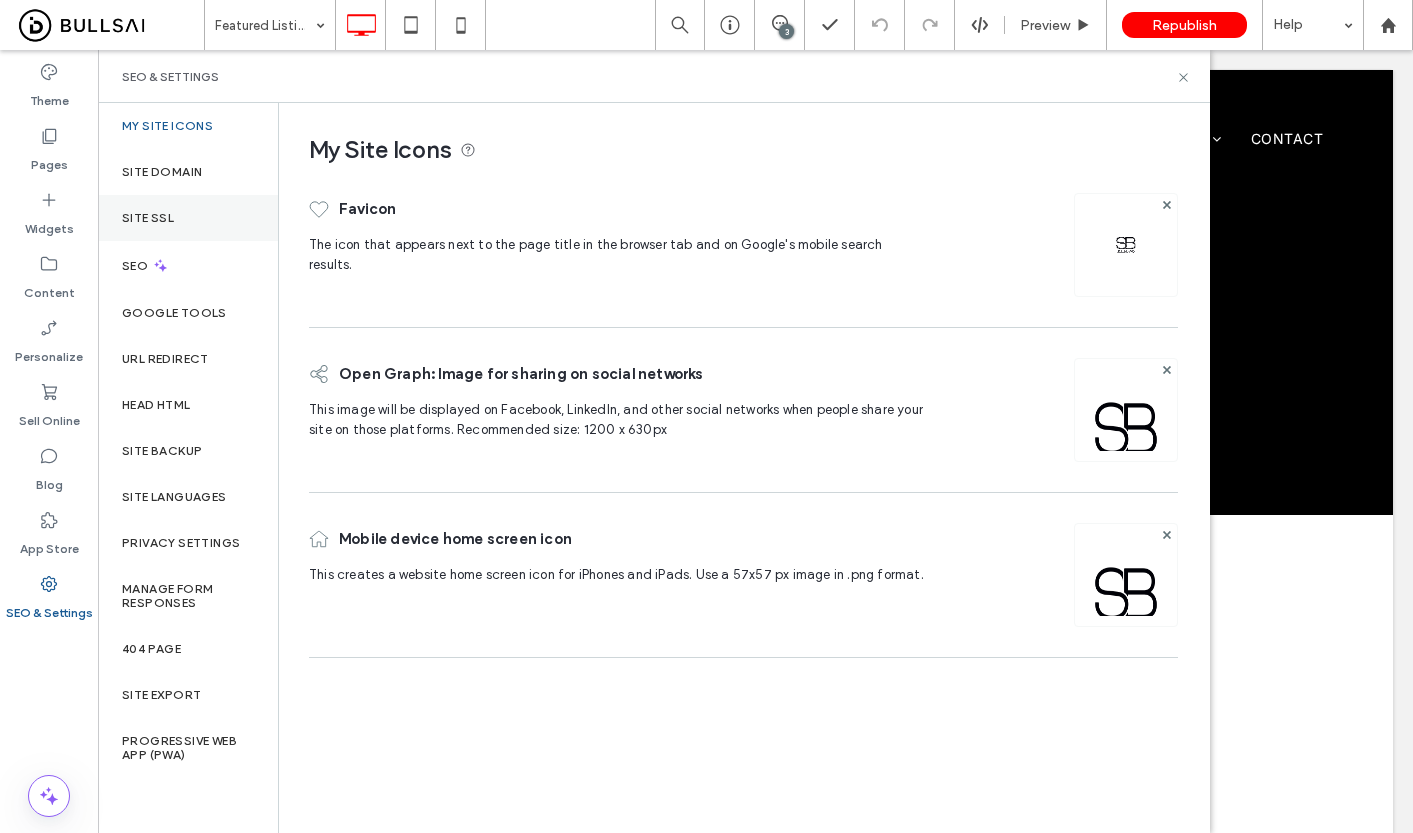 click on "Site SSL" at bounding box center [148, 218] 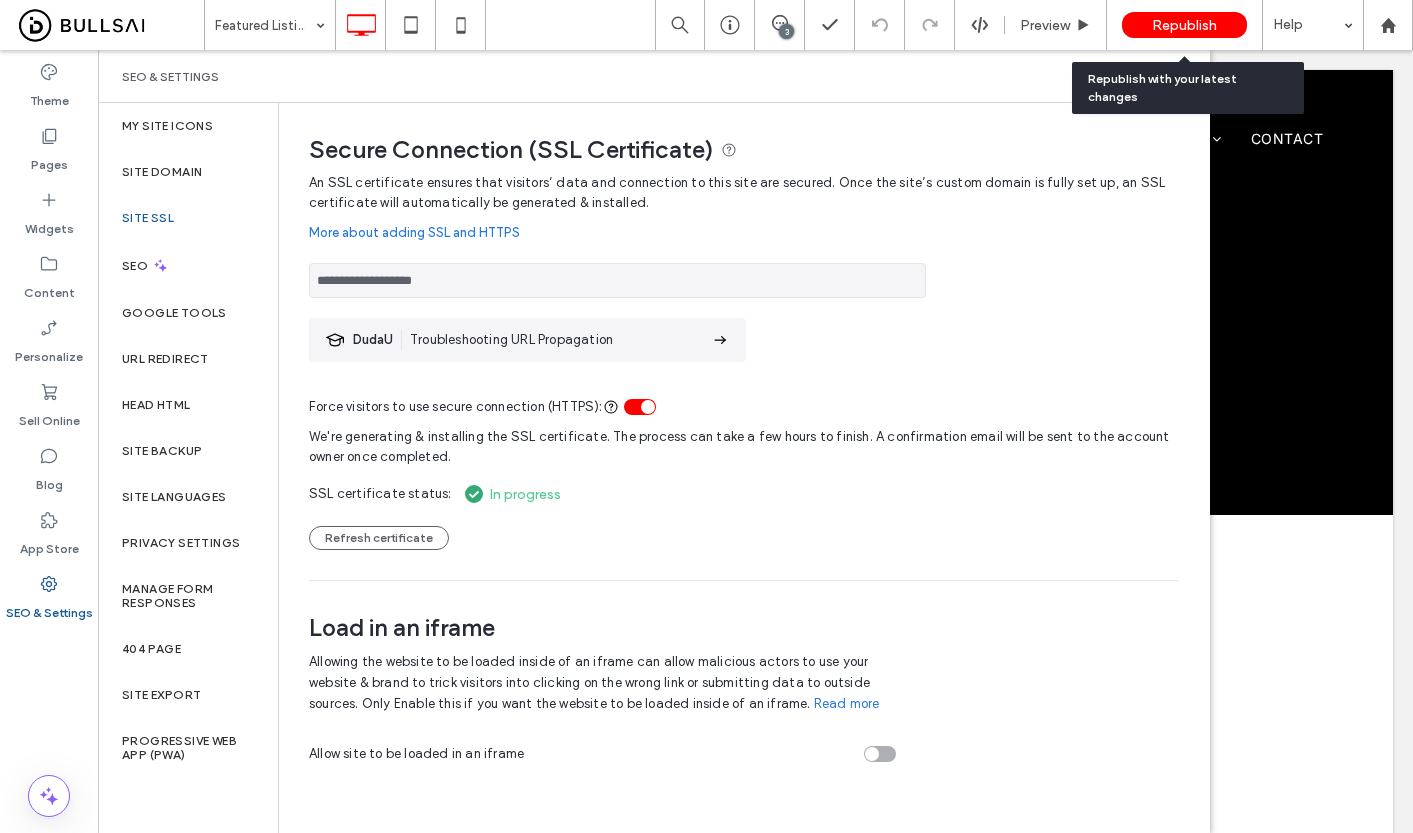 click on "Republish" at bounding box center (1184, 25) 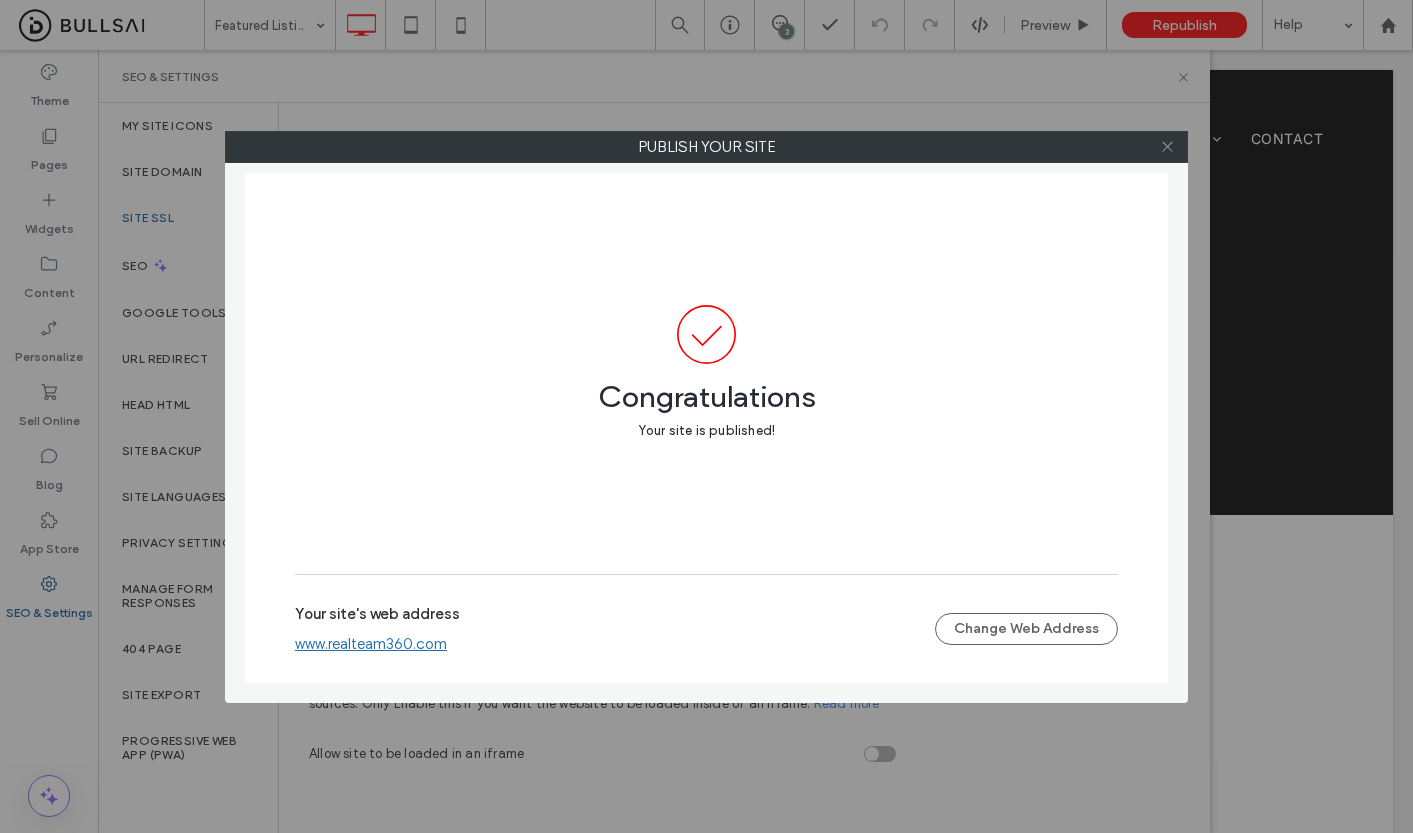 click at bounding box center [1167, 147] 